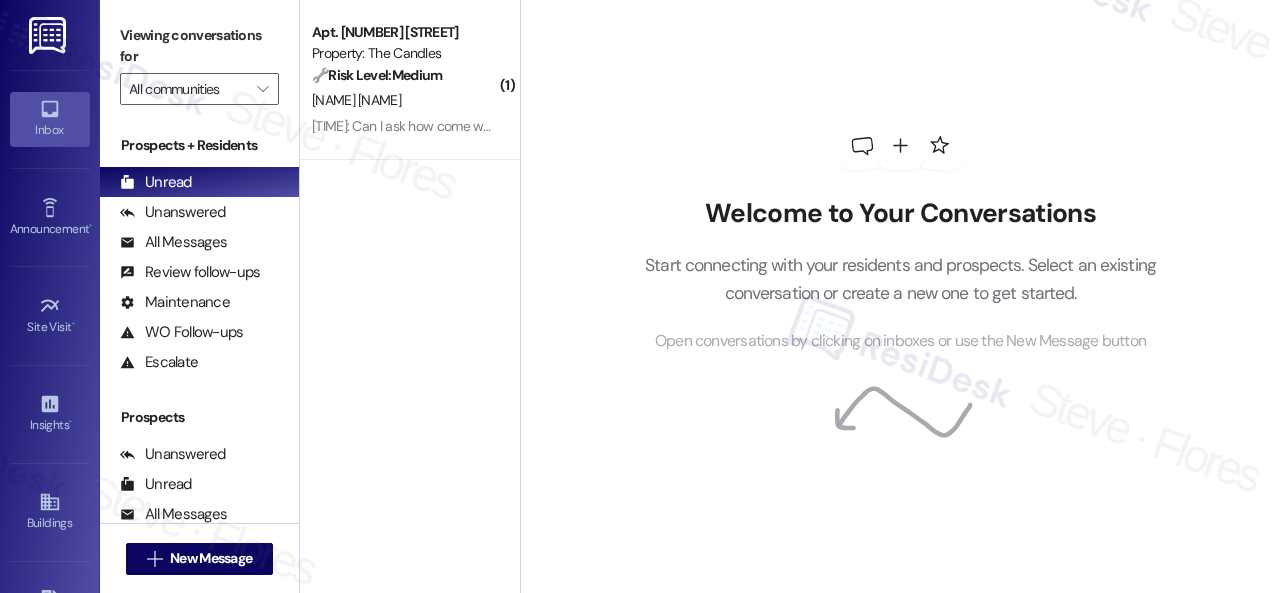scroll, scrollTop: 0, scrollLeft: 0, axis: both 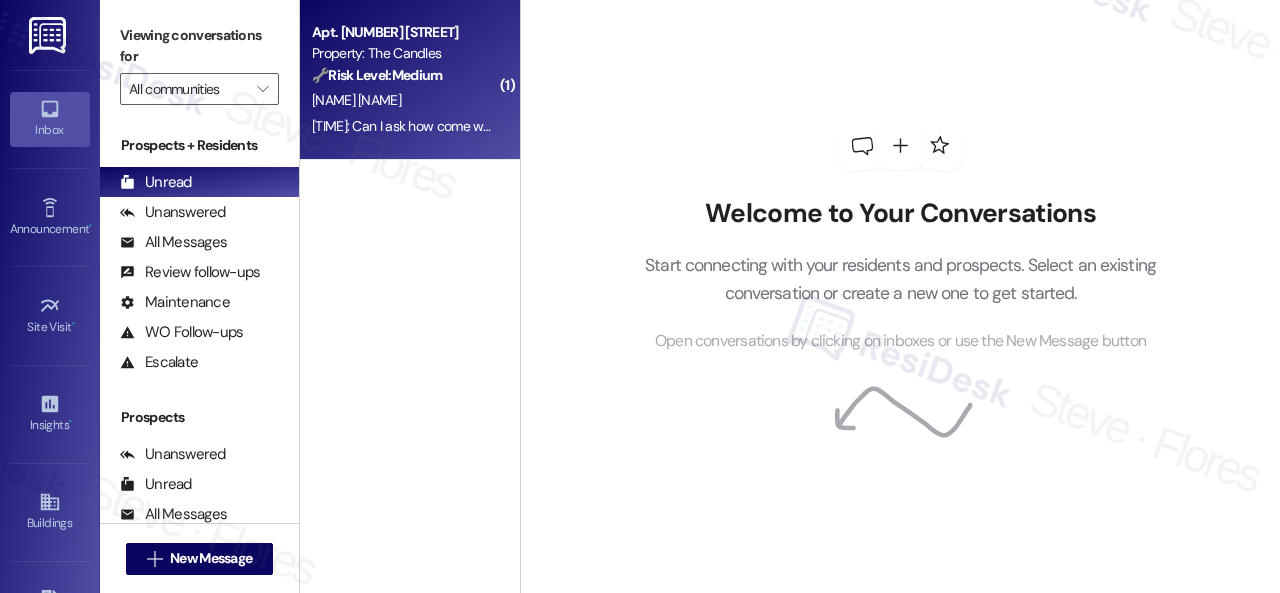 click on "[NAME] [NAME]" at bounding box center (404, 100) 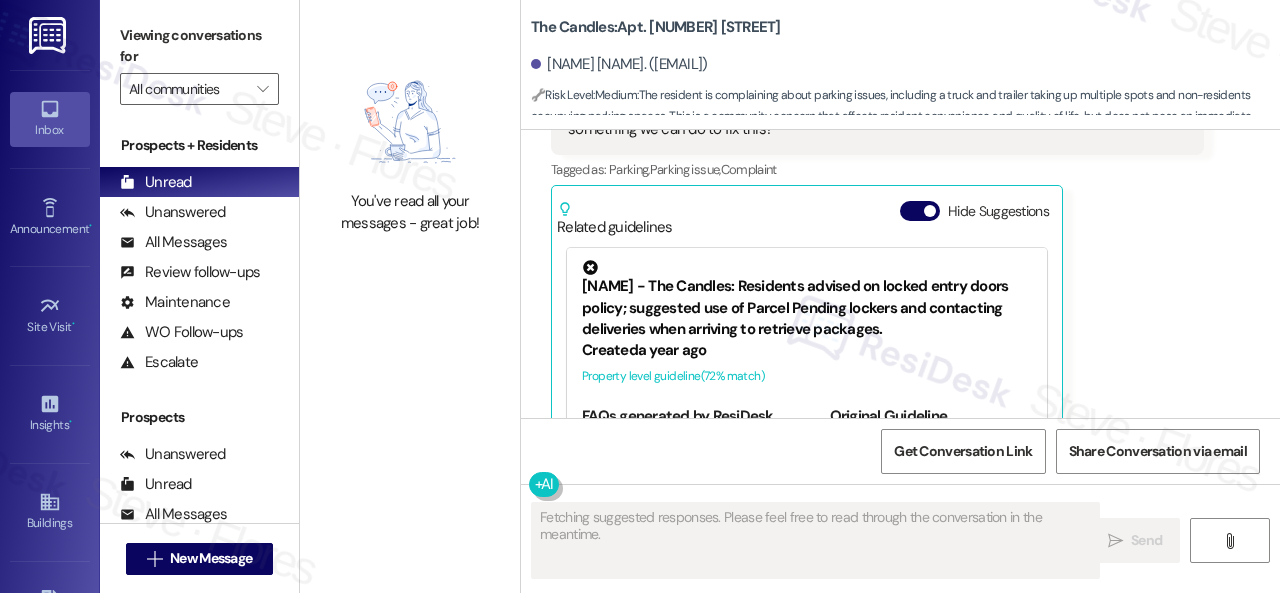 scroll, scrollTop: 11390, scrollLeft: 0, axis: vertical 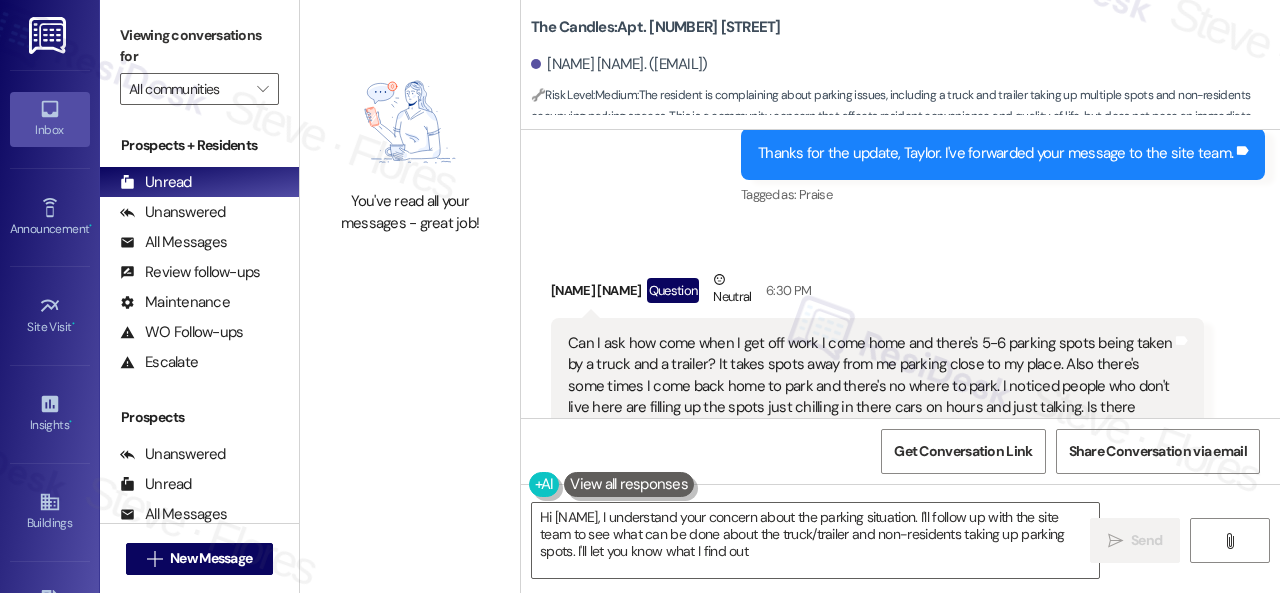 type on "Hi {{first_name}}, I understand your concern about the parking situation. I'll follow up with the site team to see what can be done about the truck/trailer and non-residents taking up parking spots. I'll let you know what I find out!" 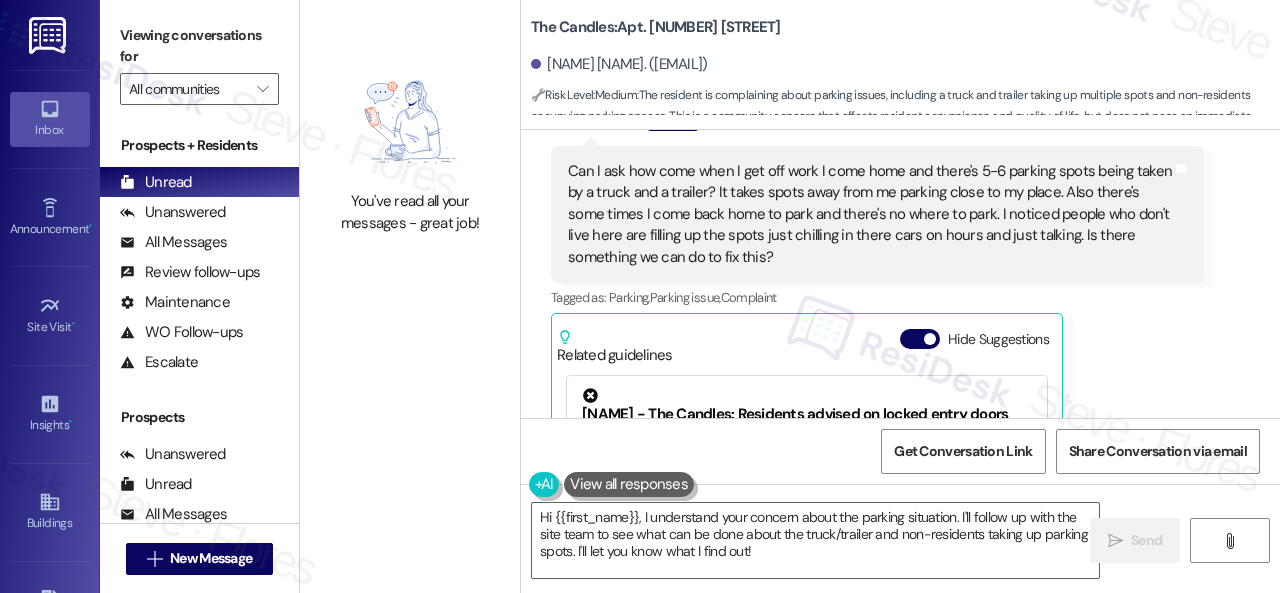 scroll, scrollTop: 11590, scrollLeft: 0, axis: vertical 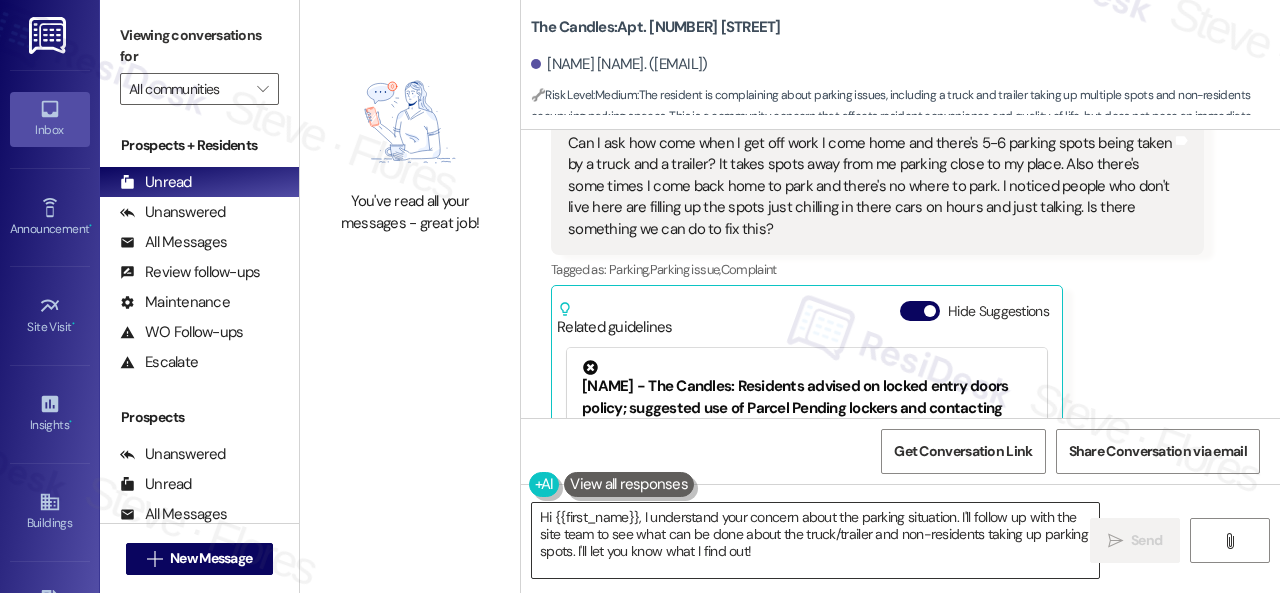 click on "Hi {{first_name}}, I understand your concern about the parking situation. I'll follow up with the site team to see what can be done about the truck/trailer and non-residents taking up parking spots. I'll let you know what I find out!" at bounding box center (815, 540) 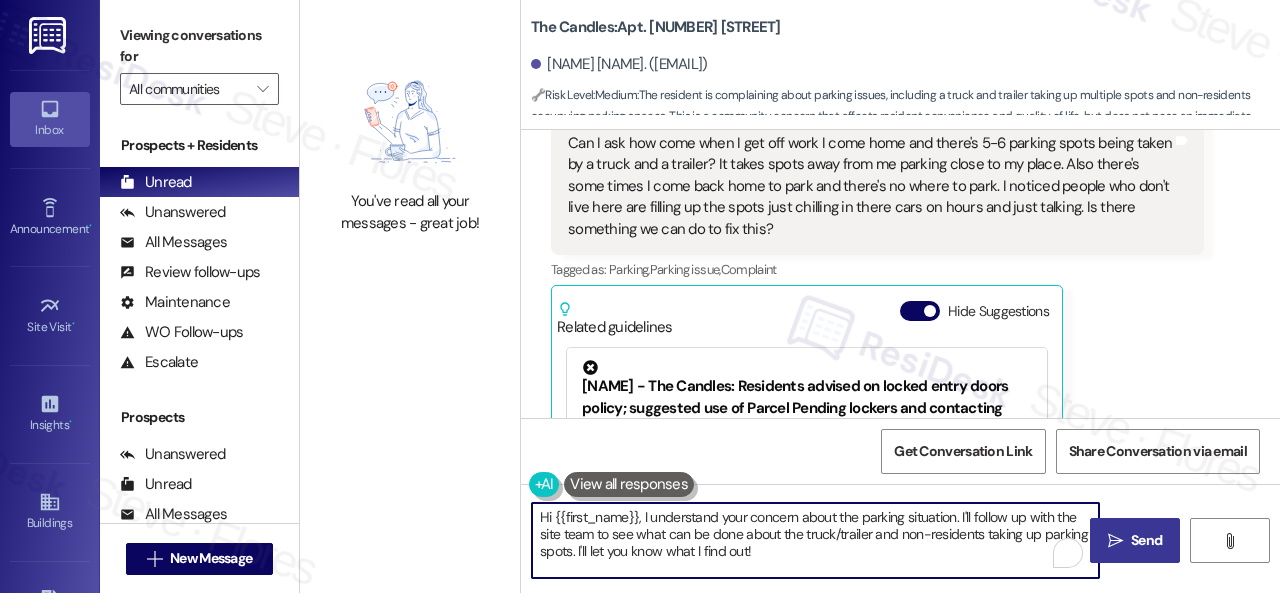 click on " Send" at bounding box center (1135, 540) 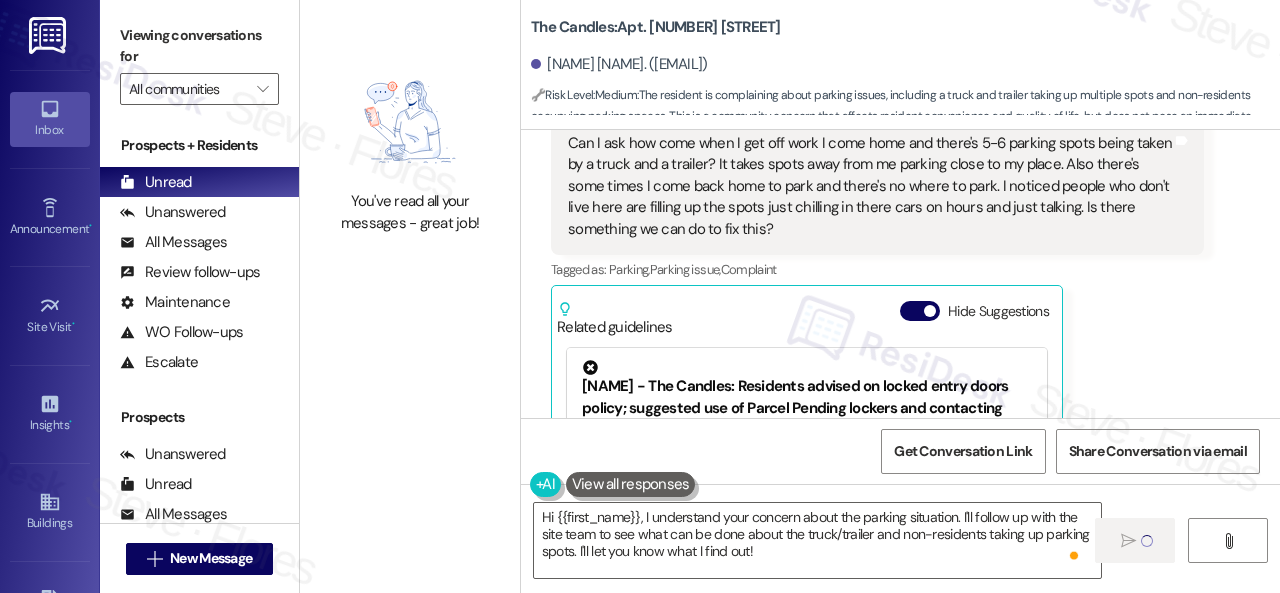 type 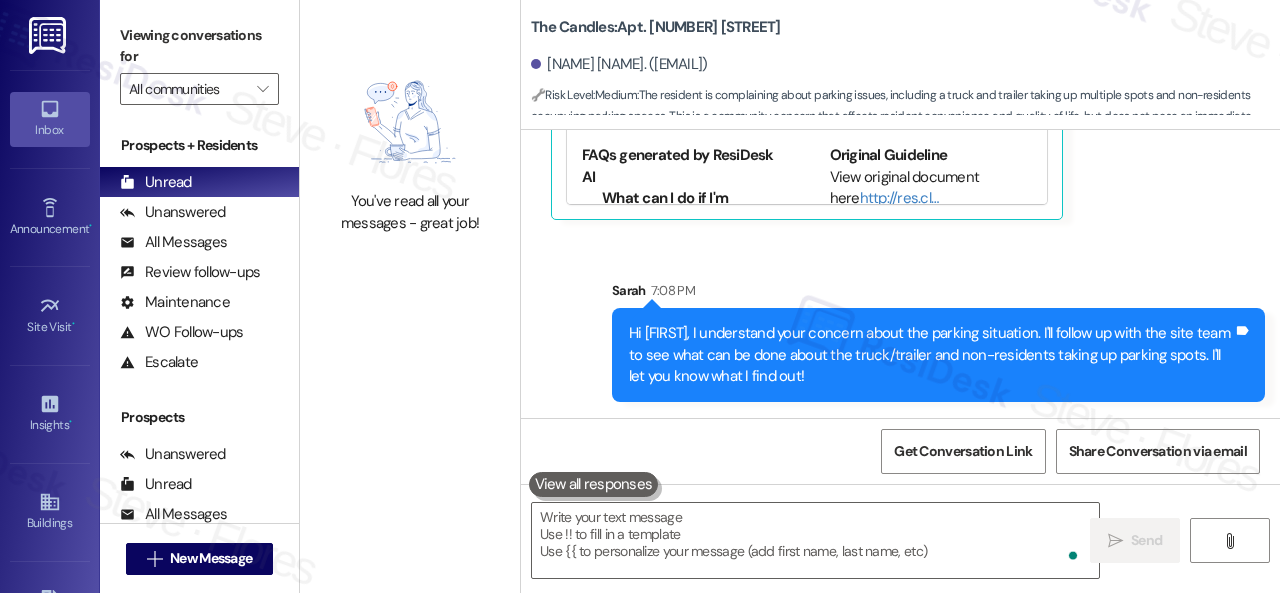 scroll, scrollTop: 12072, scrollLeft: 0, axis: vertical 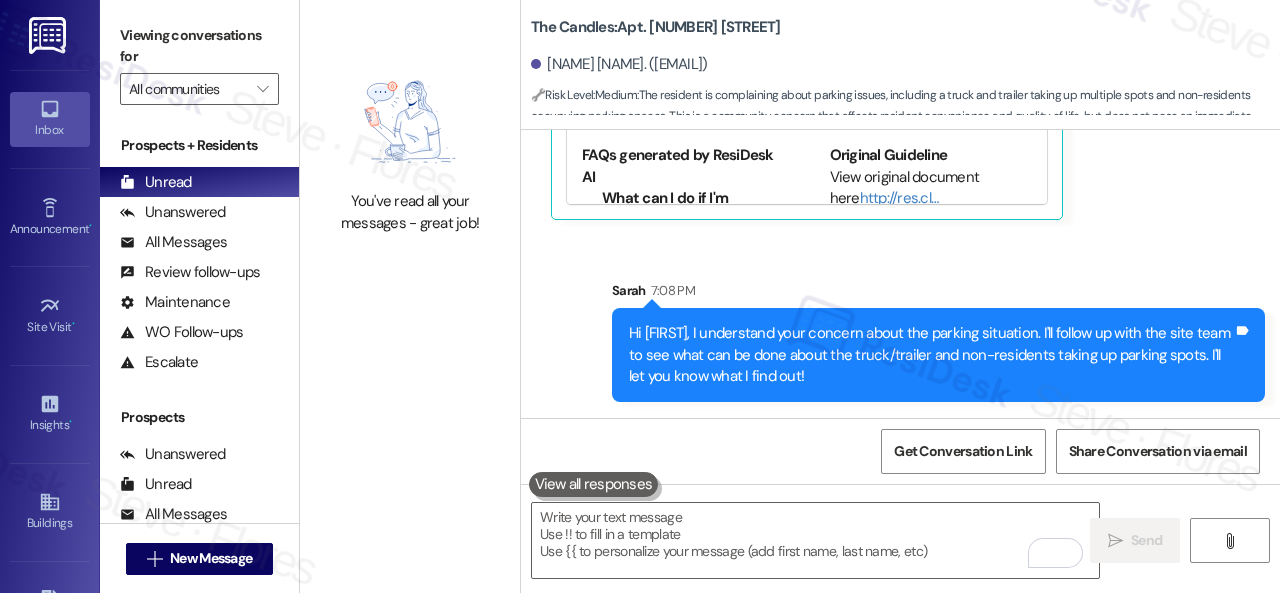 click on "Get Conversation Link Share Conversation via email" at bounding box center (900, 451) 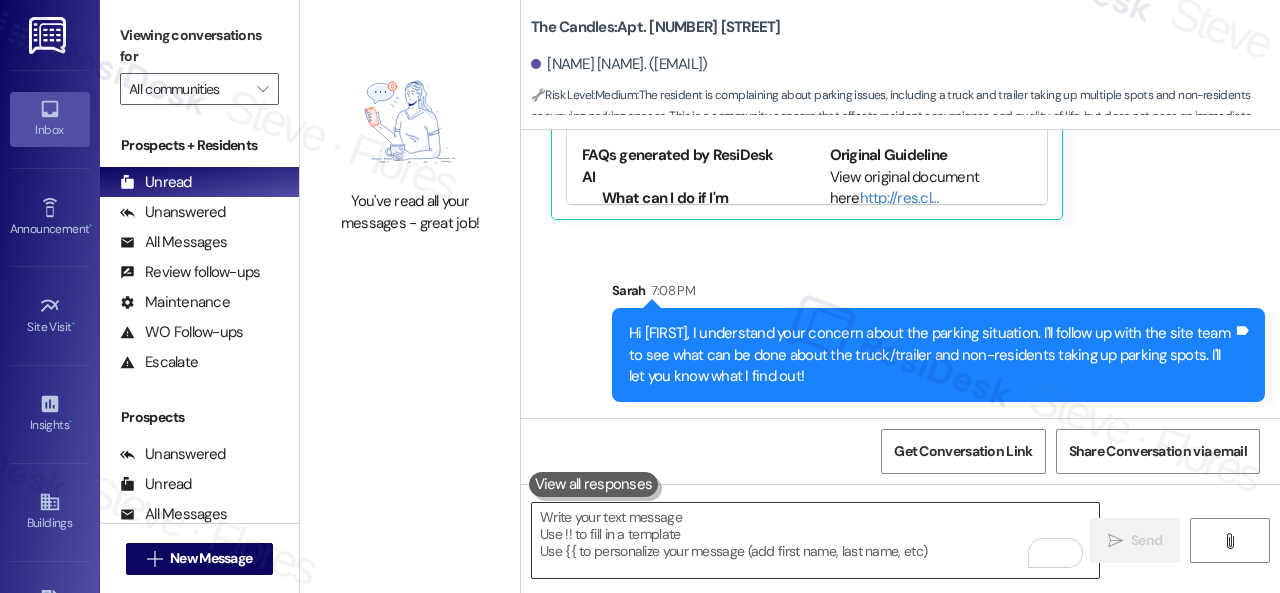 click at bounding box center (815, 540) 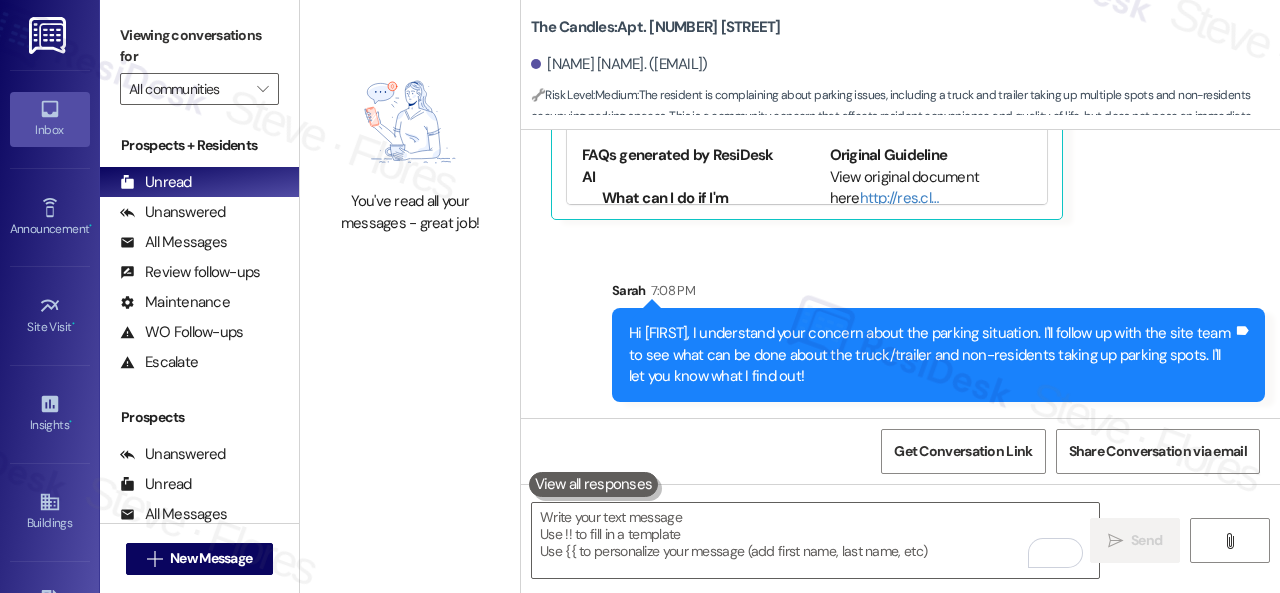 click on "Get Conversation Link Share Conversation via email" at bounding box center [900, 451] 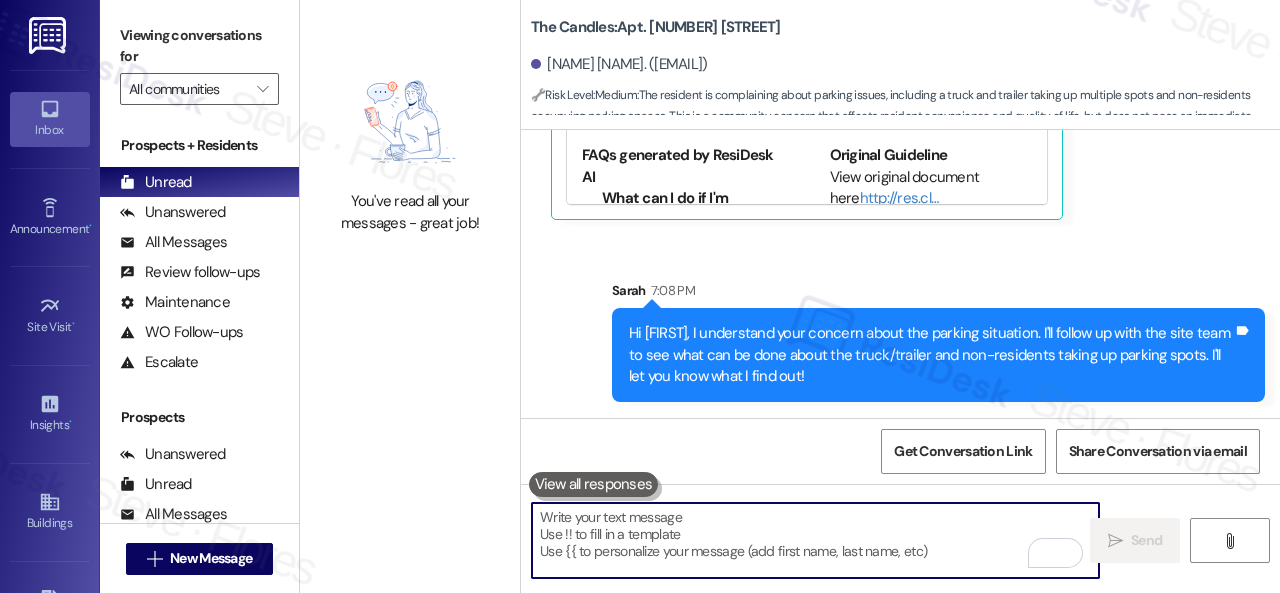 click at bounding box center (815, 540) 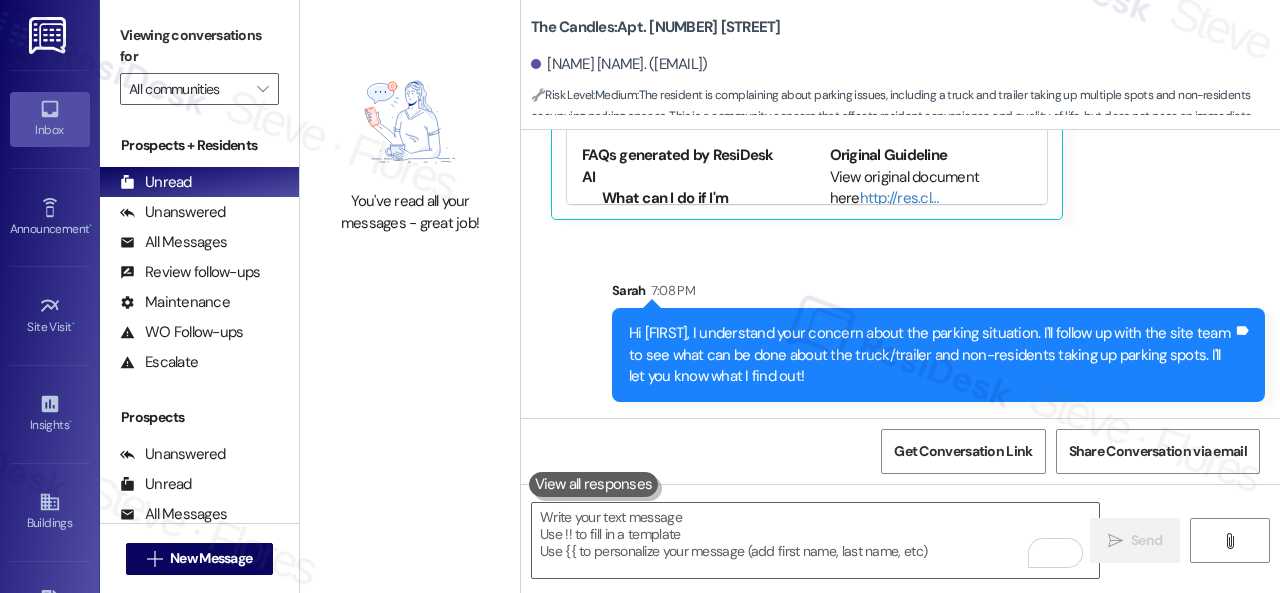 click on "Get Conversation Link Share Conversation via email" at bounding box center (900, 451) 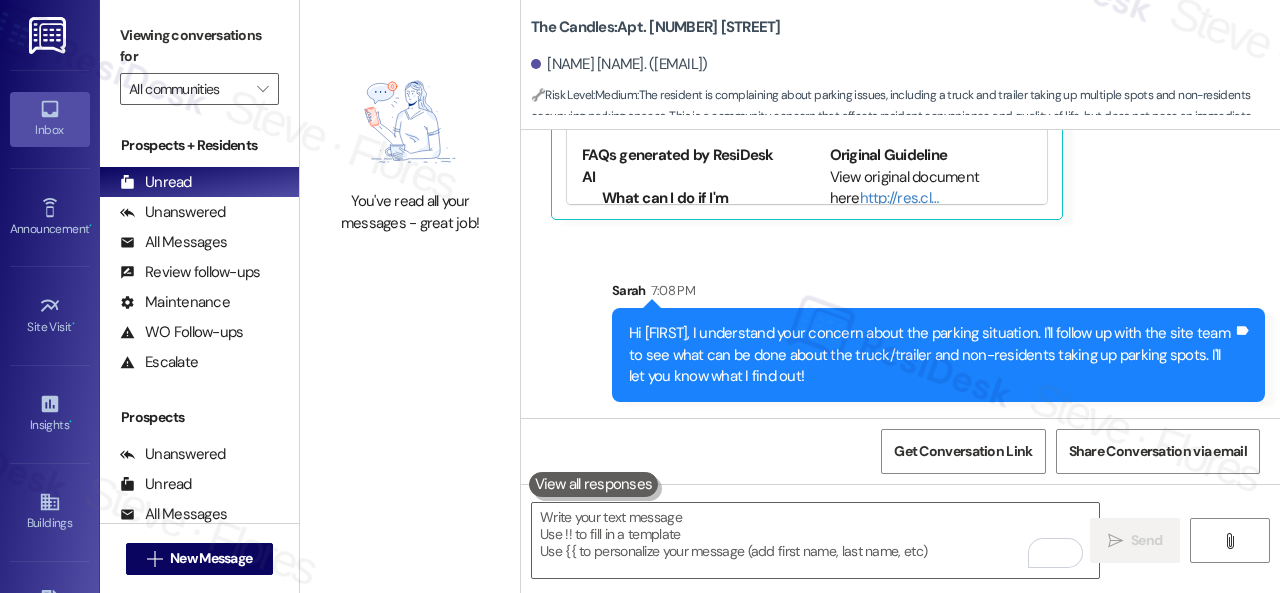 click on "Get Conversation Link Share Conversation via email" at bounding box center [900, 451] 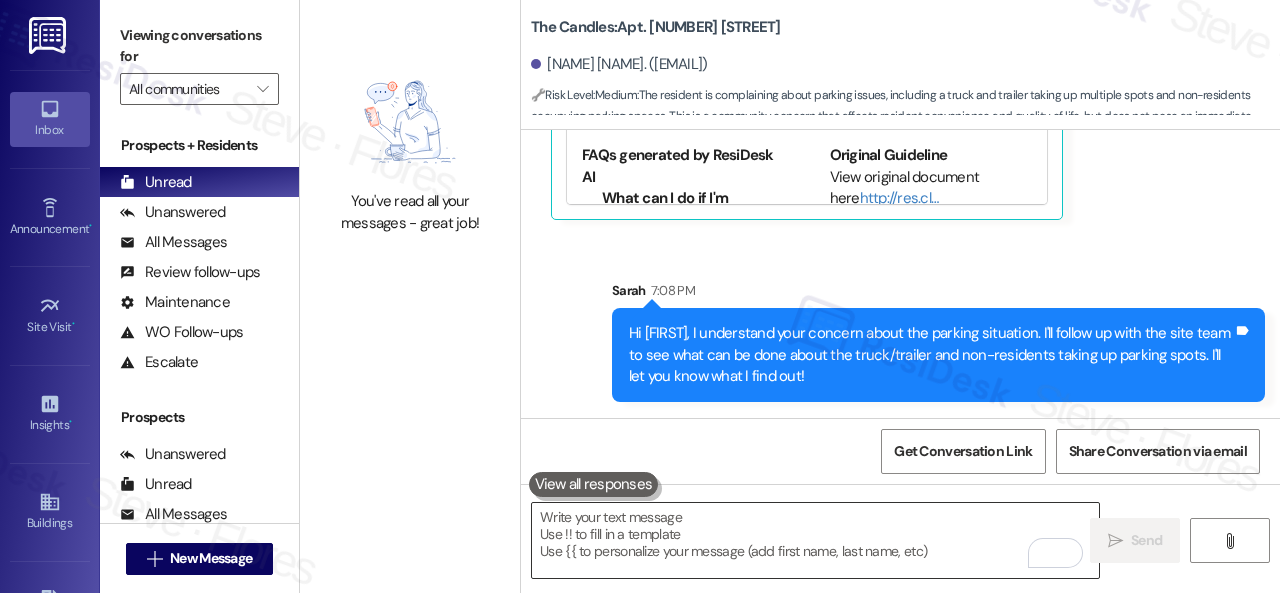 click at bounding box center [815, 540] 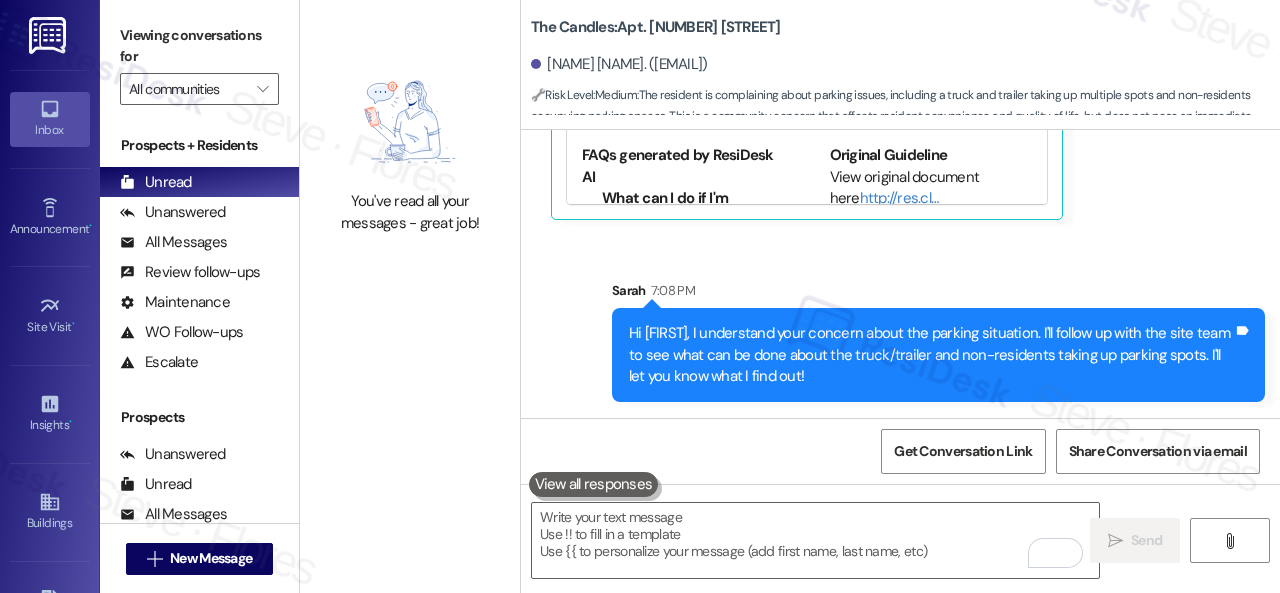 click on "Get Conversation Link Share Conversation via email" at bounding box center (900, 451) 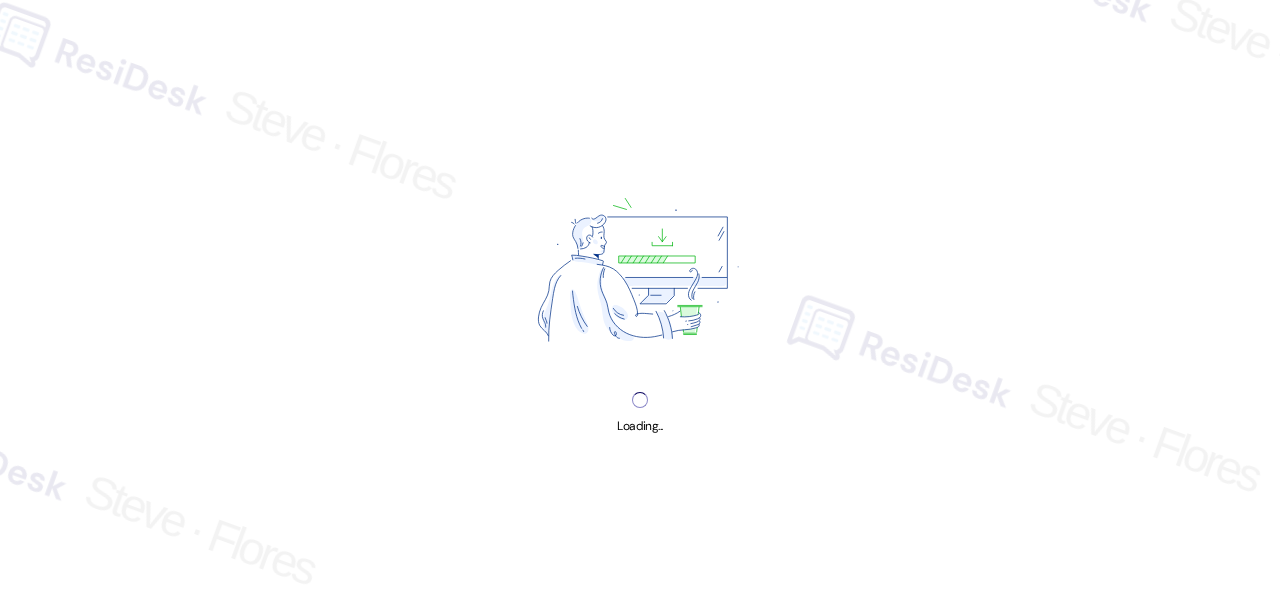 scroll, scrollTop: 0, scrollLeft: 0, axis: both 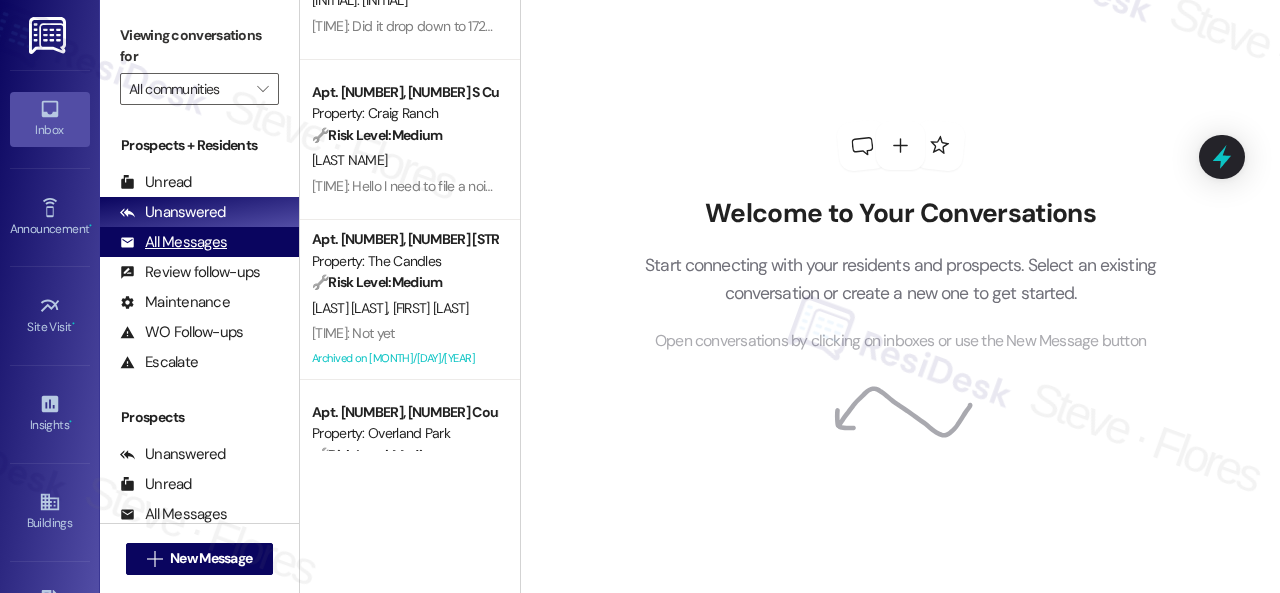 click on "All Messages" at bounding box center [173, 242] 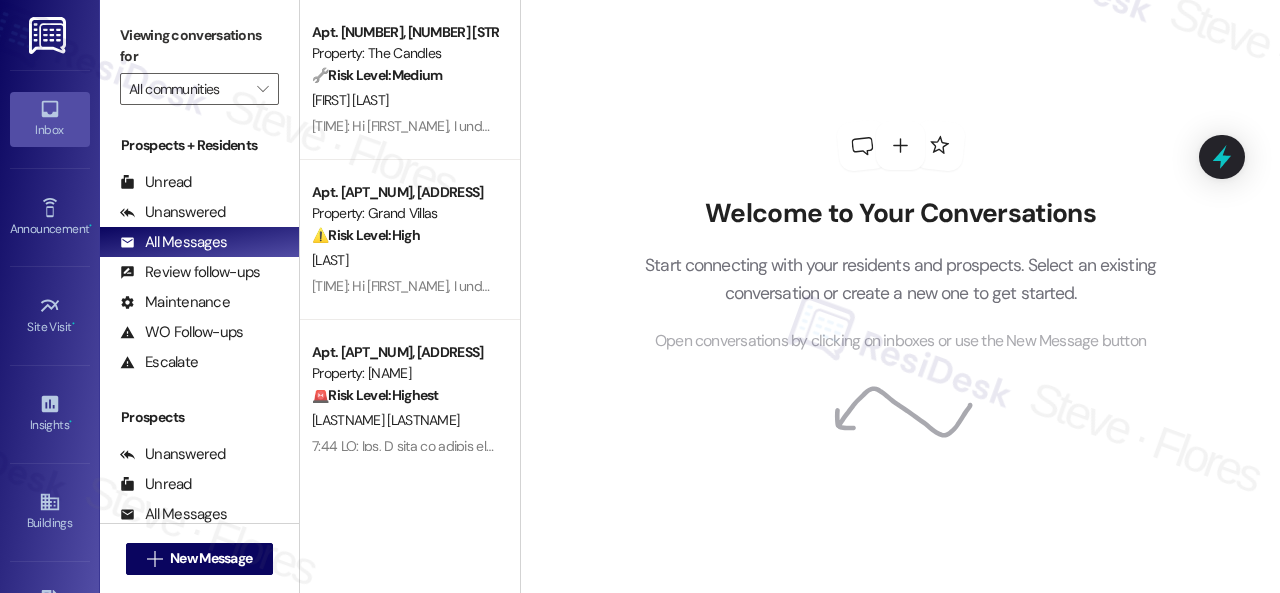 click on "Welcome to Your Conversations" at bounding box center [901, 214] 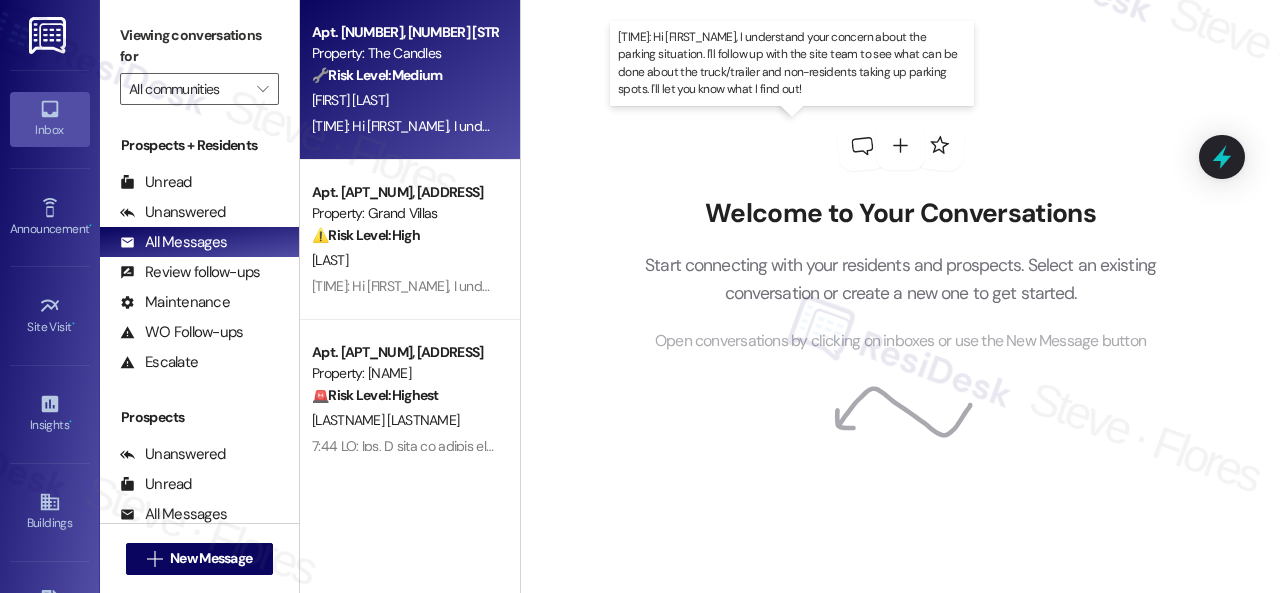 click on "[FIRST] [LAST]" at bounding box center (404, 100) 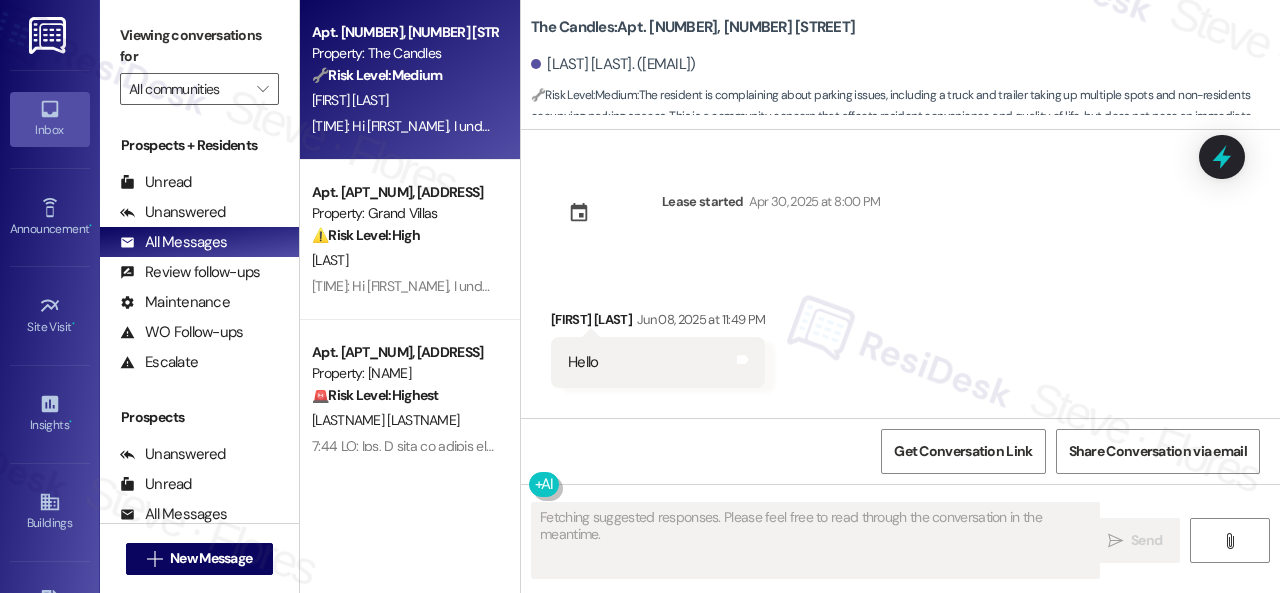 scroll, scrollTop: 12101, scrollLeft: 0, axis: vertical 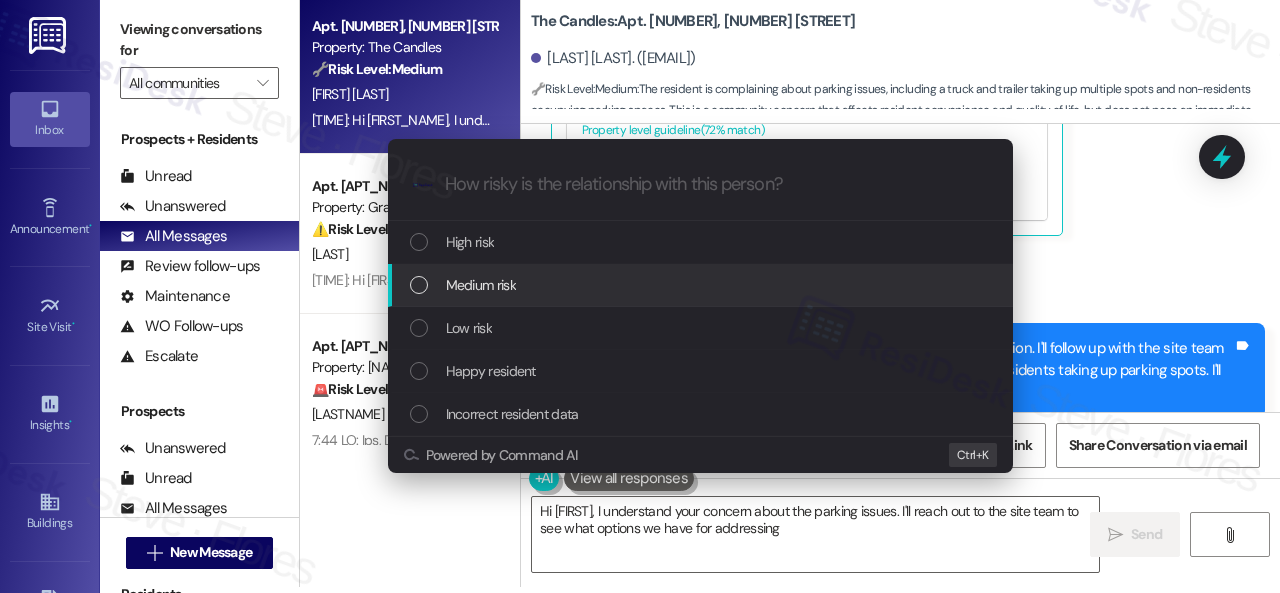 click on "Medium risk" at bounding box center (481, 285) 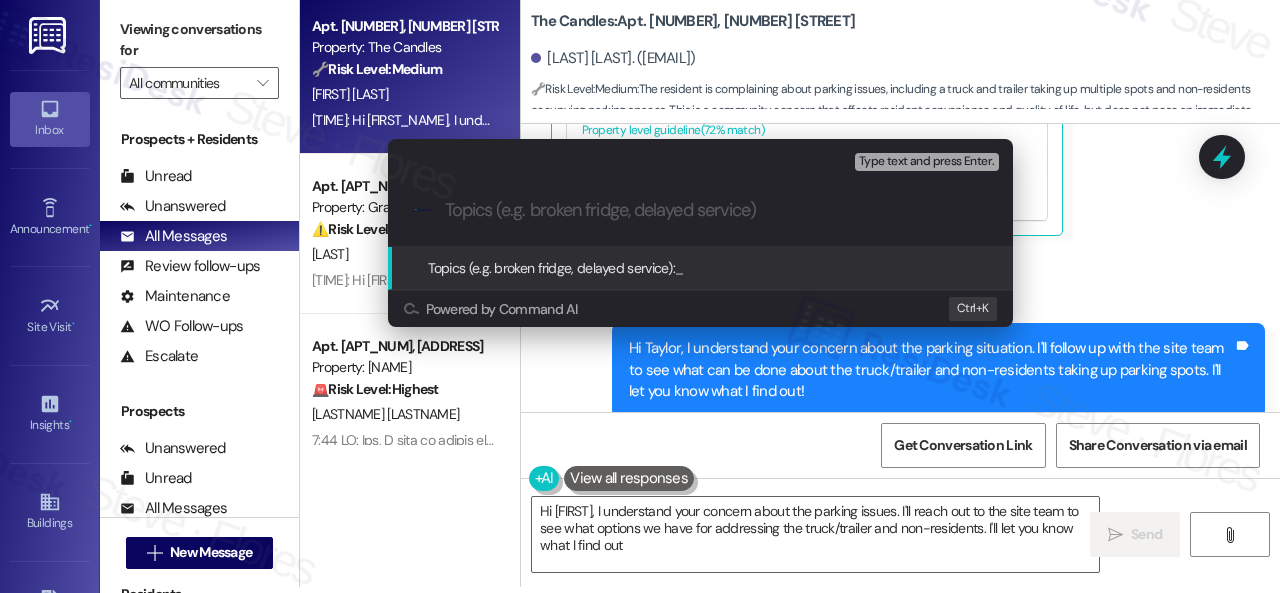 type on "Hi {{first_name}}, I understand your concern about the parking issues. I'll reach out to the site team to see what options we have for addressing the truck/trailer and non-residents. I'll let you know what I find out!" 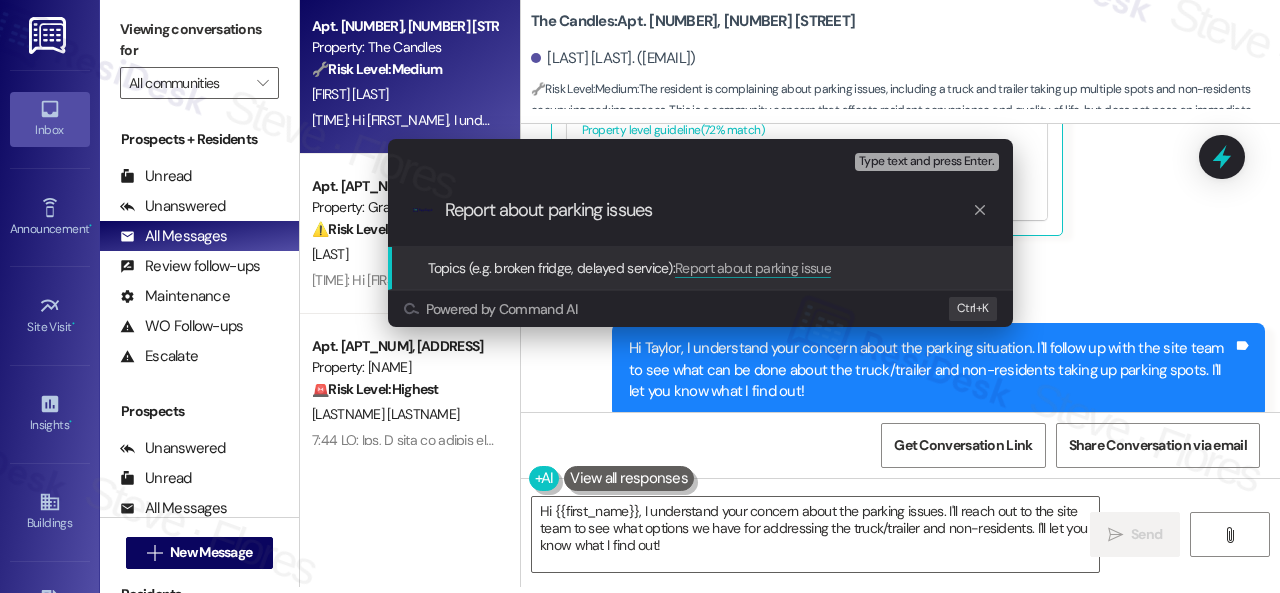 type on "Report about parking issues." 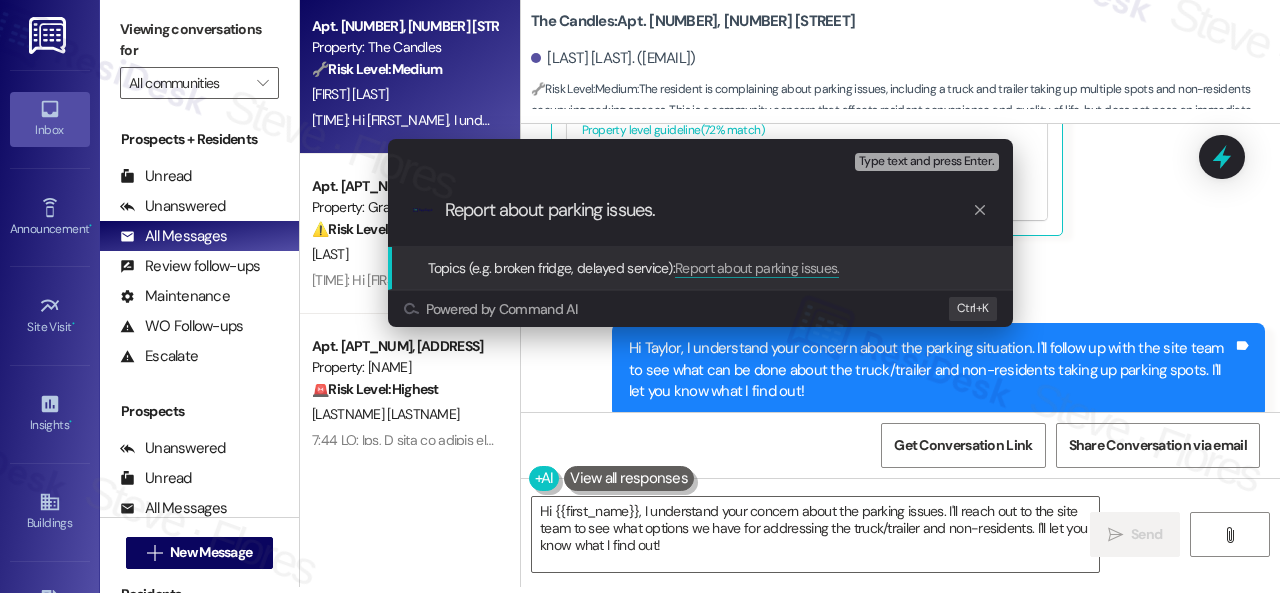 type 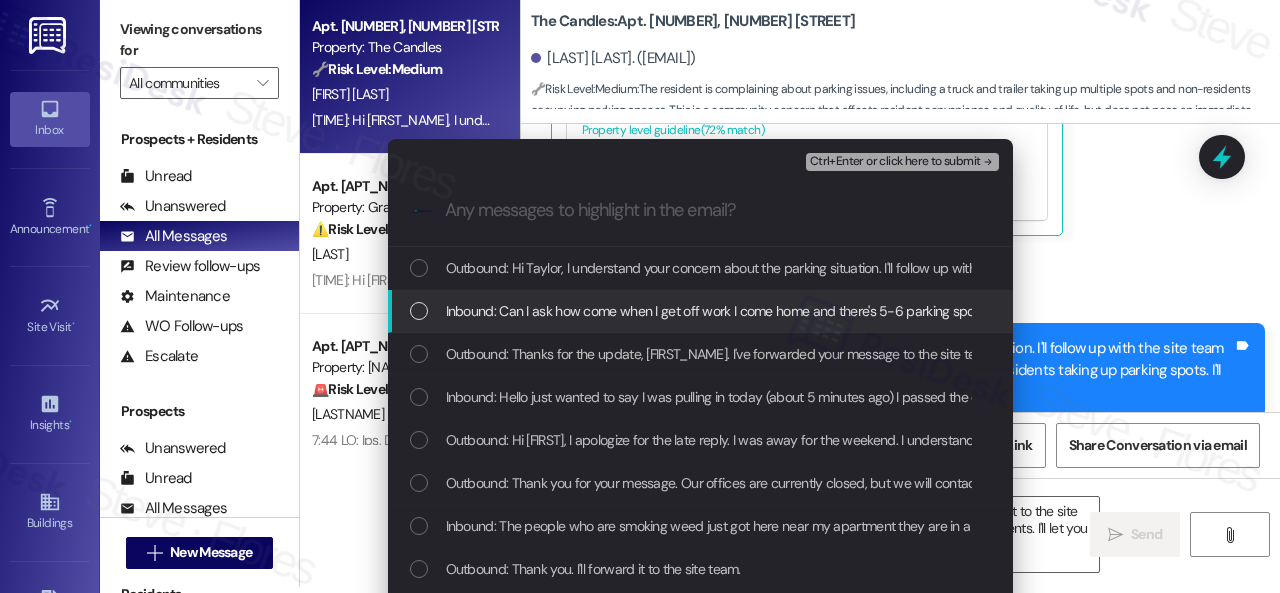 click on "Inbound: Can I ask how come when I get off work I come home and there's 5-6 parking spots being taken by a truck and a trailer? It takes spots away from me parking close to my place. Also there's some times I come back home to park and there's no where to park. I noticed people who don't live here are filling up the spots just chilling in there cars on hours and just talking. Is there something we can do to fix this?" at bounding box center (1644, 311) 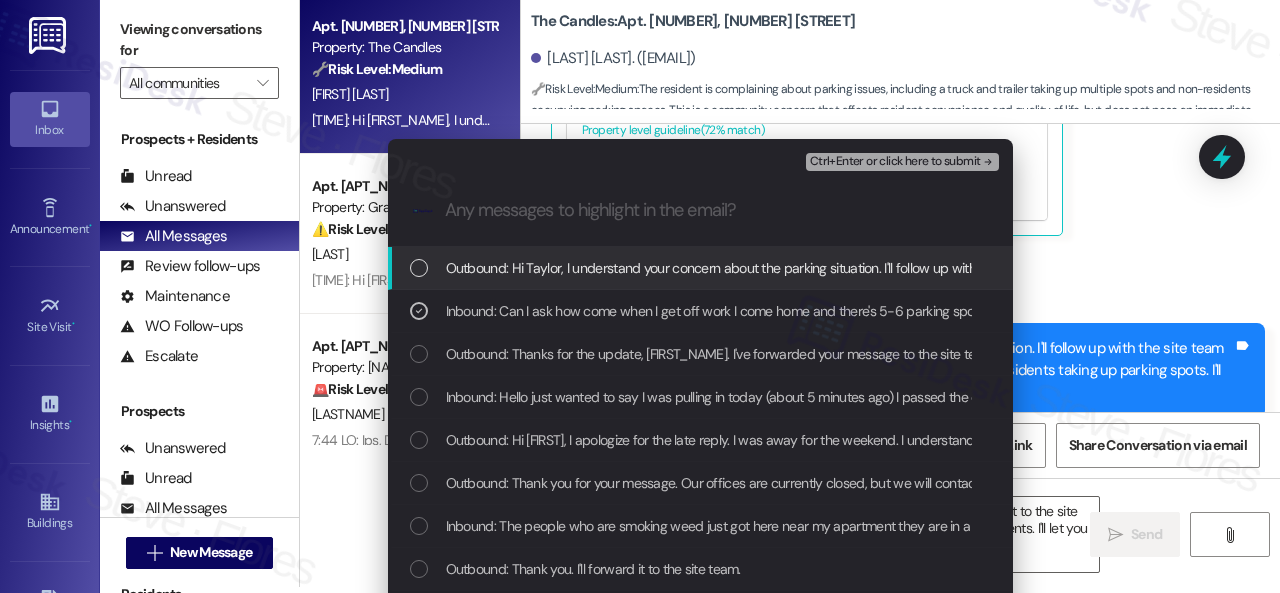 click on "Ctrl+Enter or click here to submit" at bounding box center (895, 162) 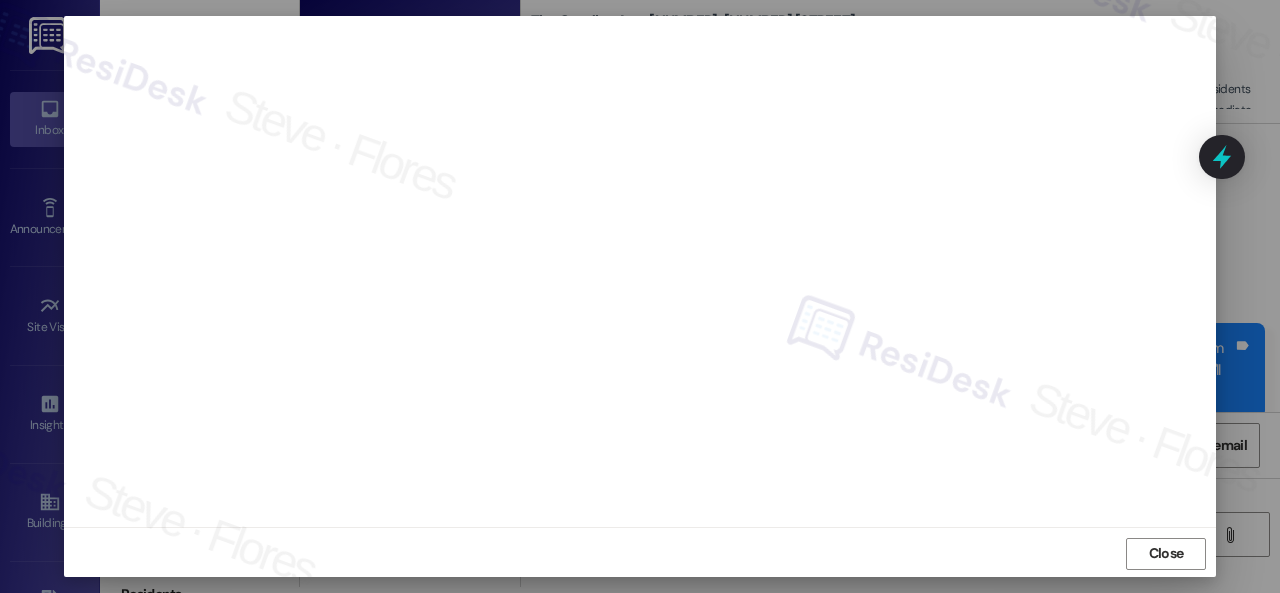 scroll, scrollTop: 25, scrollLeft: 0, axis: vertical 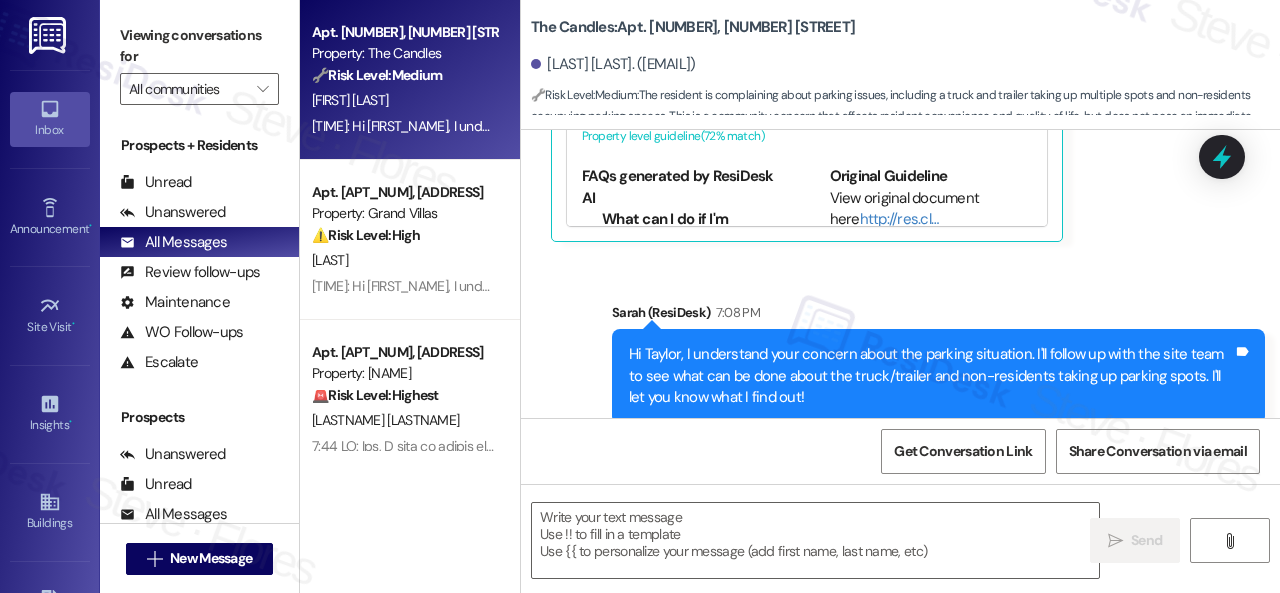 type on "Fetching suggested responses. Please feel free to read through the conversation in the meantime." 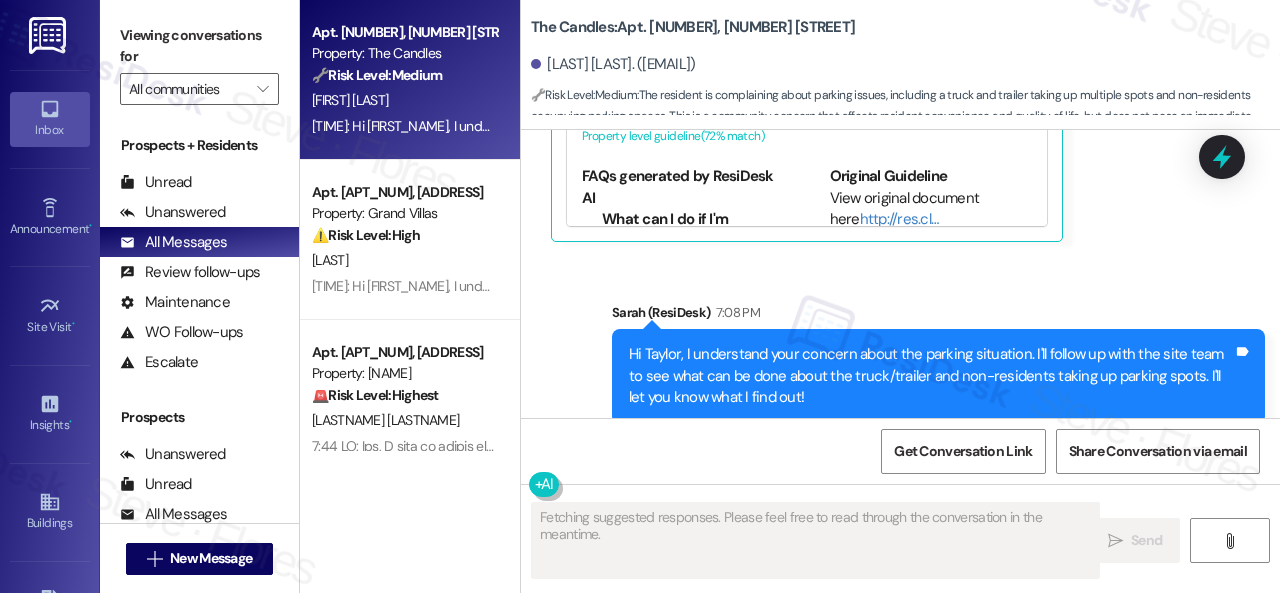 scroll, scrollTop: 11888, scrollLeft: 0, axis: vertical 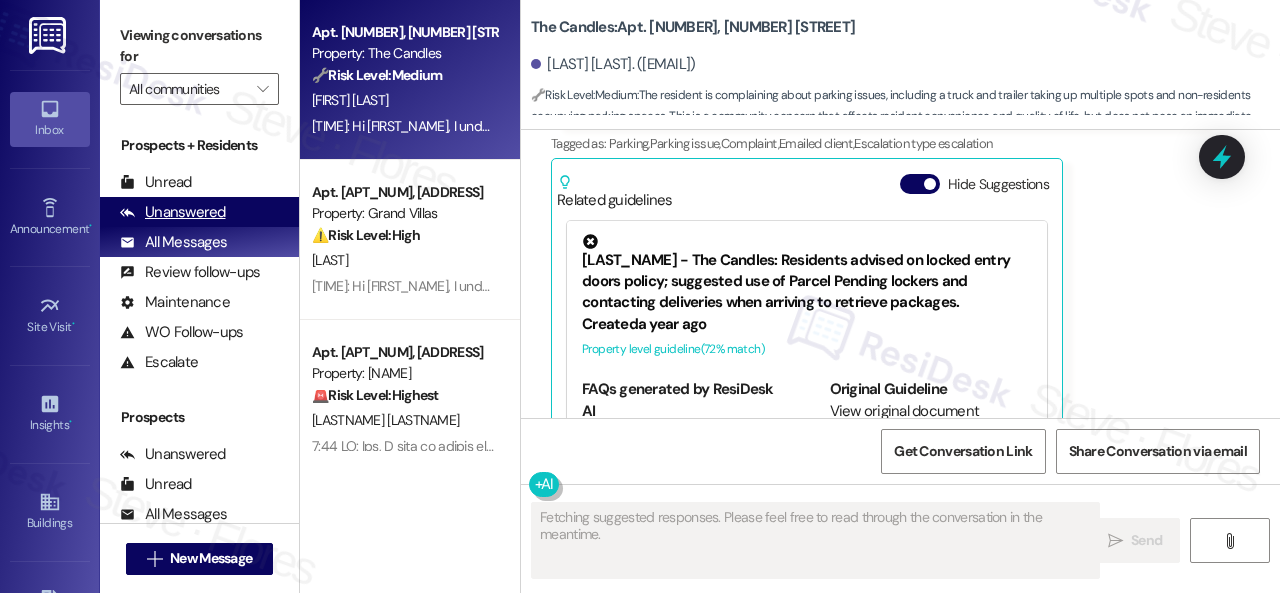 click on "Unanswered" at bounding box center (173, 212) 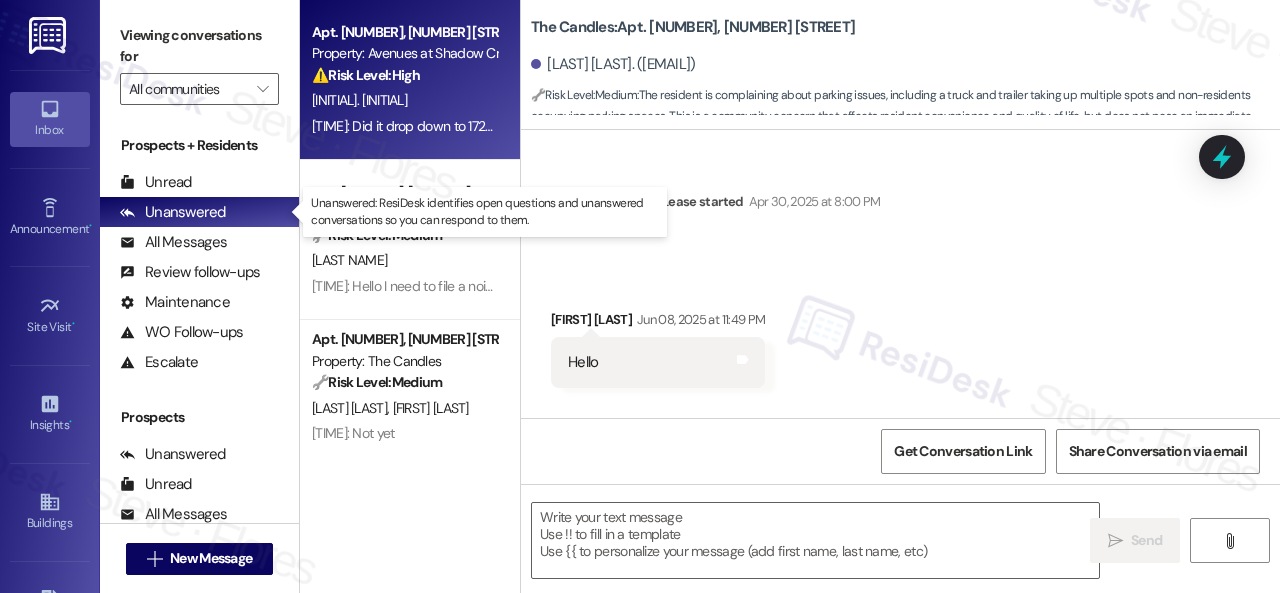 click on "[INITIAL]. [INITIAL]" at bounding box center [404, 100] 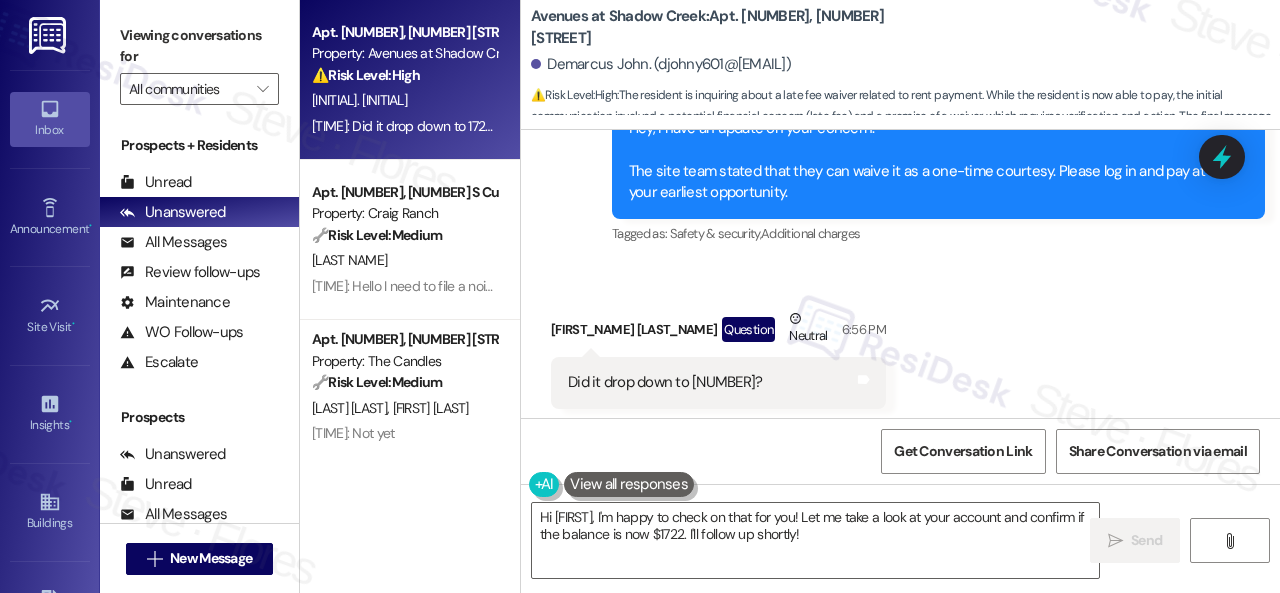 scroll, scrollTop: 3760, scrollLeft: 0, axis: vertical 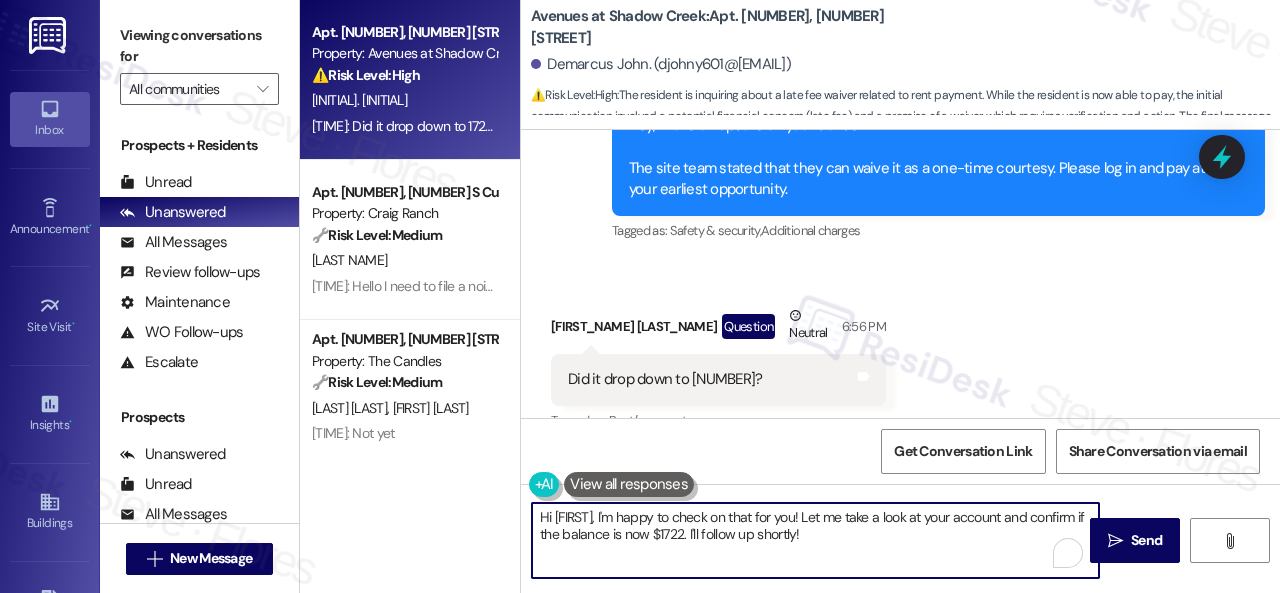click on "Hi [FIRST], I'm happy to check on that for you! Let me take a look at your account and confirm if the balance is now $1722. I'll follow up shortly!" at bounding box center [815, 540] 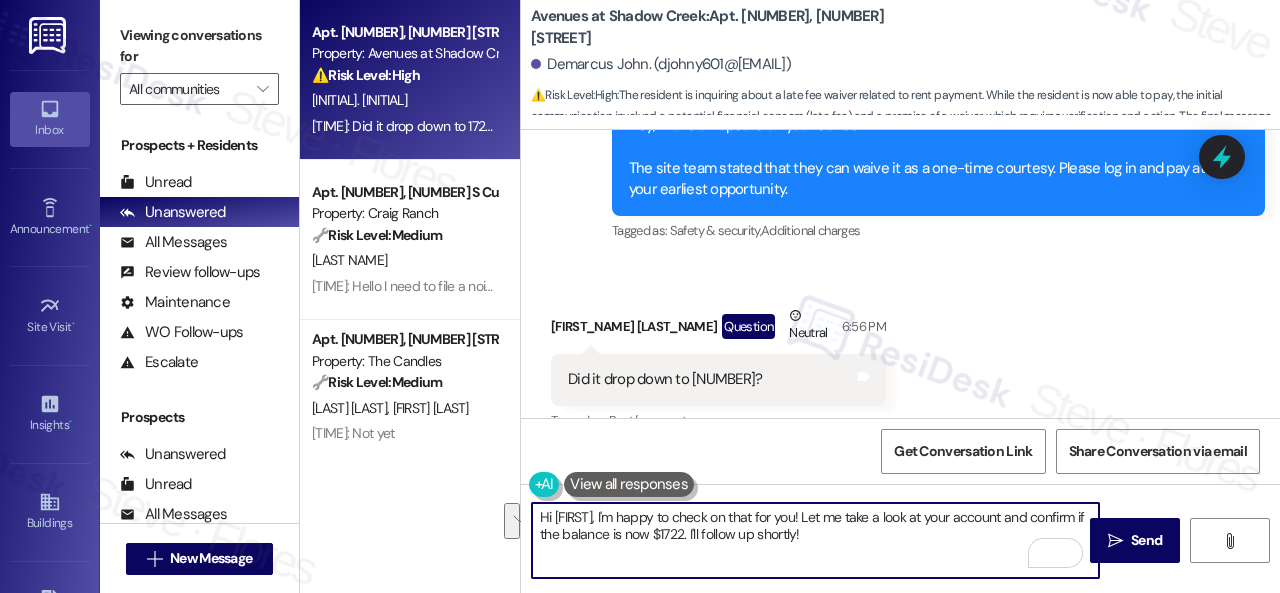 drag, startPoint x: 875, startPoint y: 535, endPoint x: 479, endPoint y: 458, distance: 403.41666 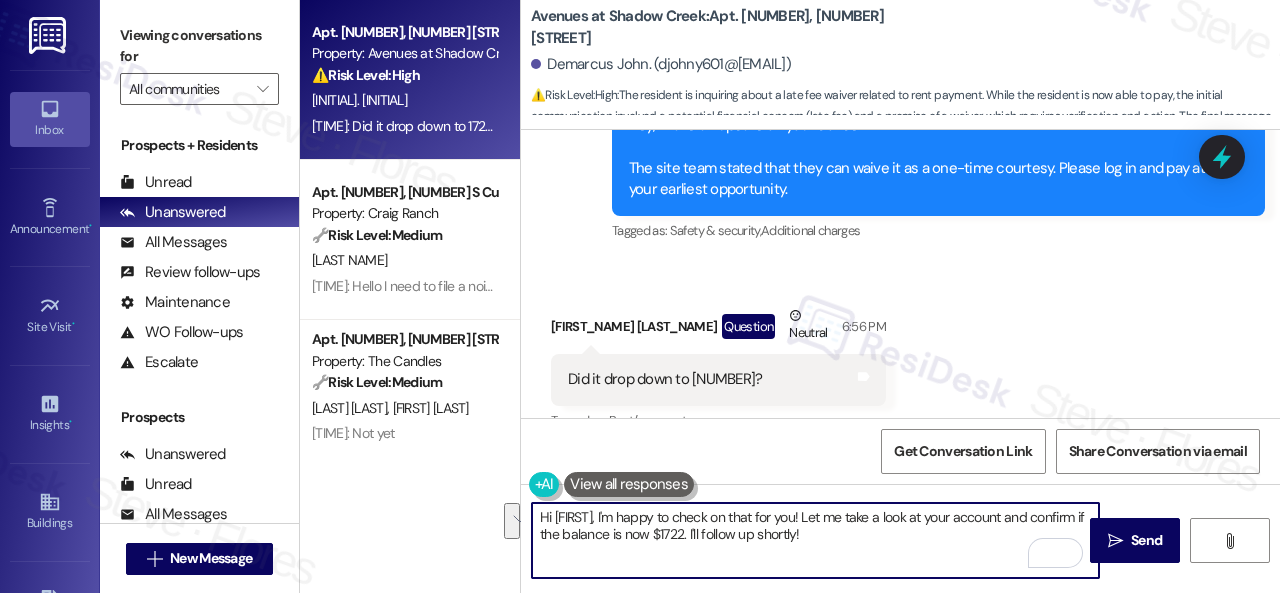 click on "Apt. [NUMBER], [NUMBER] Broadway St Property: [NAME] ⚠️  Risk Level:  High The resident is inquiring about a late fee waiver related to rent payment. While the resident is now able to pay, the initial communication involved a potential financial concern (late fee) and a promise of a waiver, which requires verification and action. The final message indicates a possible discrepancy in the amount due, which needs to be investigated to avoid financial miscommunication. [INITIALS]. [LAST_NAME] 6:56 PM: Did it drop down to $[NUMBER]? 6:56 PM: Did it drop down to $[NUMBER]? Apt. [NUMBER], [NUMBER] S Custer Rd Property: [NAME] 🔧  Risk Level:  Medium The resident is filing a noise complaint. This is a community concern that affects the resident's comfort, but there is no indication of immediate danger, lease violation, or policy failure. N. Sampson 5:43 PM: Hello I need to file a noise complaint 5:43 PM: Hello I need to file a noise complaint Apt. [NUMBER][LETTER], [NUMBER] Candlelight Dr Property: The Candles 🔧  Risk Level:  Medium J. [LAST_NAME]" at bounding box center [790, 296] 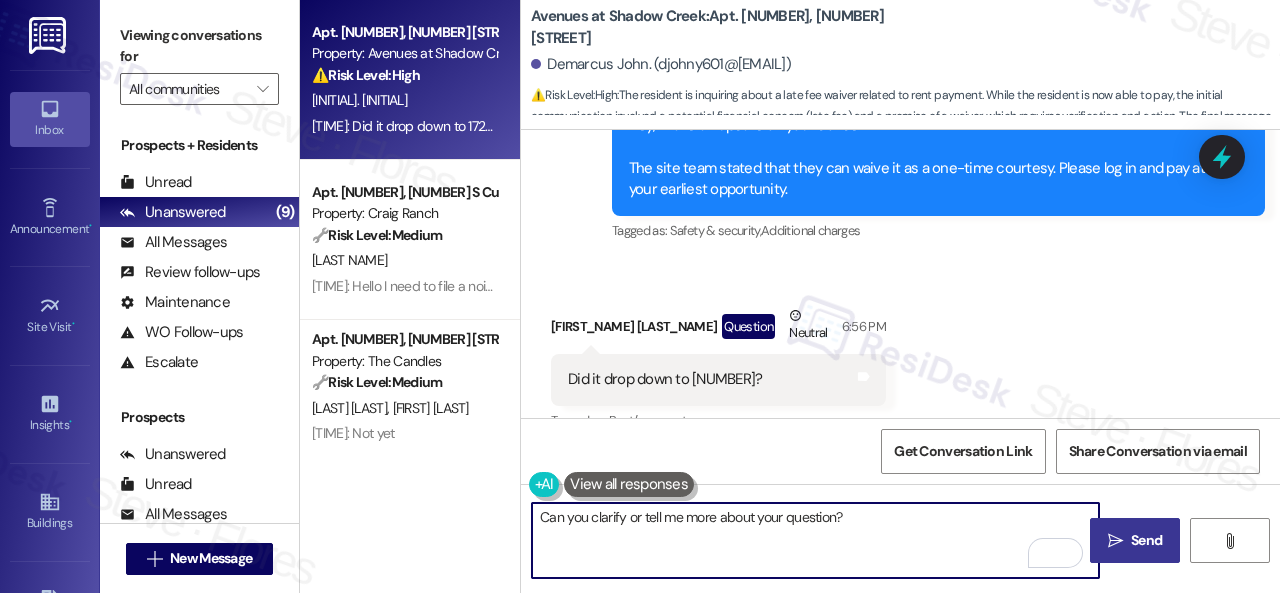 type on "Can you clarify or tell me more about your question?" 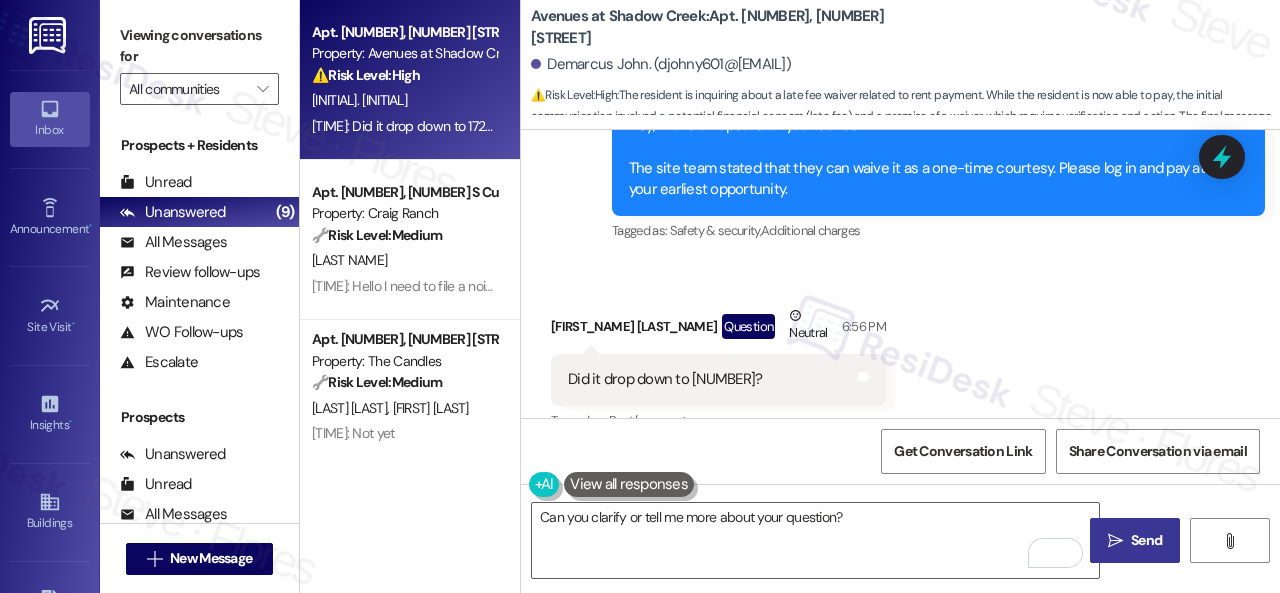 click on "Send" at bounding box center [1146, 540] 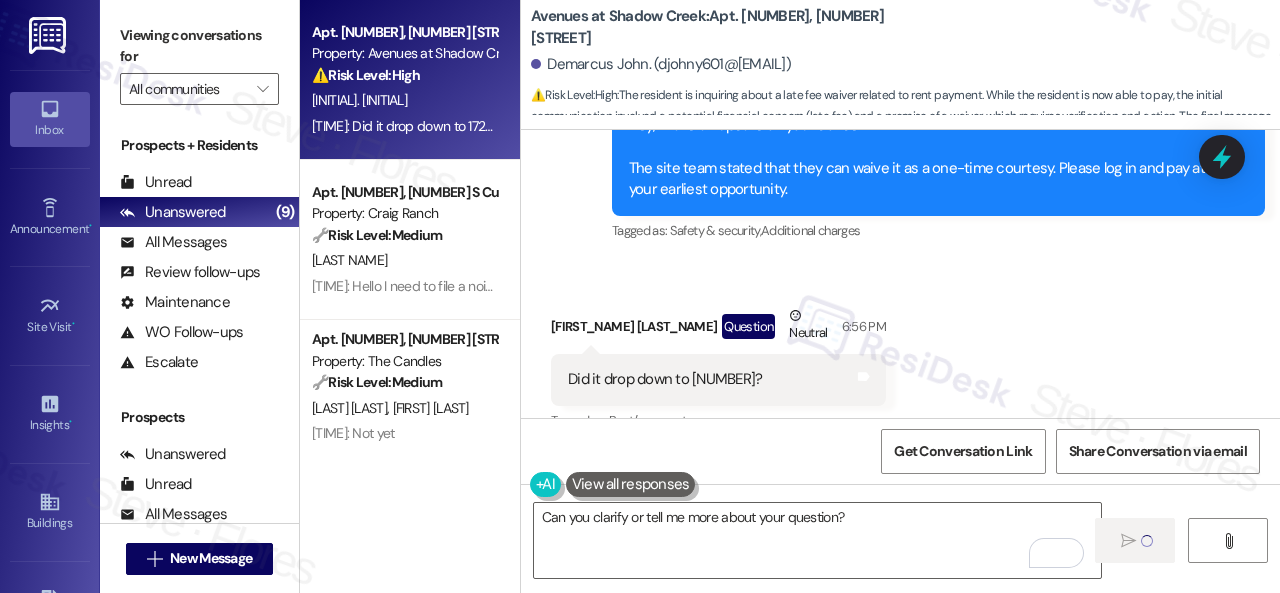 type 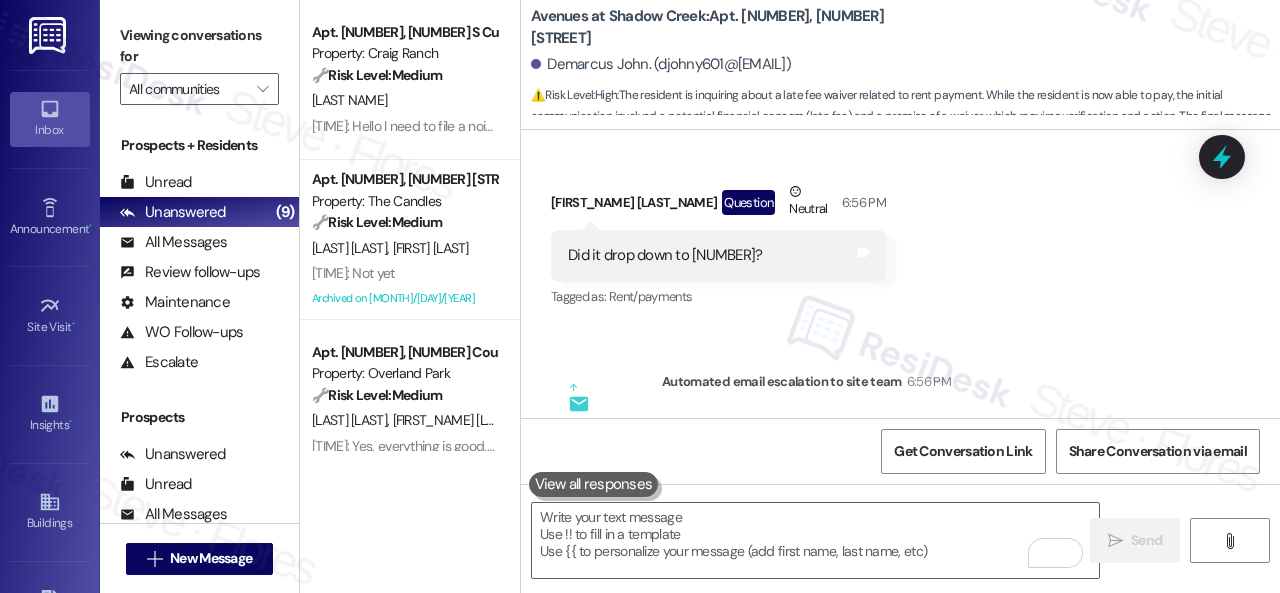 scroll, scrollTop: 3960, scrollLeft: 0, axis: vertical 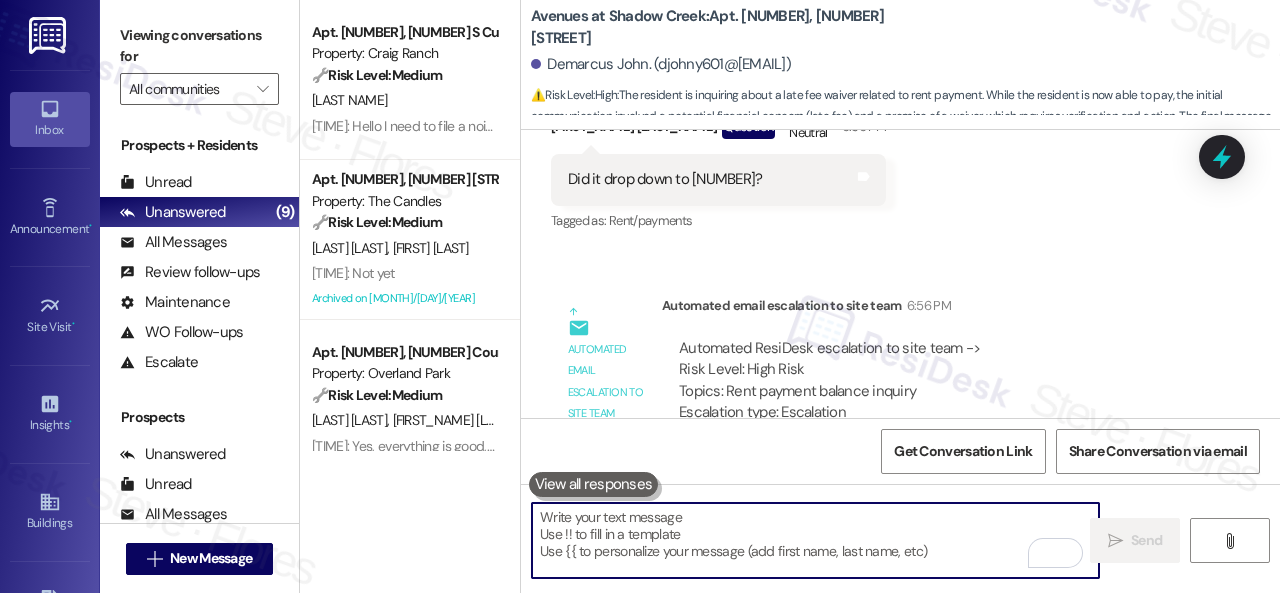 click at bounding box center [815, 540] 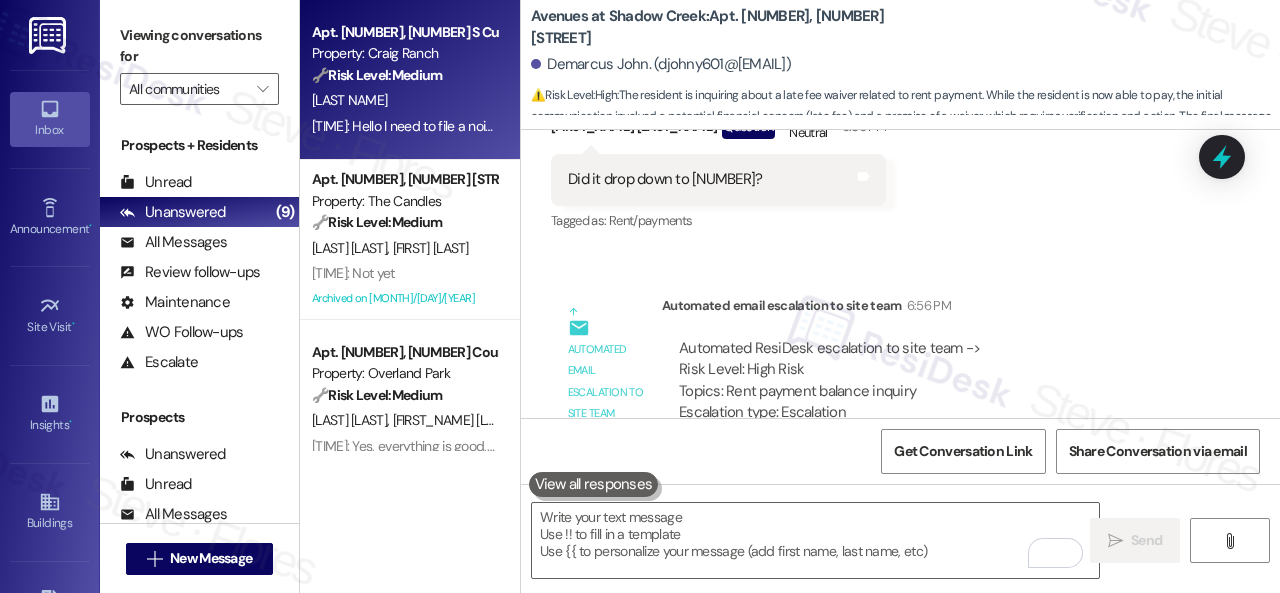 click on "🔧  Risk Level:  Medium" at bounding box center (377, 75) 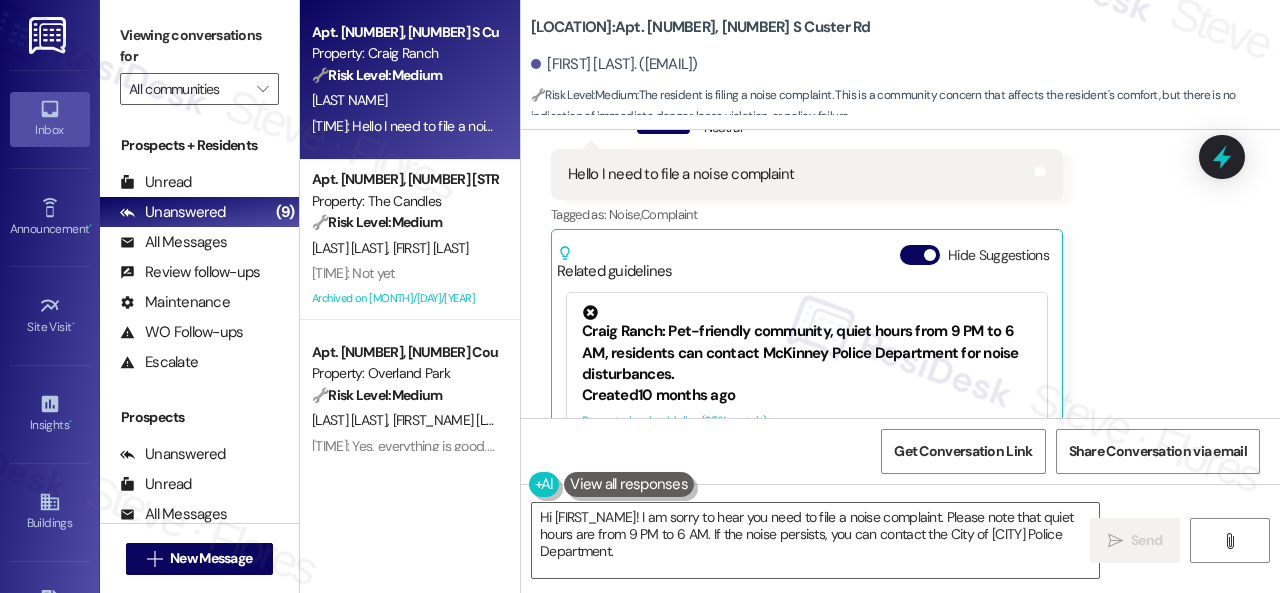 scroll, scrollTop: 5490, scrollLeft: 0, axis: vertical 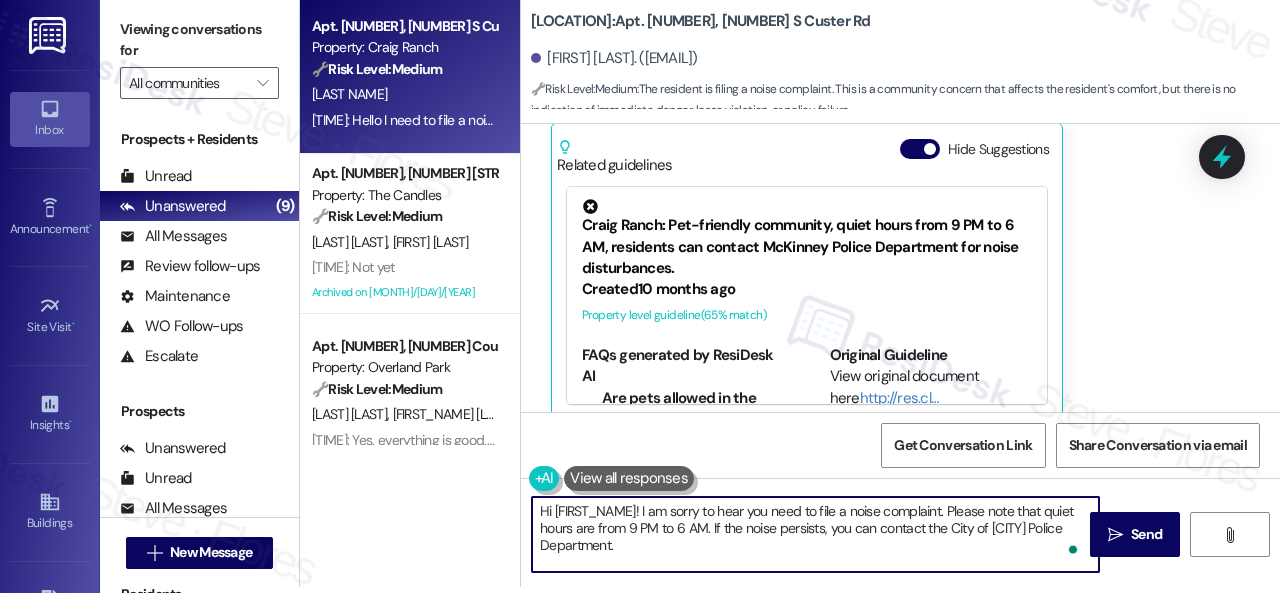 drag, startPoint x: 709, startPoint y: 526, endPoint x: 719, endPoint y: 545, distance: 21.470911 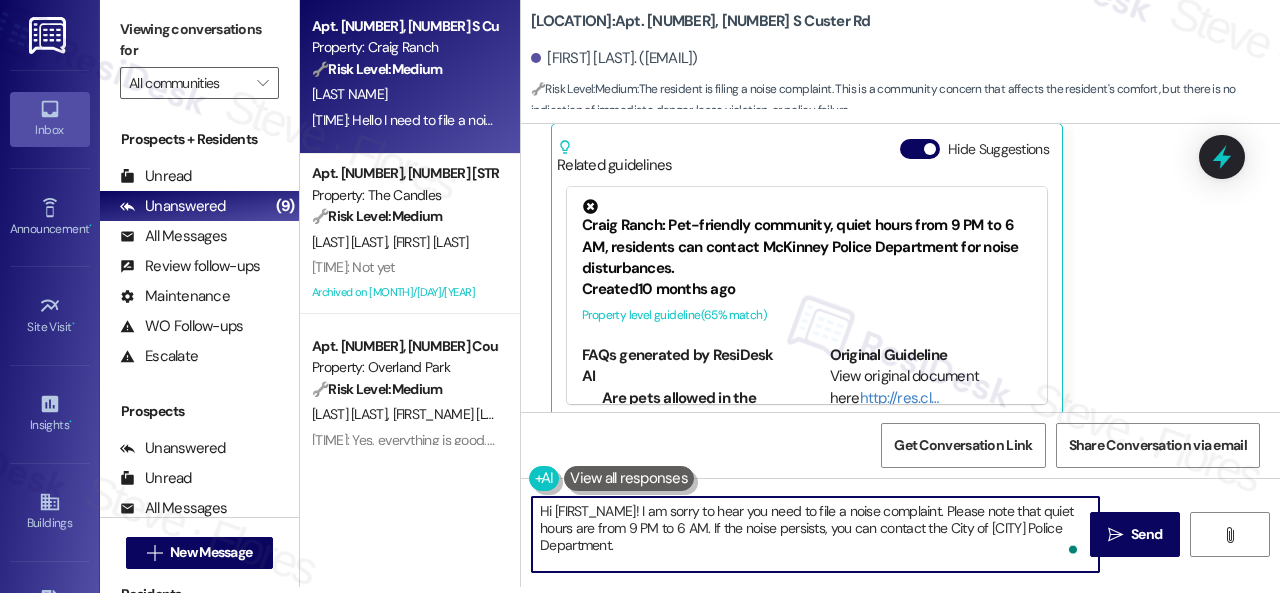click on "Hi [FIRST_NAME]! I am sorry to hear you need to file a noise complaint. Please note that quiet hours are from 9 PM to 6 AM. If the noise persists, you can contact the City of [CITY] Police Department." at bounding box center (815, 534) 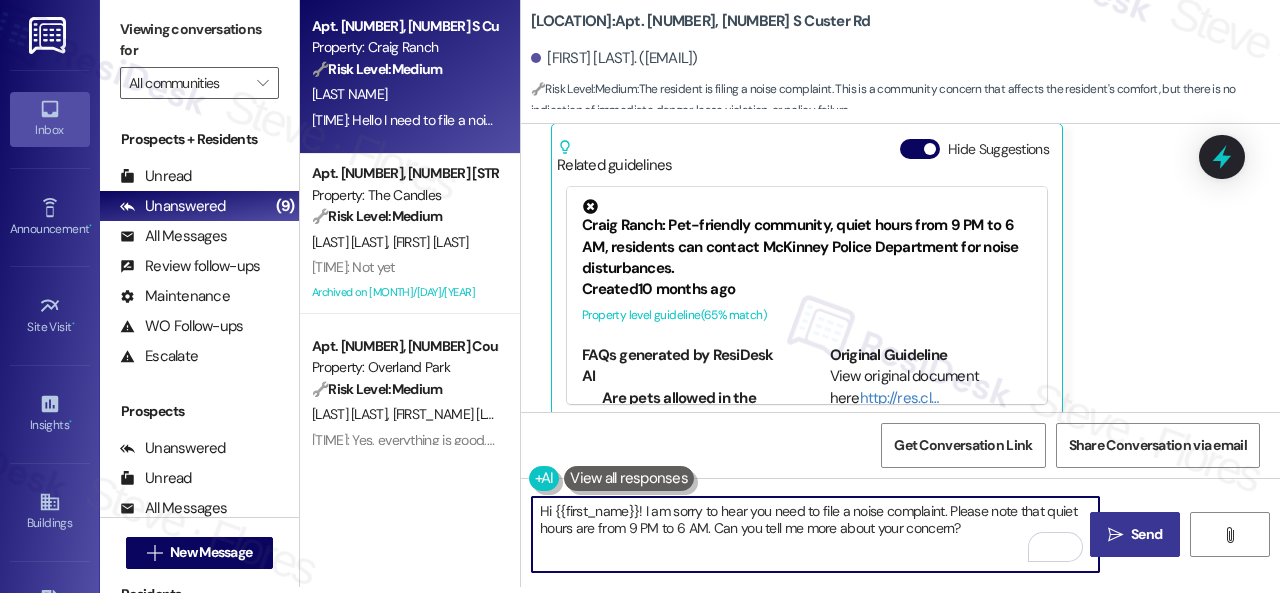 type on "Hi {{first_name}}! I am sorry to hear you need to file a noise complaint. Please note that quiet hours are from 9 PM to 6 AM. Can you tell me more about your concern?" 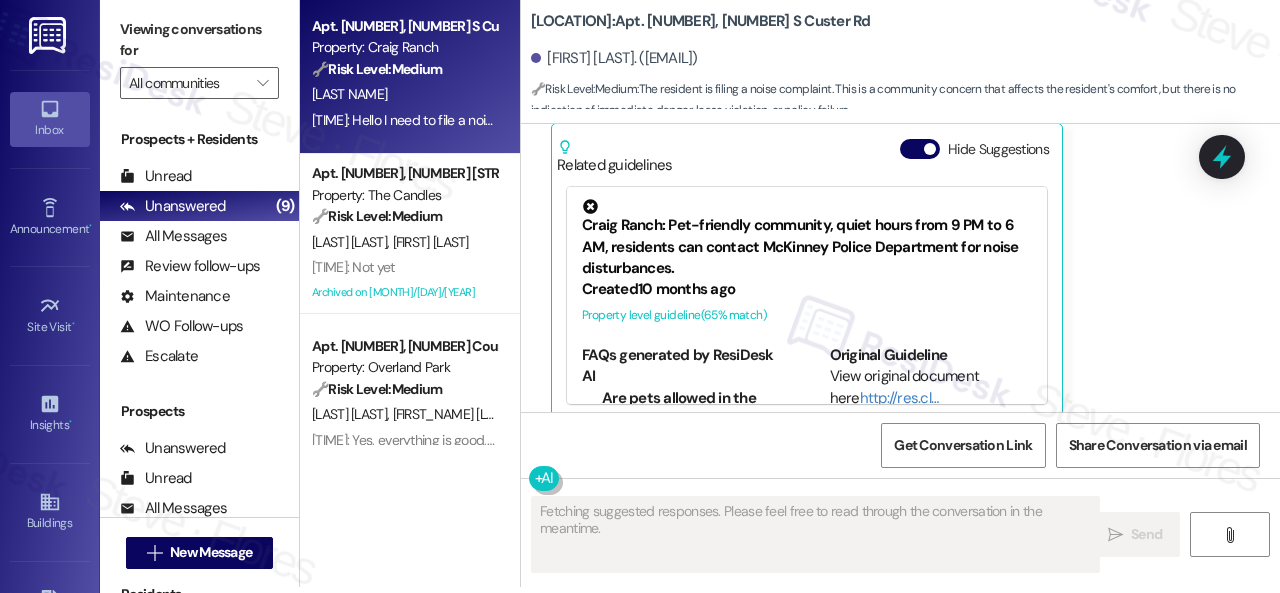 scroll, scrollTop: 0, scrollLeft: 0, axis: both 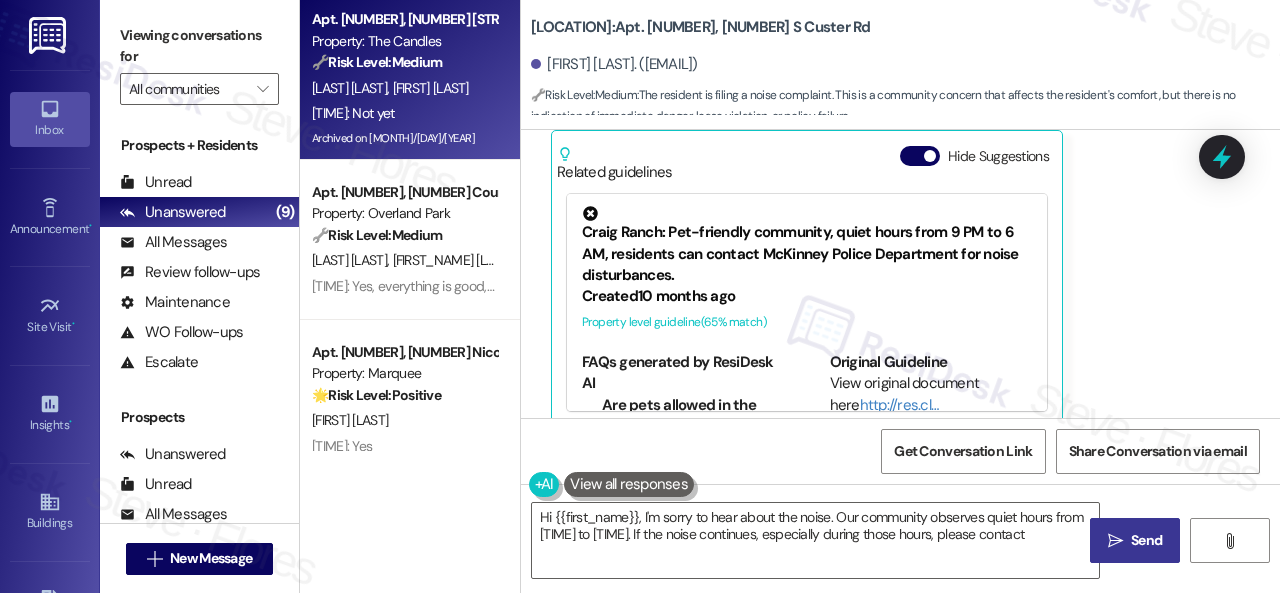 type on "Hi {{first_name}}, I'm sorry to hear about the noise. Our community observes quiet hours from [TIME] to [TIME]. If the noise continues, especially during those hours, please contact" 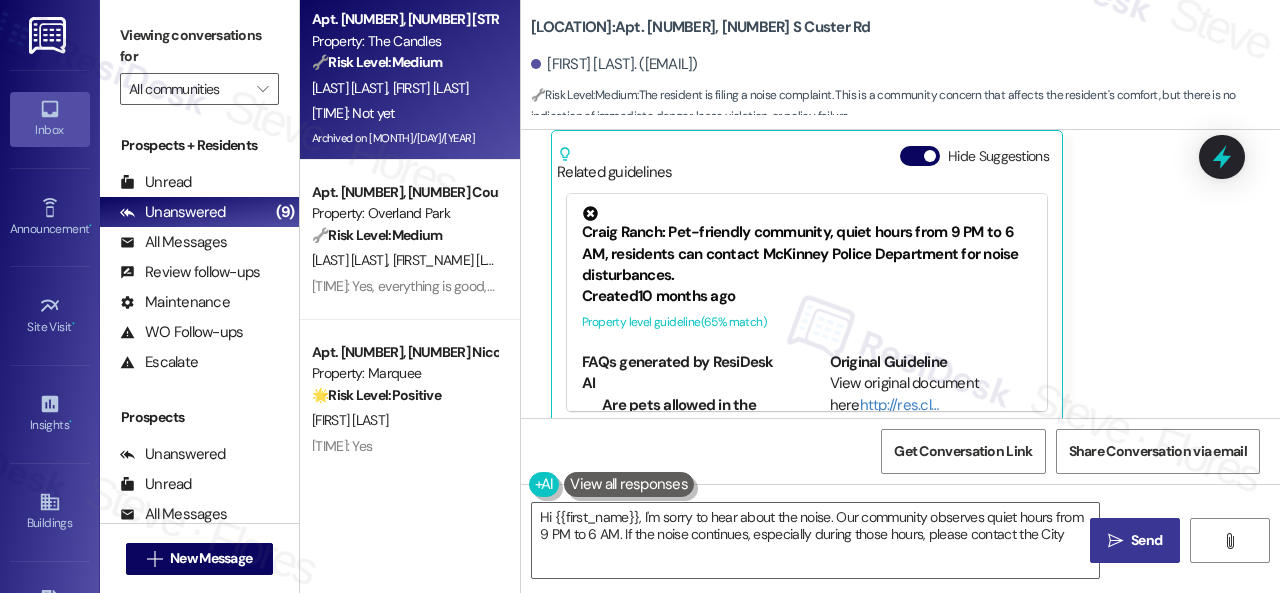 click on "Archived on [MONTH]/[DAY]/[YEAR]" at bounding box center [404, 138] 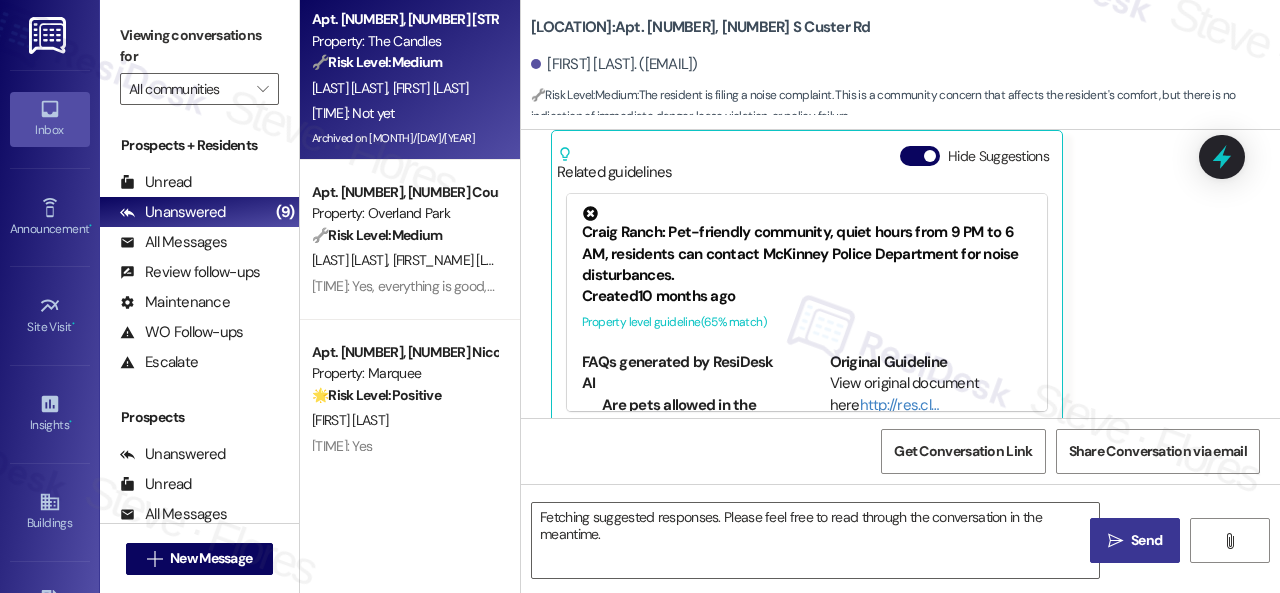 type on "Hi [FIRST_NAME], I'm sorry to hear about the noise. Our community observes quiet hours from 9 PM to 6 AM. If the noise continues, especially during those hours, please contact the City of [CITY] Police Department. Let me" 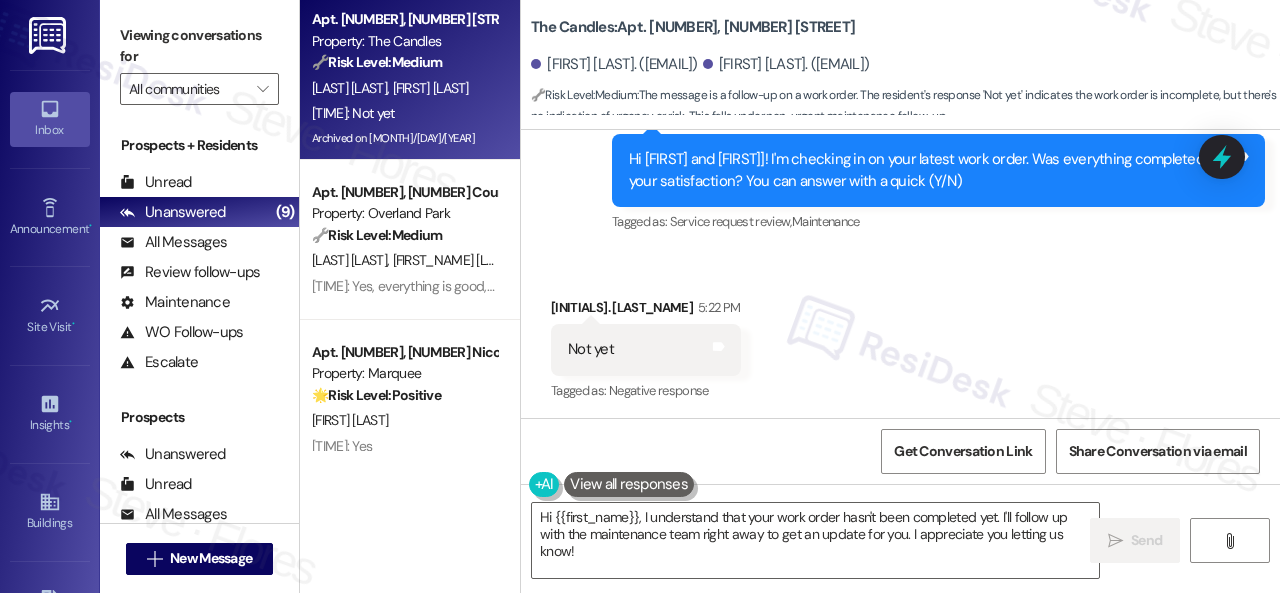scroll, scrollTop: 2920, scrollLeft: 0, axis: vertical 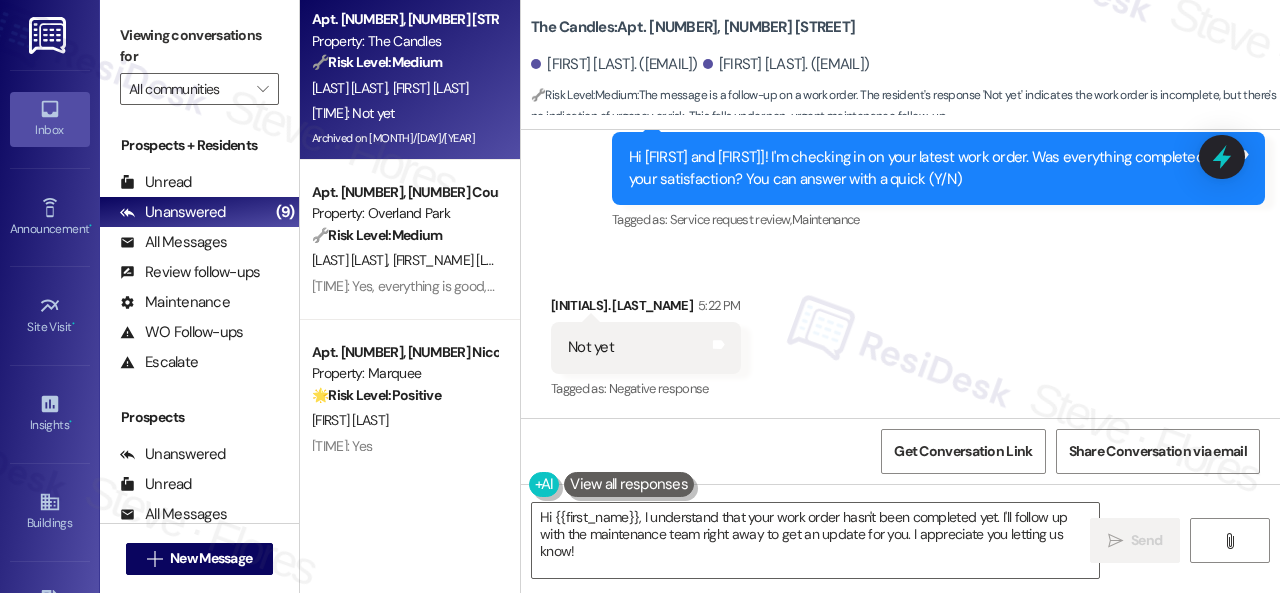 click on "Received via SMS [FIRST] [LAST] [TIME] Not yet Tags and notes Tagged as:   Negative response Click to highlight conversations about Negative response" at bounding box center (900, 334) 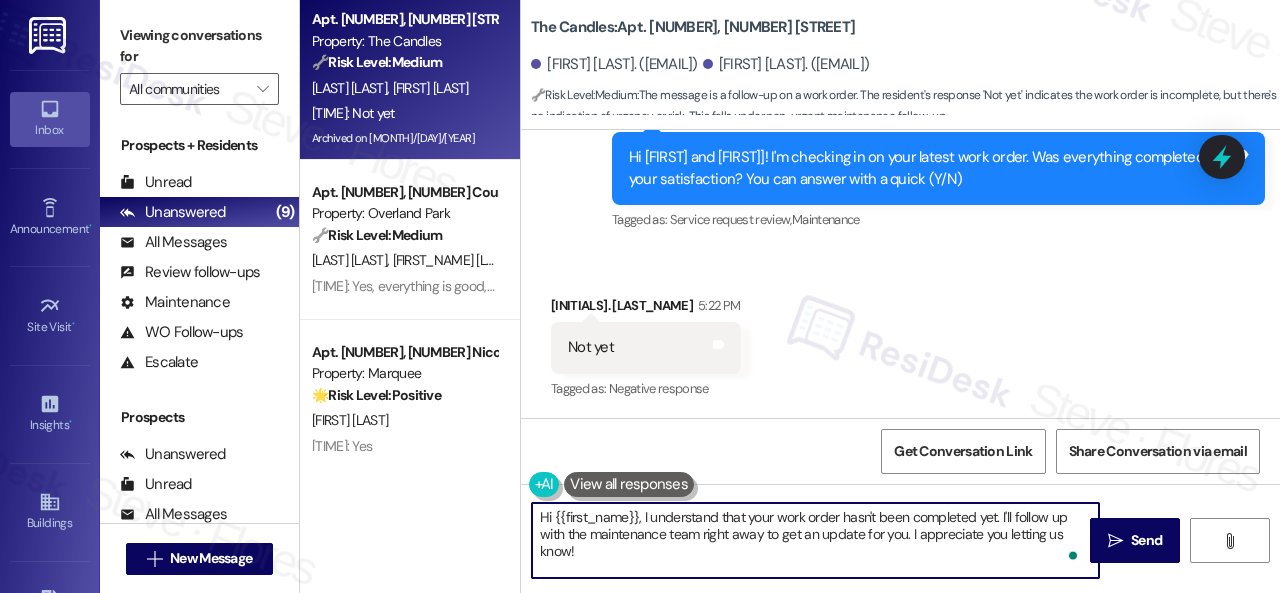 drag, startPoint x: 544, startPoint y: 532, endPoint x: 458, endPoint y: 489, distance: 96.150925 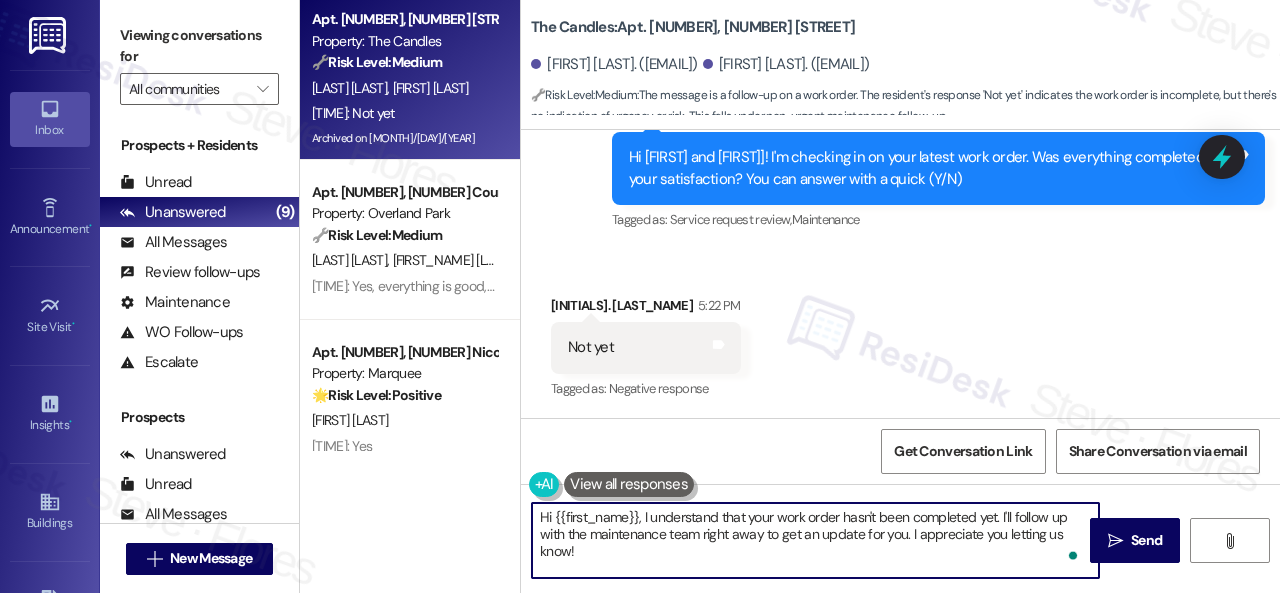 click on "Apt. [NUMBER][LETTER], [NUMBER] [STREET] Property: [BRAND] 🔧  Risk Level:  Medium The message is a follow-up on a work order. The resident's response 'Not yet' indicates the work order is incomplete, but there's no indication of urgency or risk. This falls under non-urgent maintenance follow-up. [FIRST] [LAST] [FIRST] [LAST] 5:22 PM: Not yet 5:22 PM: Not yet Archived on 06/24/2025 Apt. [NUMBER], [NUMBER] [STREET] Property: [LOCATION] 🔧  Risk Level:  Medium The resident confirms that the work order was completed to their satisfaction. This is a routine follow-up on a maintenance request. [FIRST] [LAST] [FIRST] [LAST] 5:05 PM: Yes, everything is good, thank you 5:05 PM: Yes, everything is good, thank you Apt. [NUMBER], [NUMBER] [STREET] Property: [BRAND] 🌟  Risk Level:  Positive The resident confirmed the work order was completed to their satisfaction and provided positive feedback. This indicates positive engagement and an opportunity for relationship building. [FIRST] [LAST] 6:55 PM: Yes 6:55 PM: Yes Property: [BRAND]" at bounding box center [790, 296] 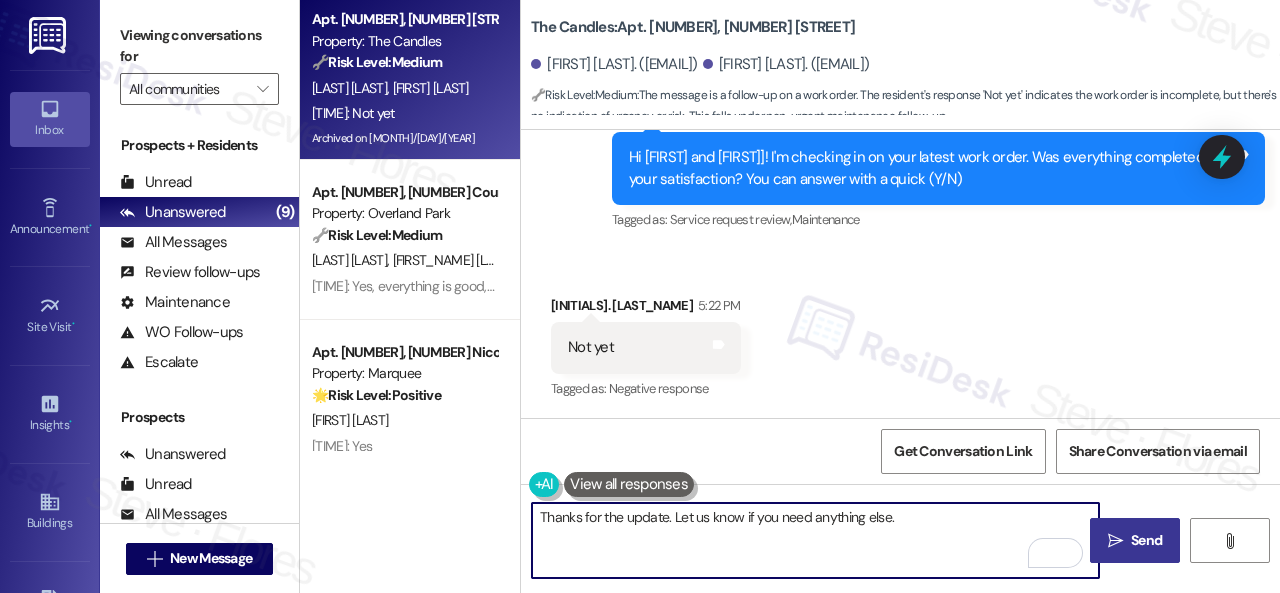 type on "Thanks for the update. Let us know if you need anything else." 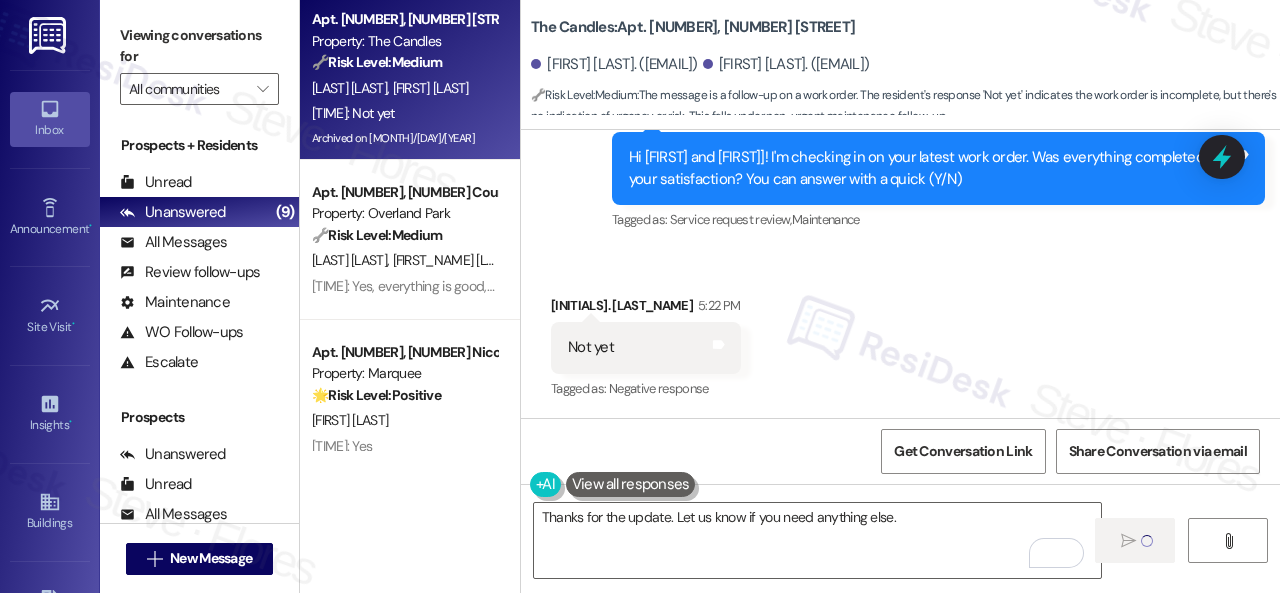 type 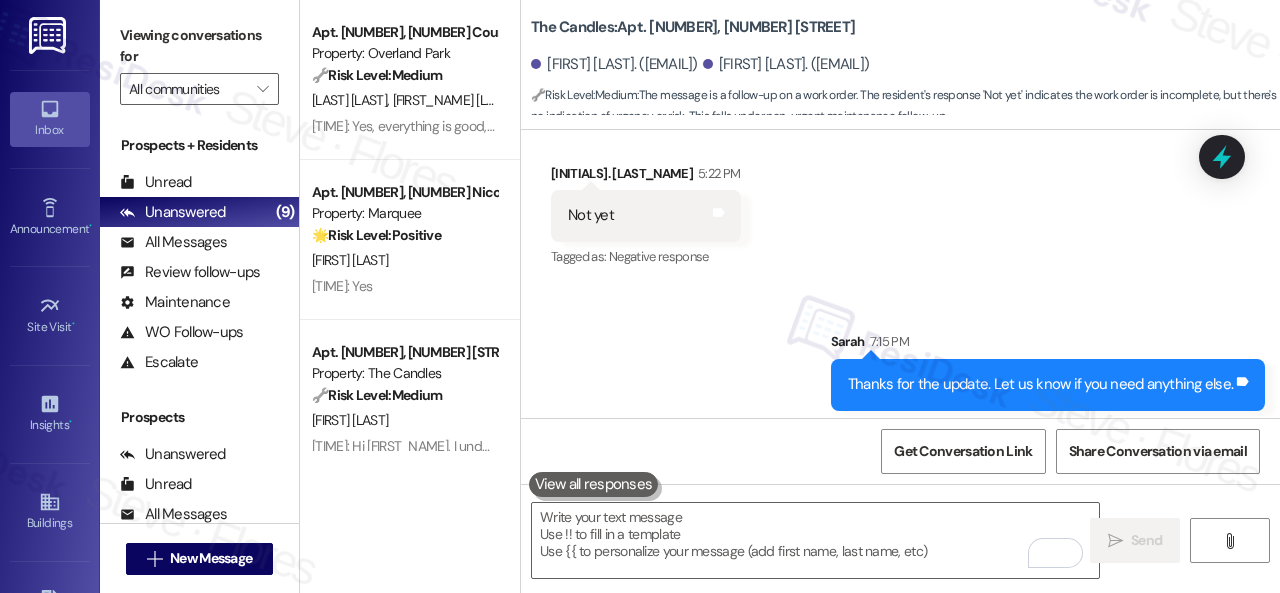 scroll, scrollTop: 3059, scrollLeft: 0, axis: vertical 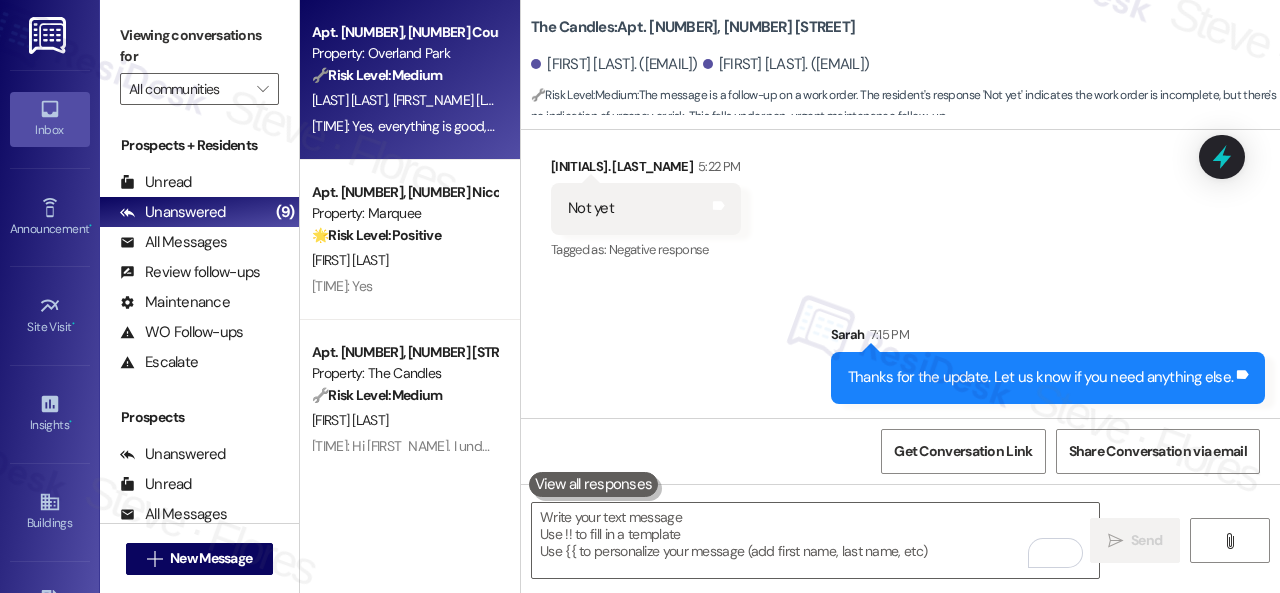 click on "[INITIAL]. [INITIAL]" at bounding box center [404, 100] 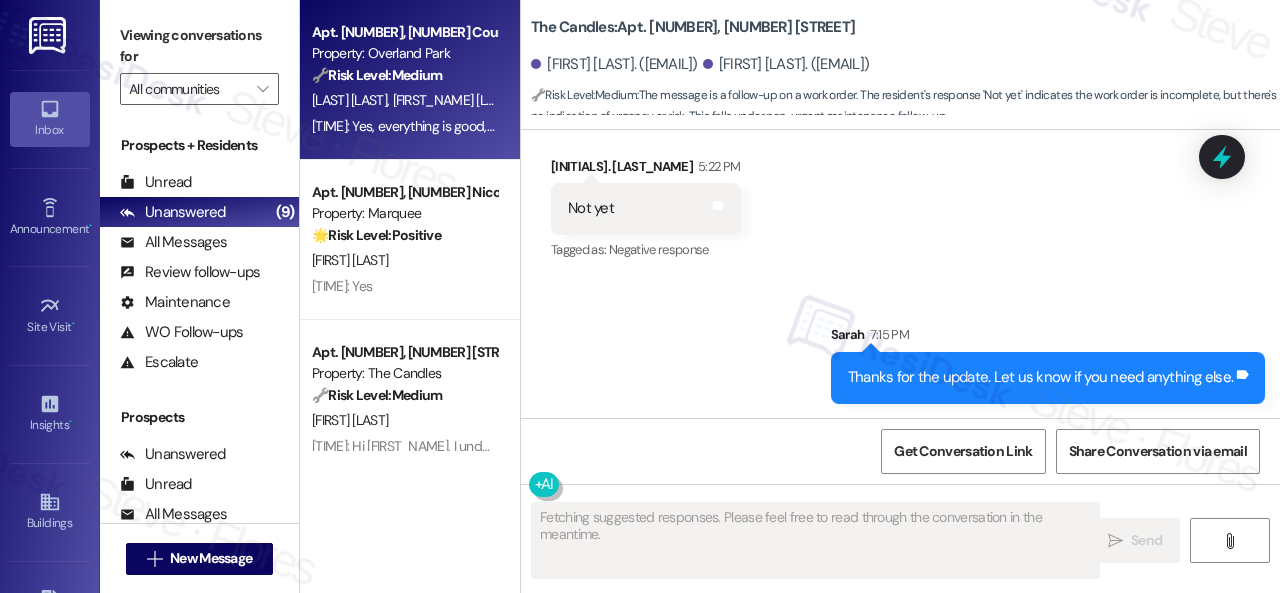 type on "Fetching suggested responses. Please feel free to read through the conversation in the meantime." 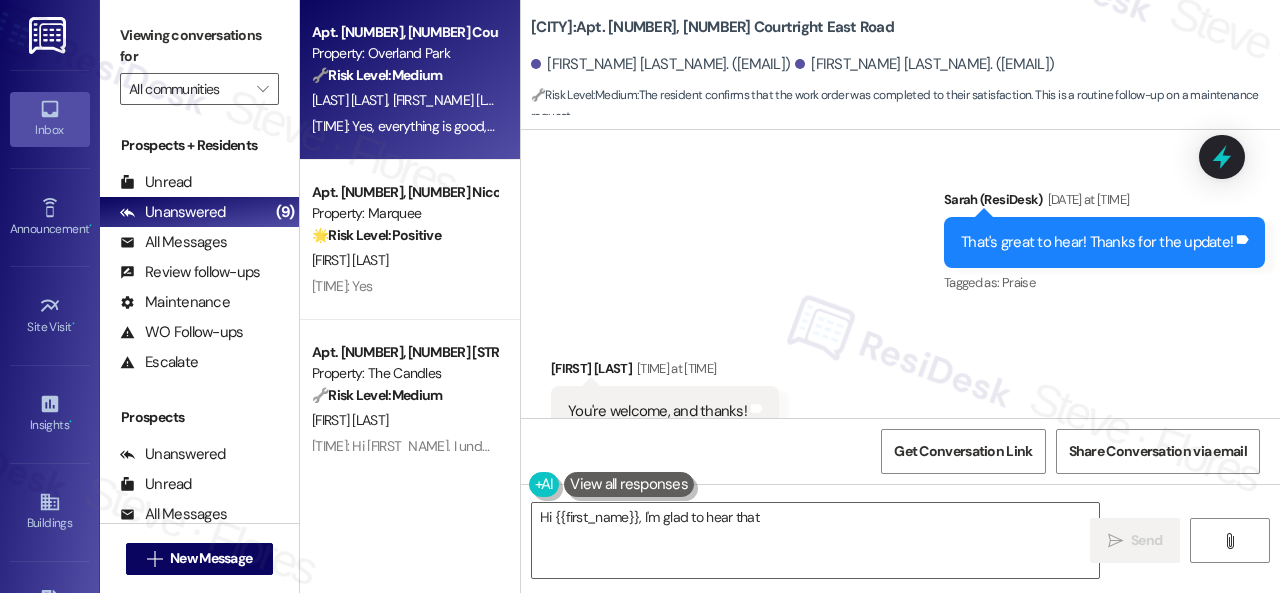 scroll, scrollTop: 10050, scrollLeft: 0, axis: vertical 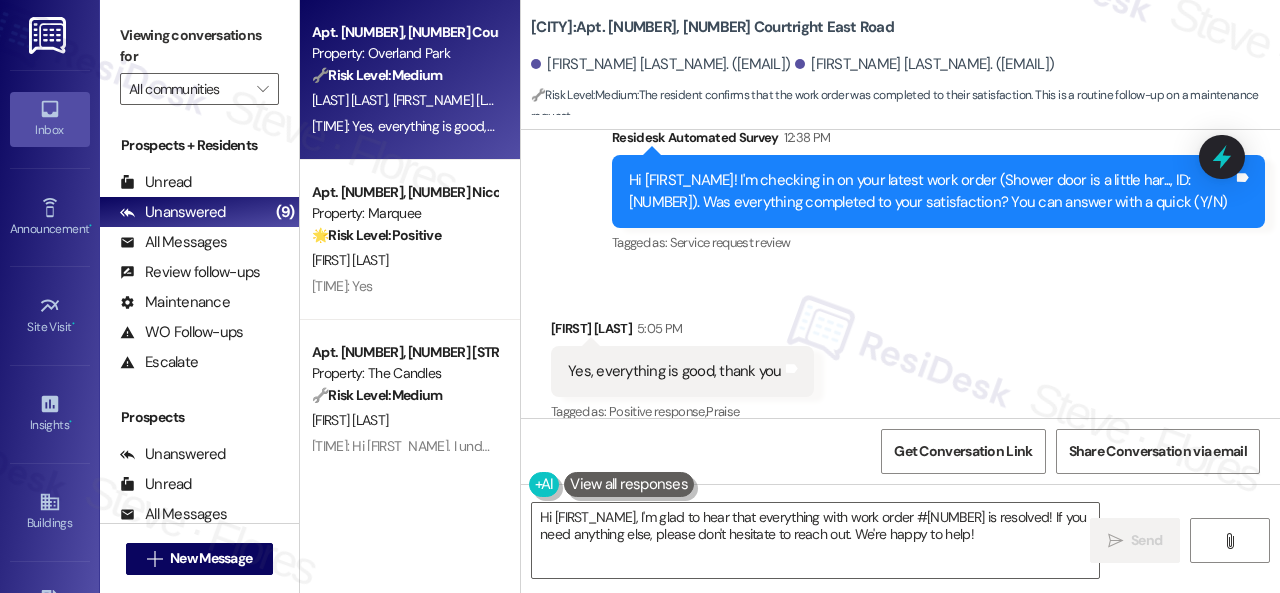 click on "Sent via SMS [FIRST] (ResiDesk) Yesterday at [TIME] You're welcome! Tags and notes Tagged as: Praise Click to highlight conversations about Praise Survey, sent via SMS Residesk Automated Survey [TIME] Hi [FIRST] and [FIRST]! I'm checking in on your latest work order (Shower door is a little har..., ID: 292271). Was everything completed to your satisfaction? You can answer with a quick (Y/N) Tags and notes Tagged as: Service request review Click to highlight conversations about Service request review" at bounding box center [900, 93] 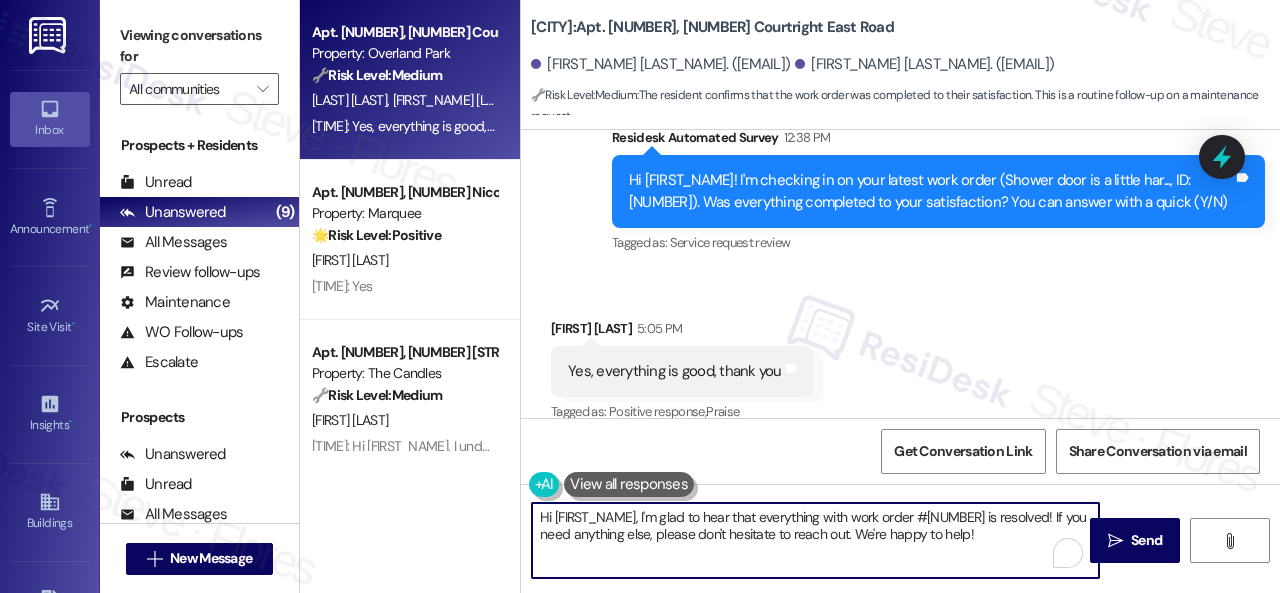 paste on "appy to hear everything's all set! If [PROPERTY_NAME] met your expectations, please reply with "Yes." If not, no worries - we'd appreciate any feedback so we can keep getting better. Thanks" 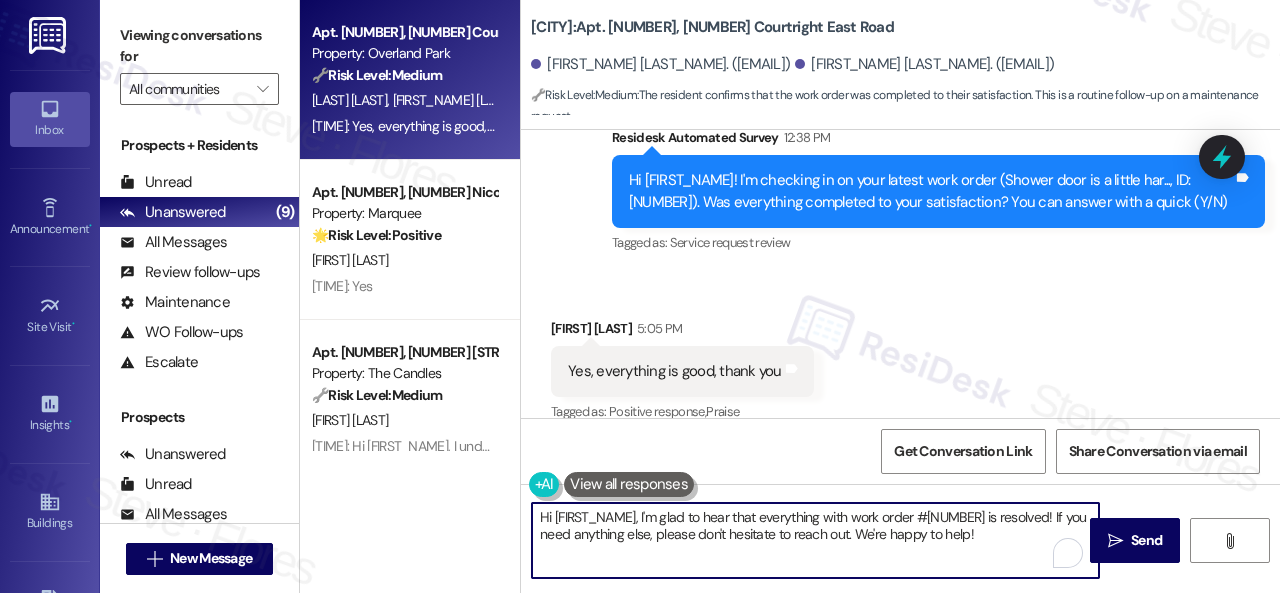 drag, startPoint x: 800, startPoint y: 495, endPoint x: 502, endPoint y: 463, distance: 299.7132 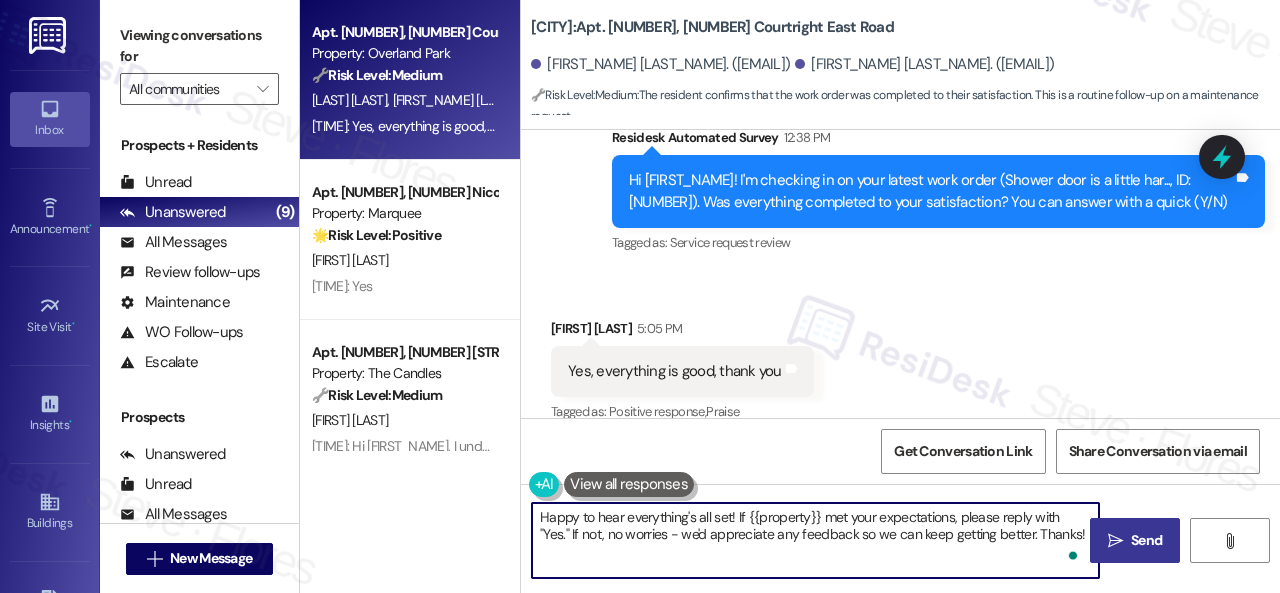 type on "Happy to hear everything's all set! If {{property}} met your expectations, please reply with "Yes." If not, no worries - we'd appreciate any feedback so we can keep getting better. Thanks!" 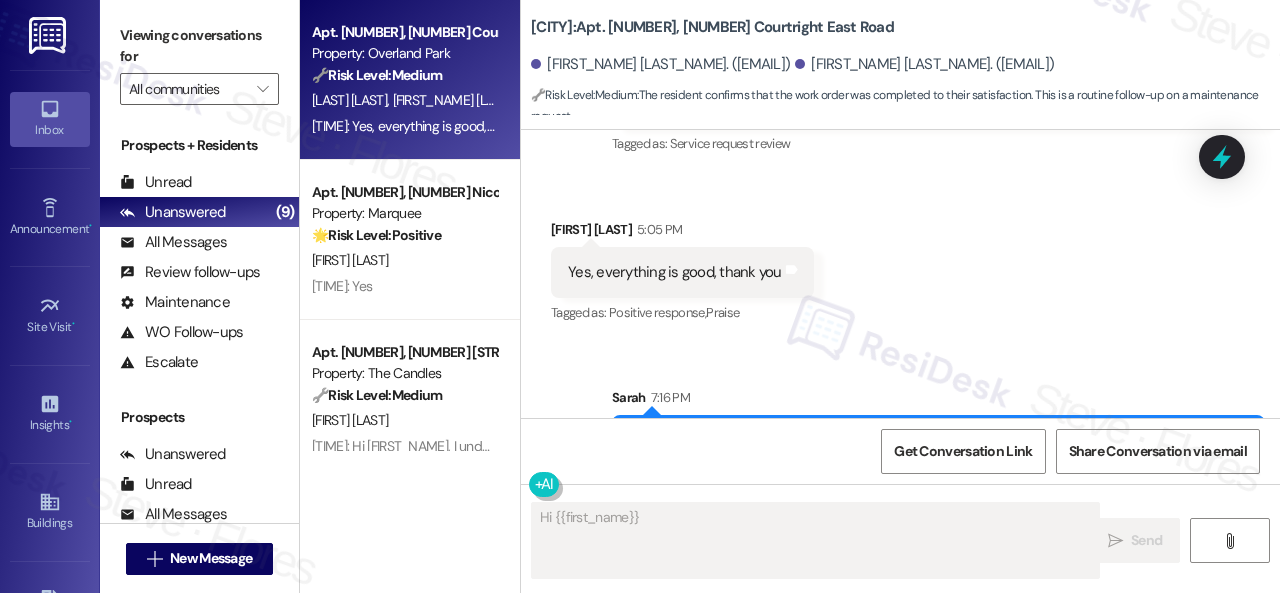 scroll, scrollTop: 10212, scrollLeft: 0, axis: vertical 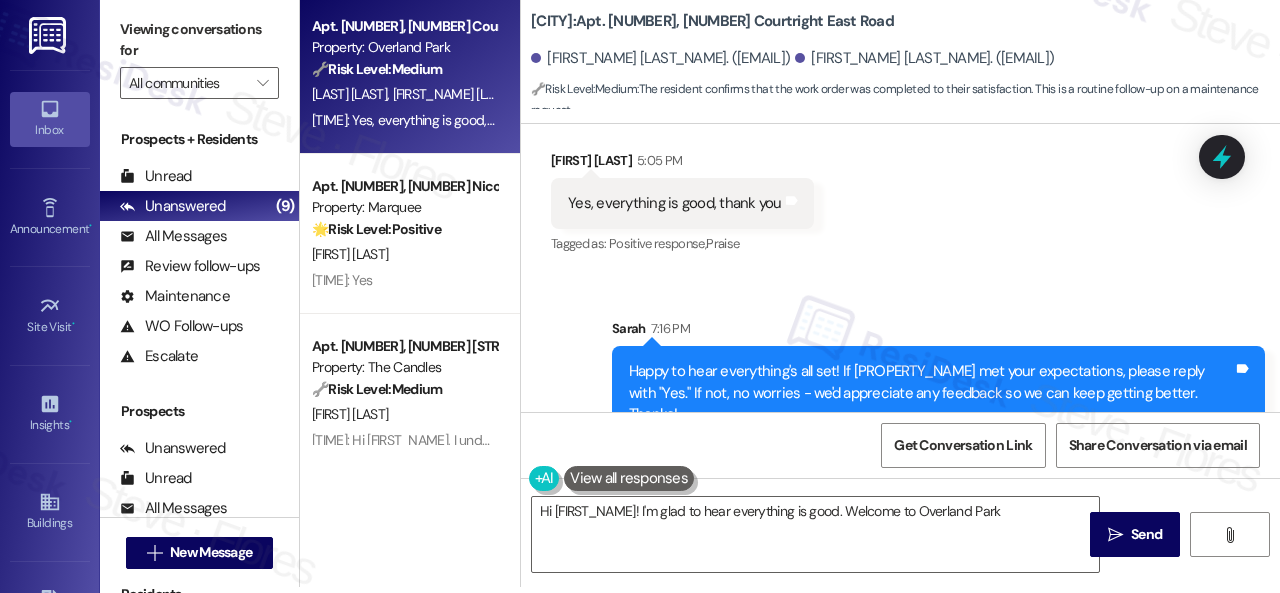 type on "Hi [FIRST]! I'm glad to hear everything is good. Welcome to Overland Park!" 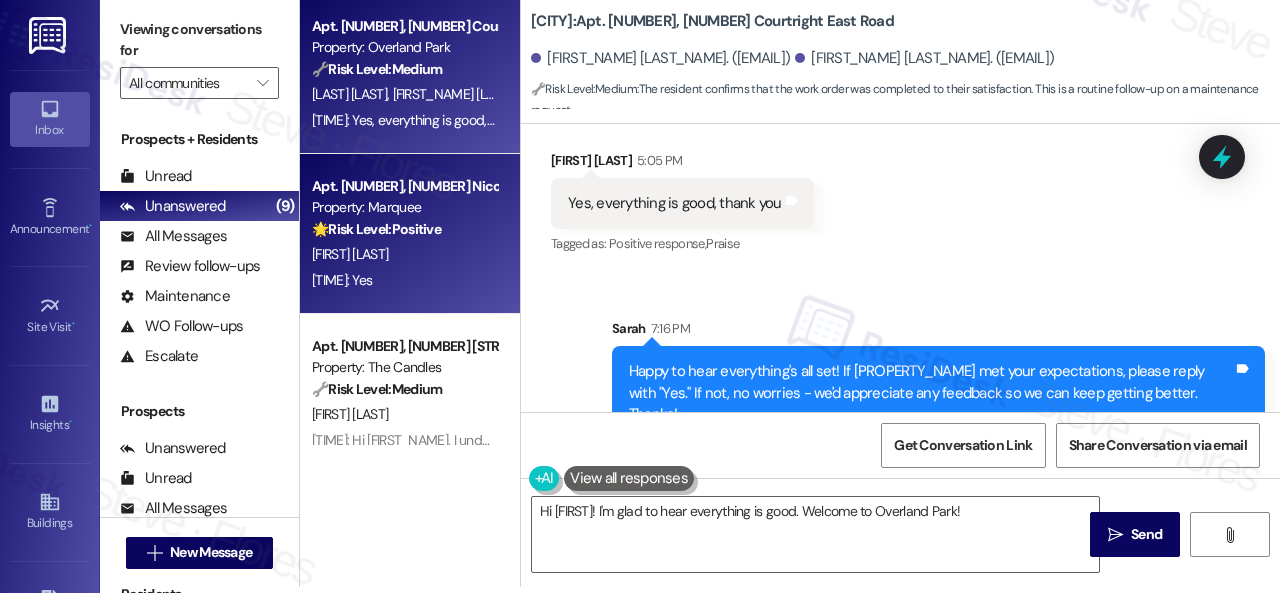 click on "[FIRST] [LAST]" at bounding box center (404, 254) 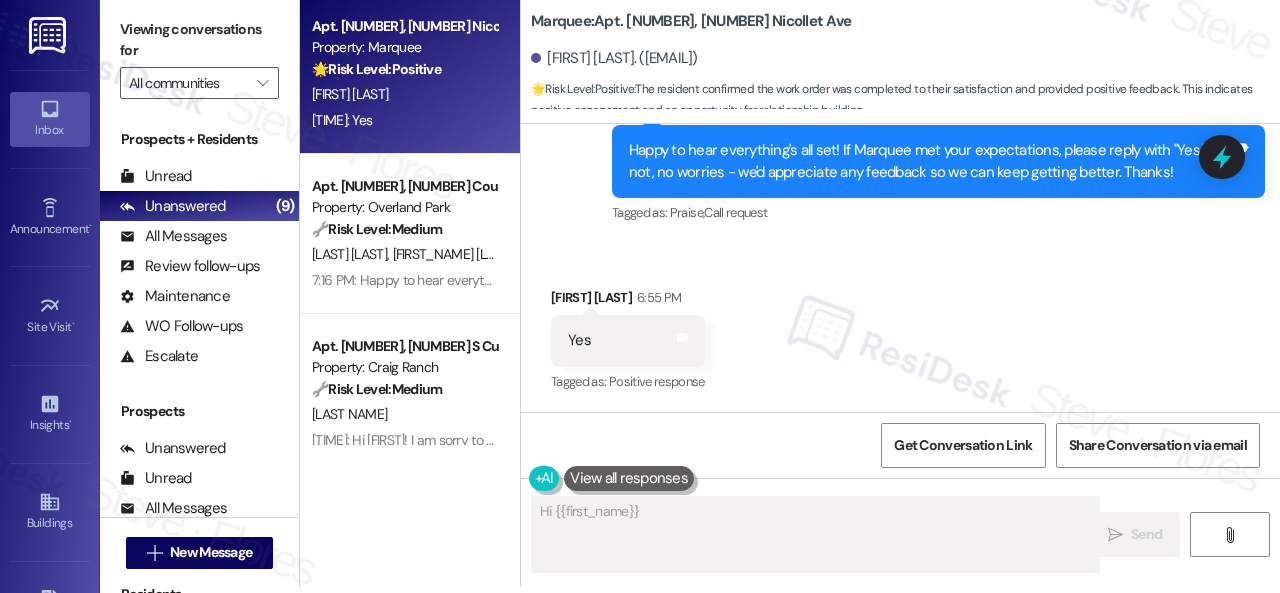 scroll, scrollTop: 0, scrollLeft: 0, axis: both 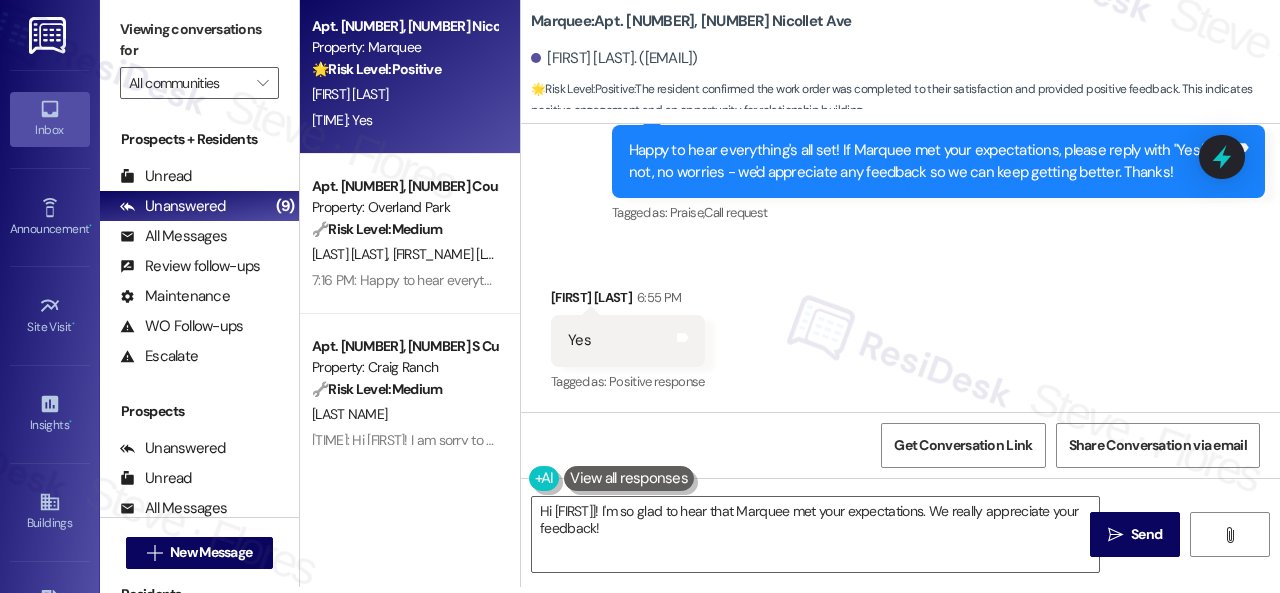 click on "Received via SMS [FIRST_NAME] [LAST_NAME] 6:55 PM Yes Tags and notes Tagged as:   Positive response Click to highlight conversations about Positive response" at bounding box center (900, 326) 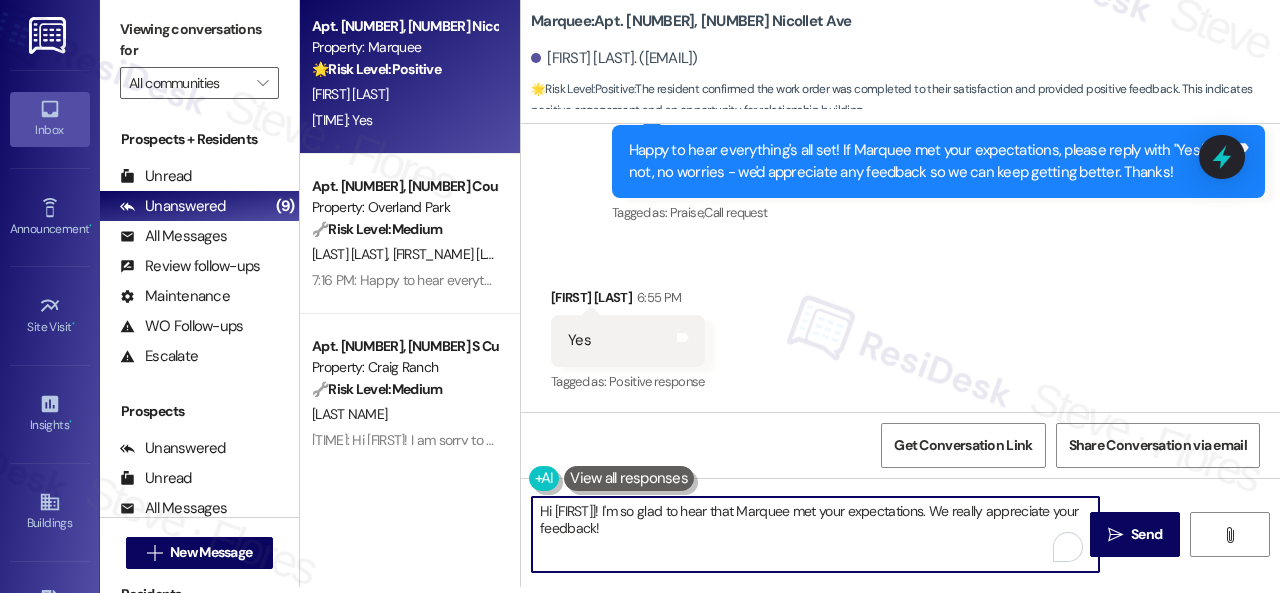 drag, startPoint x: 740, startPoint y: 539, endPoint x: 450, endPoint y: 491, distance: 293.9456 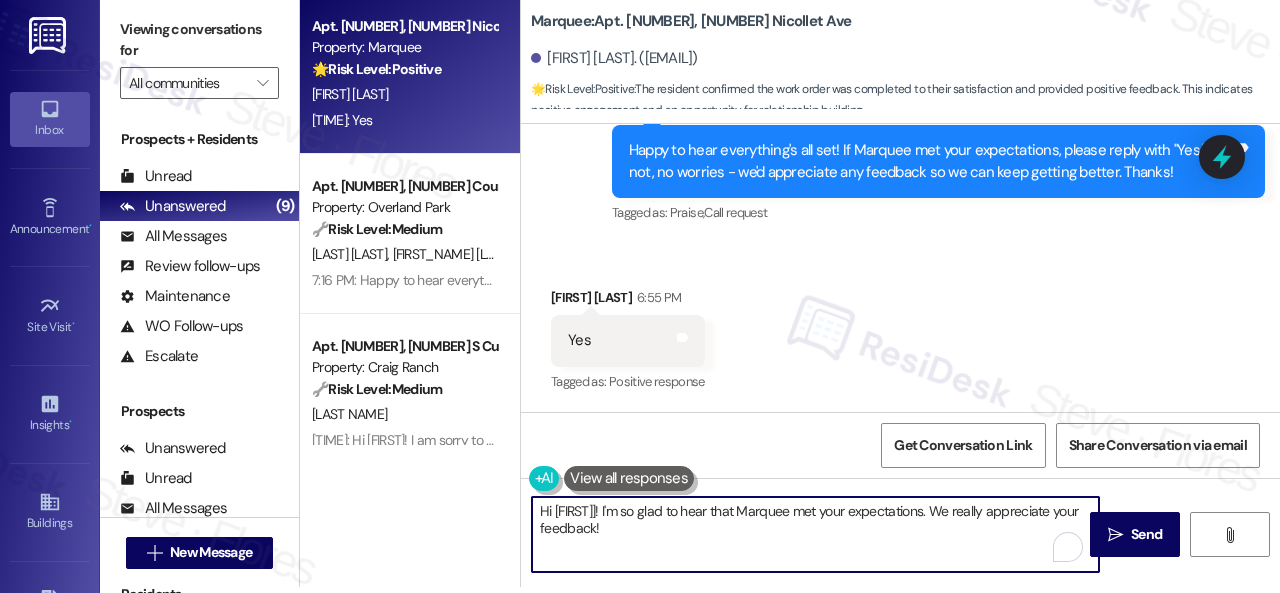 click on "Apt. [APT_NUM], [ADDRESS] Property: Marquee 🌟  Risk Level:  Positive The resident confirmed the work order was completed to their satisfaction and provided positive feedback. This indicates positive engagement and an opportunity for relationship building. [FIRST] [LAST] [TIME]: Yes [TIME]: Yes Apt. [APT_NUM], [ADDRESS] Property: Overland Park 🔧  Risk Level:  Medium The resident confirms that the work order was completed to their satisfaction. This is a routine follow-up on a maintenance request. [FIRST] [LAST] [FIRST] [LAST] [TIME]: Happy to hear everything's all set! If Overland Park met your expectations, please reply with "Yes." If not, no worries - we'd appreciate any feedback so we can keep getting better. Thanks! [TIME]: Happy to hear everything's all set! If Overland Park met your expectations, please reply with "Yes." If not, no worries - we'd appreciate any feedback so we can keep getting better. Thanks! Apt. [APT_NUM], [ADDRESS] Property: Craig Ranch 🔧  Risk Level:  Medium [FIRST] [LAST]" at bounding box center [790, 290] 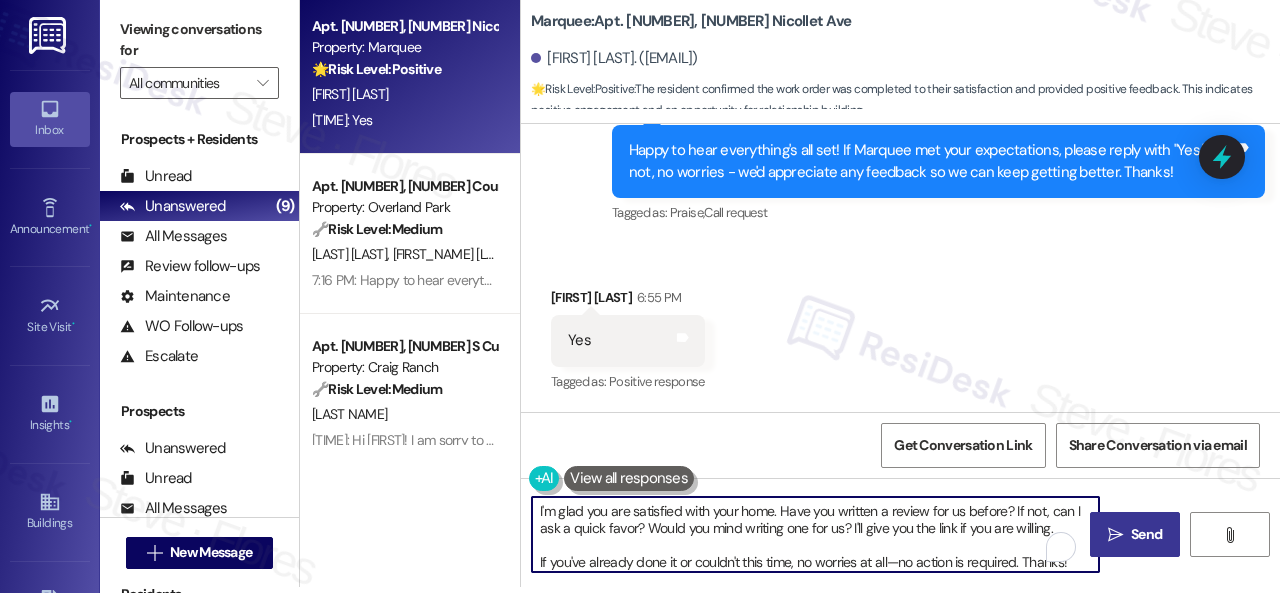type on "I'm glad you are satisfied with your home. Have you written a review for us before? If not, can I ask a quick favor? Would you mind writing one for us? I'll give you the link if you are willing.
If you've already done it or couldn't this time, no worries at all—no action is required. Thanks!" 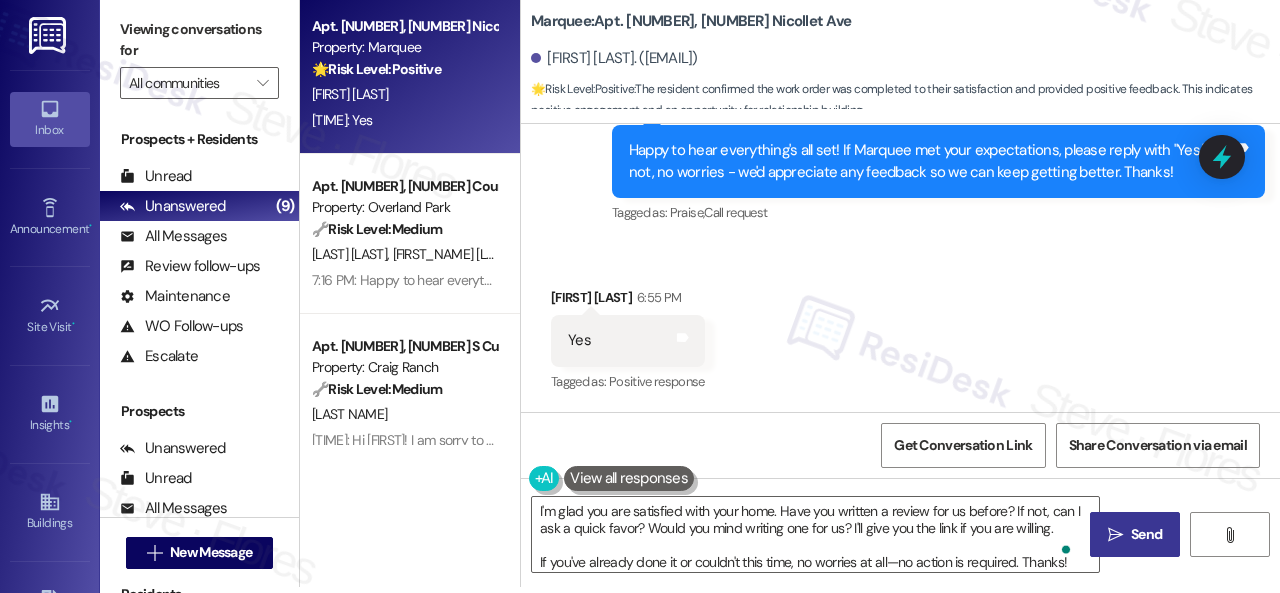 click on "" at bounding box center [1115, 535] 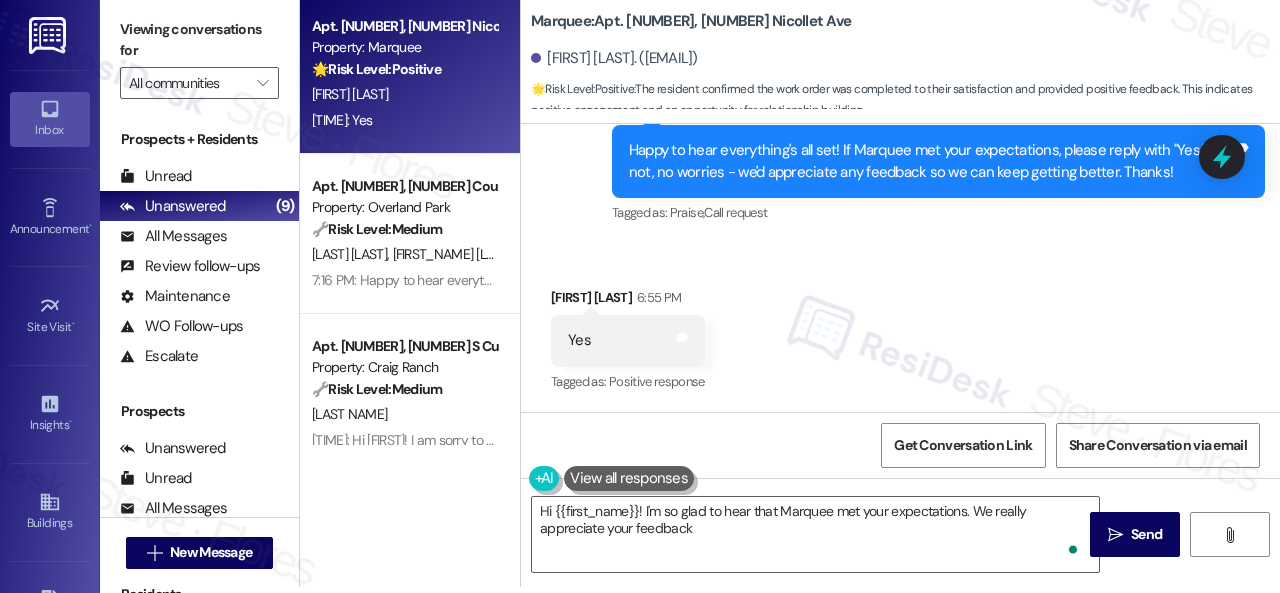 type on "Hi [FIRST]]! I'm so glad to hear that Marquee met your expectations. We really appreciate your feedback!" 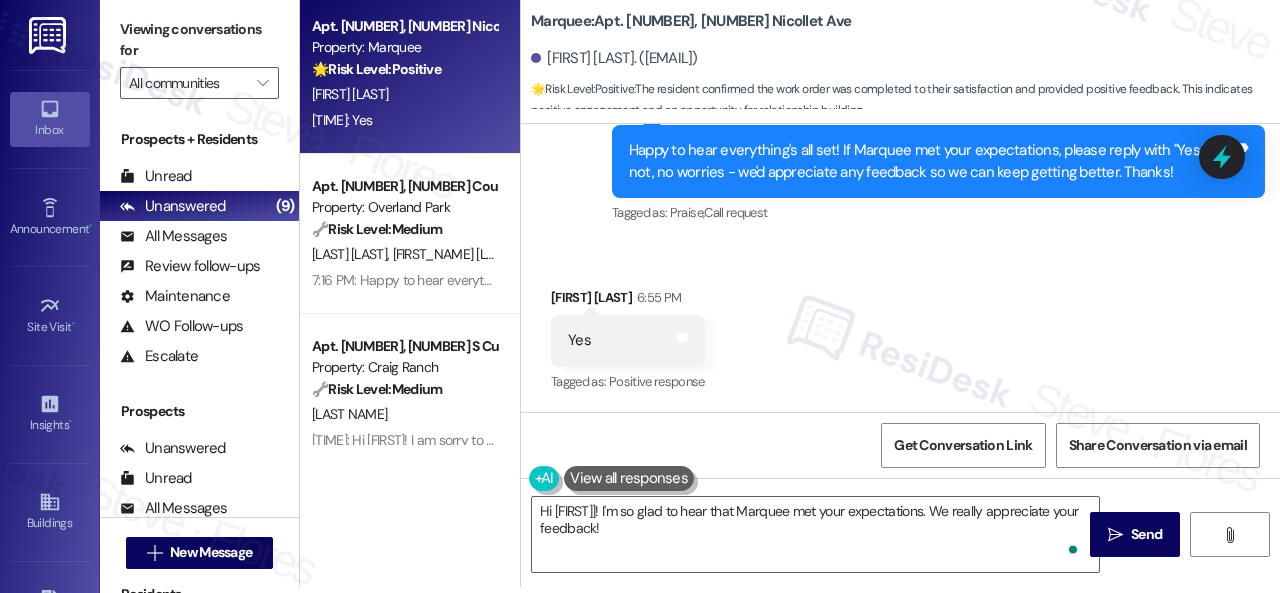 scroll, scrollTop: 790, scrollLeft: 0, axis: vertical 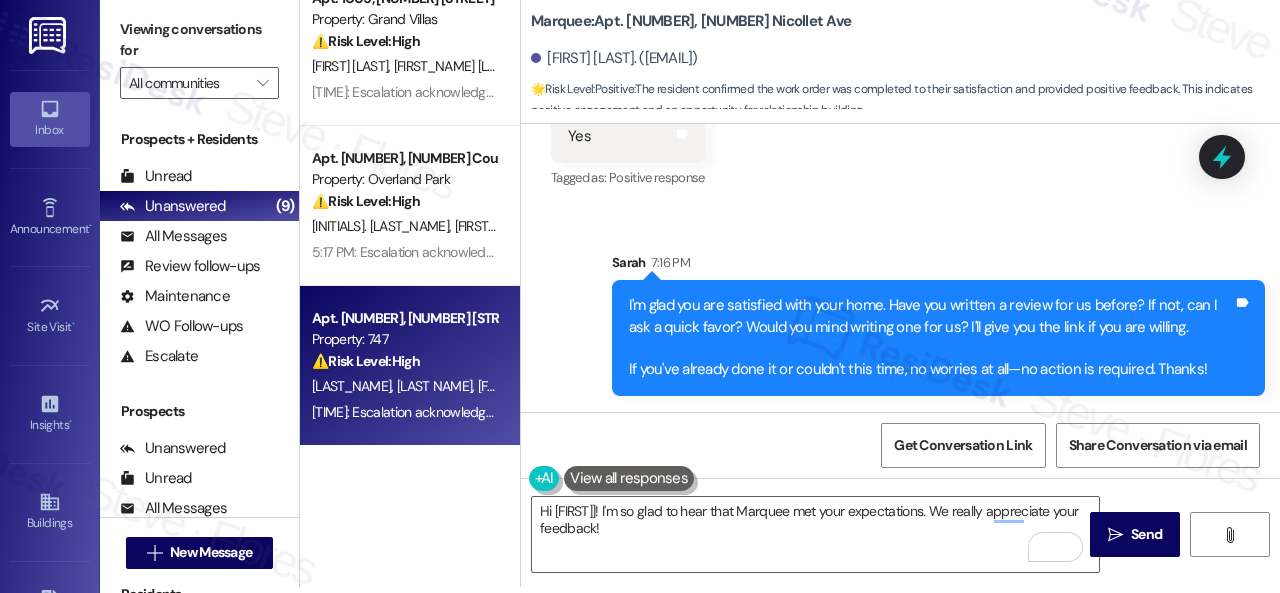 click on "[FIRST_NAME] [LAST_NAME]" at bounding box center (559, 386) 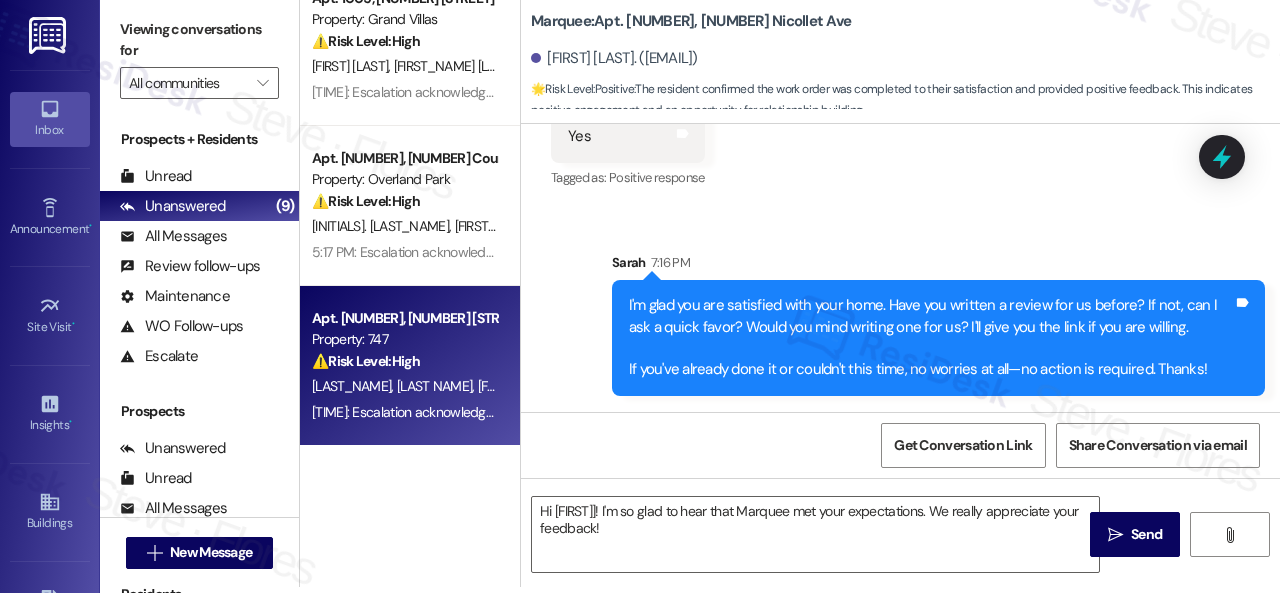 type on "Fetching suggested responses. Please feel free to read through the conversation in the meantime." 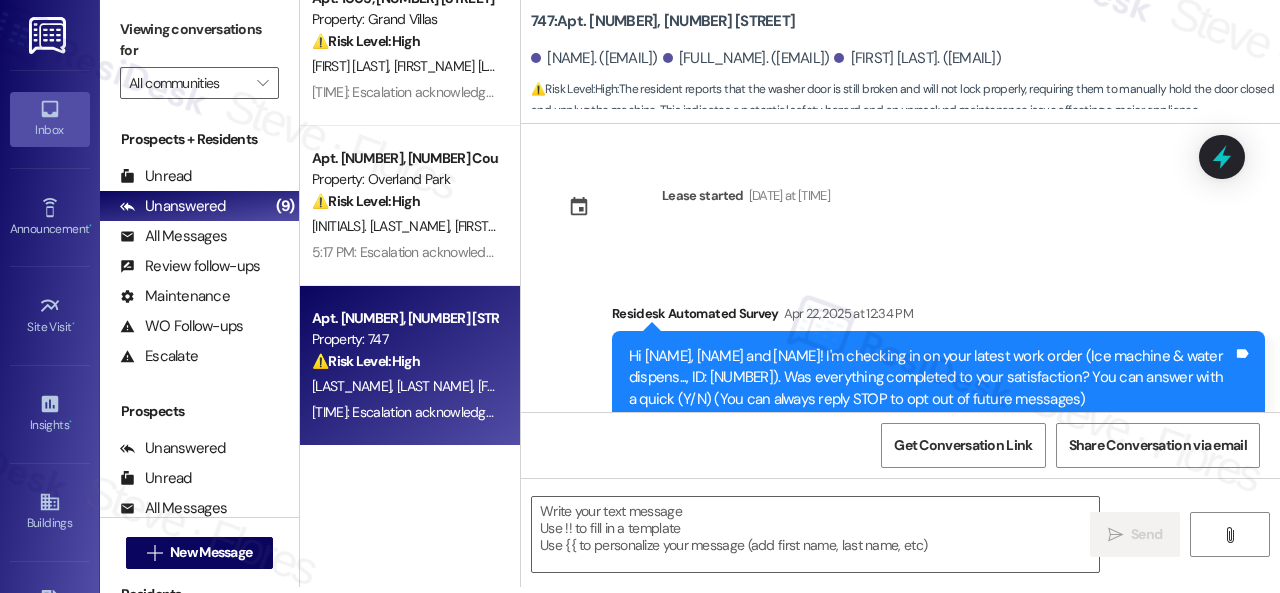 scroll, scrollTop: 0, scrollLeft: 0, axis: both 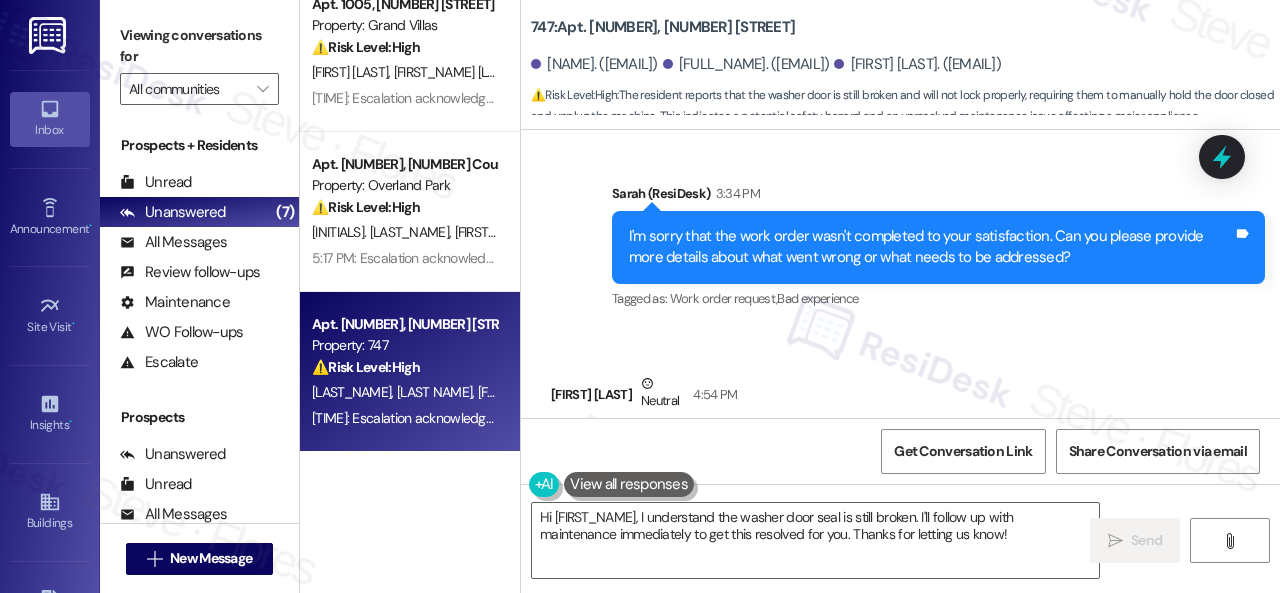 click on "Received via SMS [FIRST_NAME] [LAST_NAME] Neutral [TIME] Ring/seal in washer door is still broken and the washer will not lock properly. We have had to hold the door closed to lock it and unplug the machine to unlock it. Tags and notes Tagged as: Maintenance request , Click to highlight conversations about Maintenance request Broken door Click to highlight conversations about Broken door" at bounding box center [900, 433] 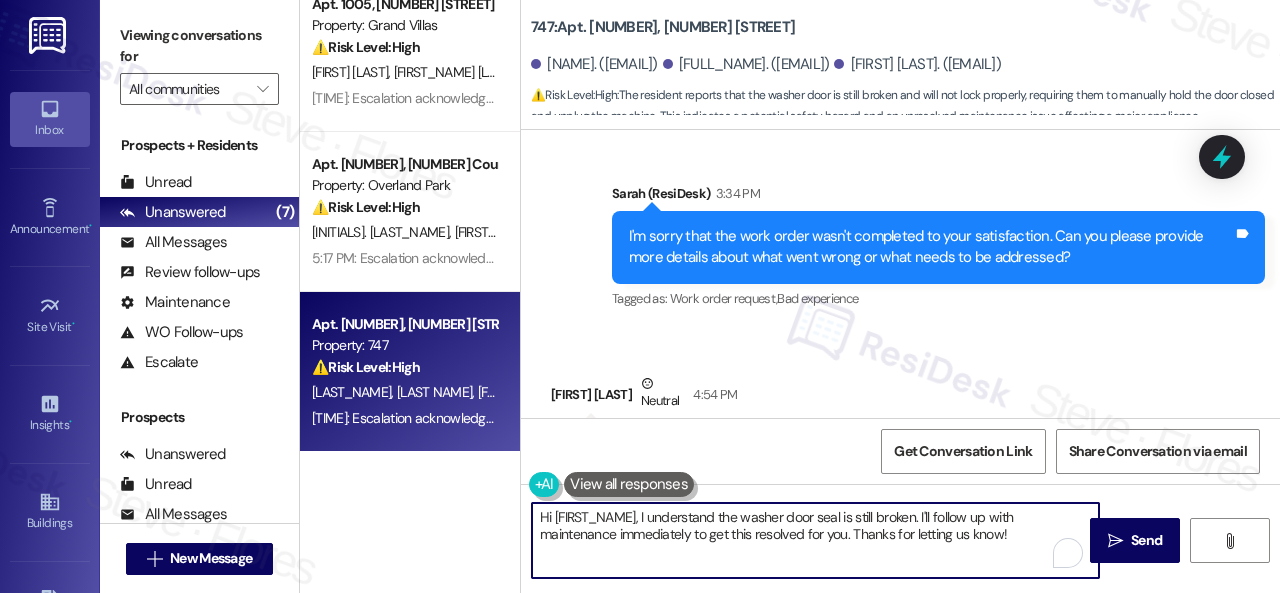 drag, startPoint x: 765, startPoint y: 506, endPoint x: 392, endPoint y: 445, distance: 377.95502 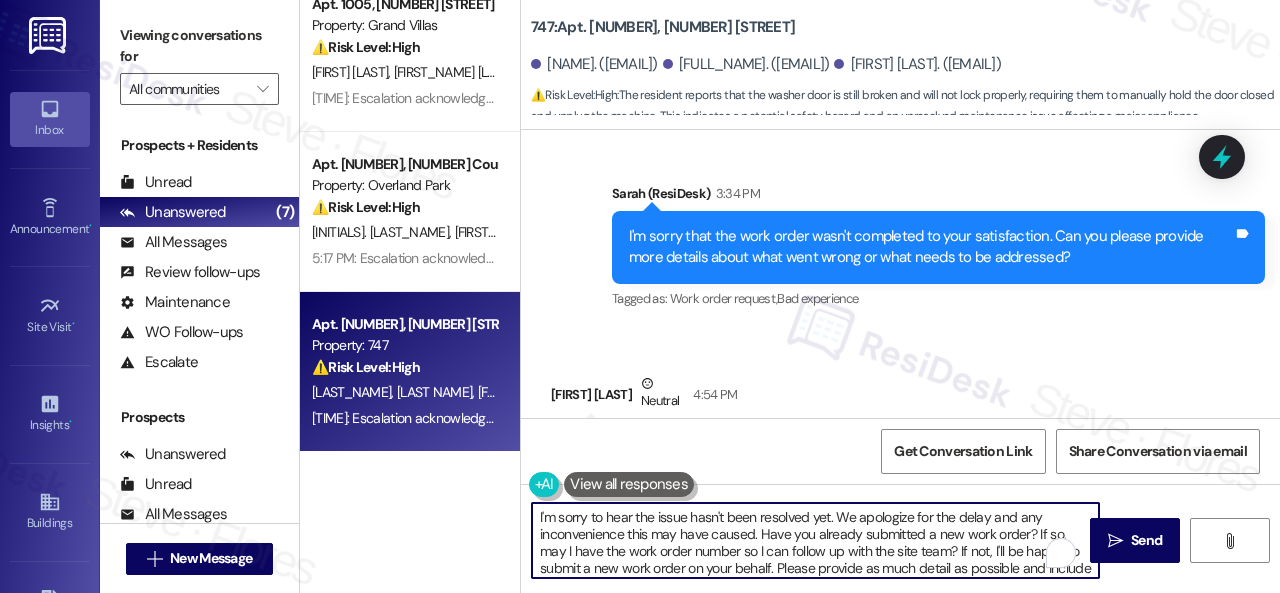 scroll, scrollTop: 102, scrollLeft: 0, axis: vertical 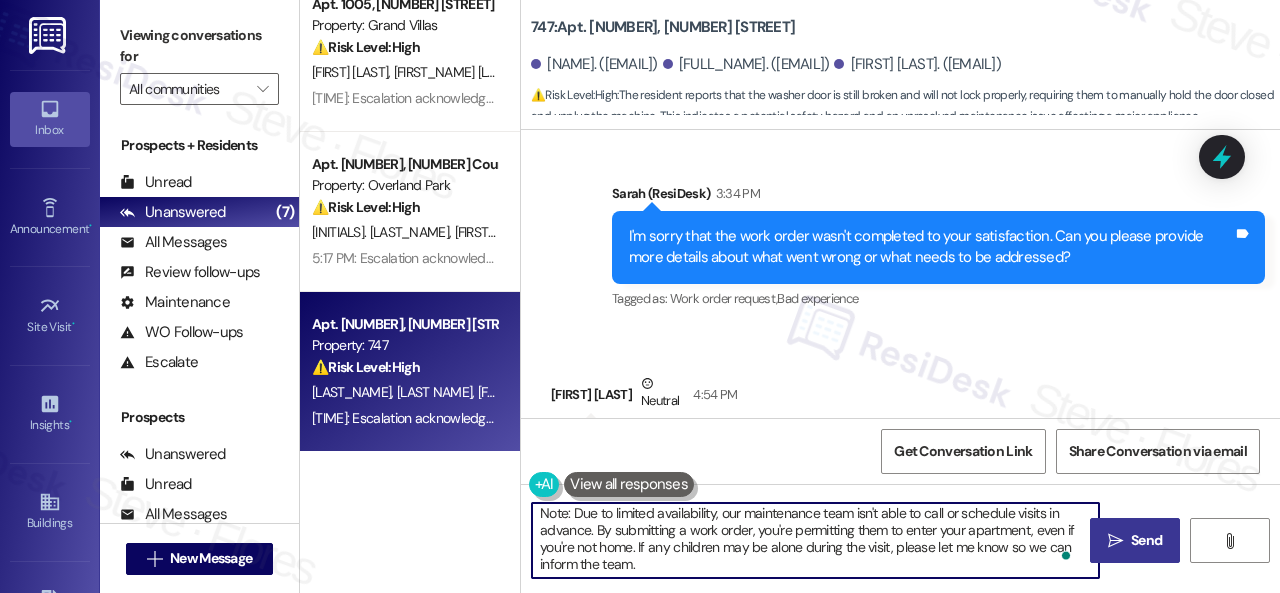 type on "I'm sorry to hear the issue hasn't been resolved yet. We apologize for the delay and any inconvenience this may have caused. Have you already submitted a new work order? If so, may I have the work order number so I can follow up with the site team? If not, I'll be happy to submit a new work order on your behalf. Please provide as much detail as possible and include photos if available.
Note: Due to limited availability, our maintenance team isn't able to call or schedule visits in advance. By submitting a work order, you're permitting them to enter your apartment, even if you're not home. If any children may be alone during the visit, please let me know so we can inform the team." 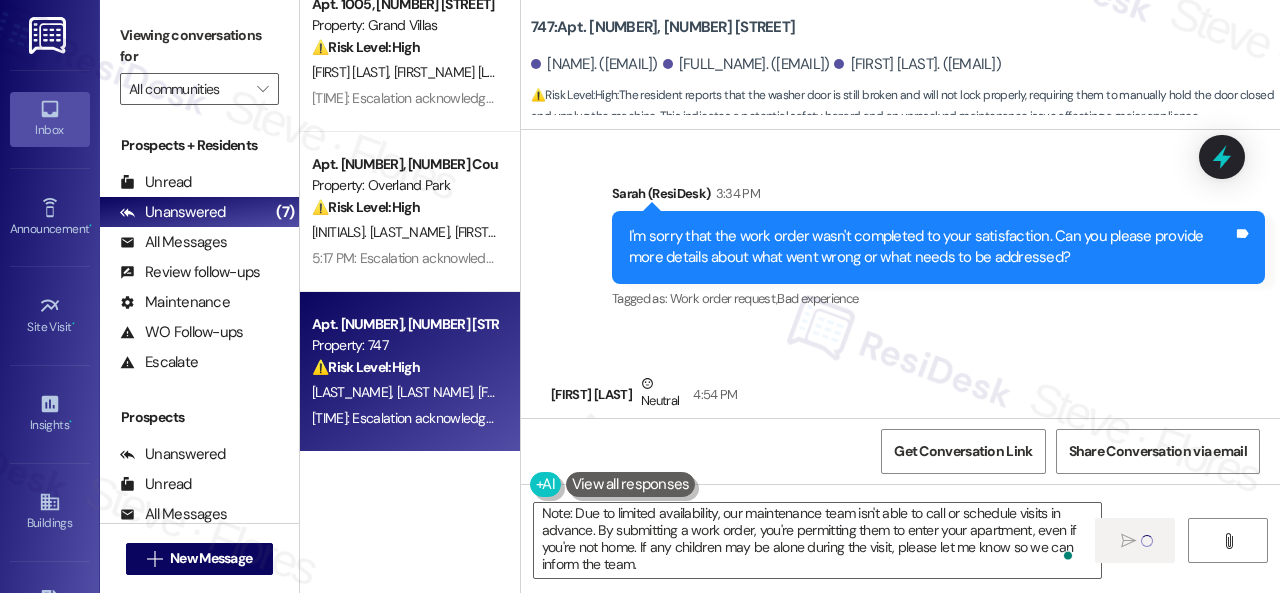 type 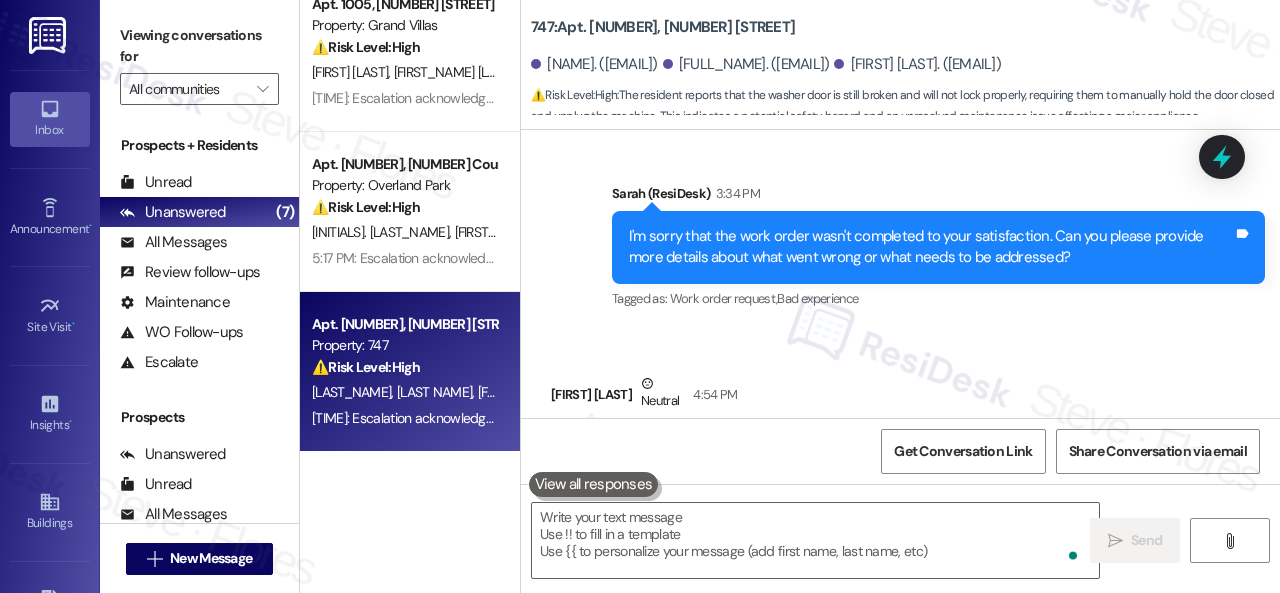 scroll, scrollTop: 0, scrollLeft: 0, axis: both 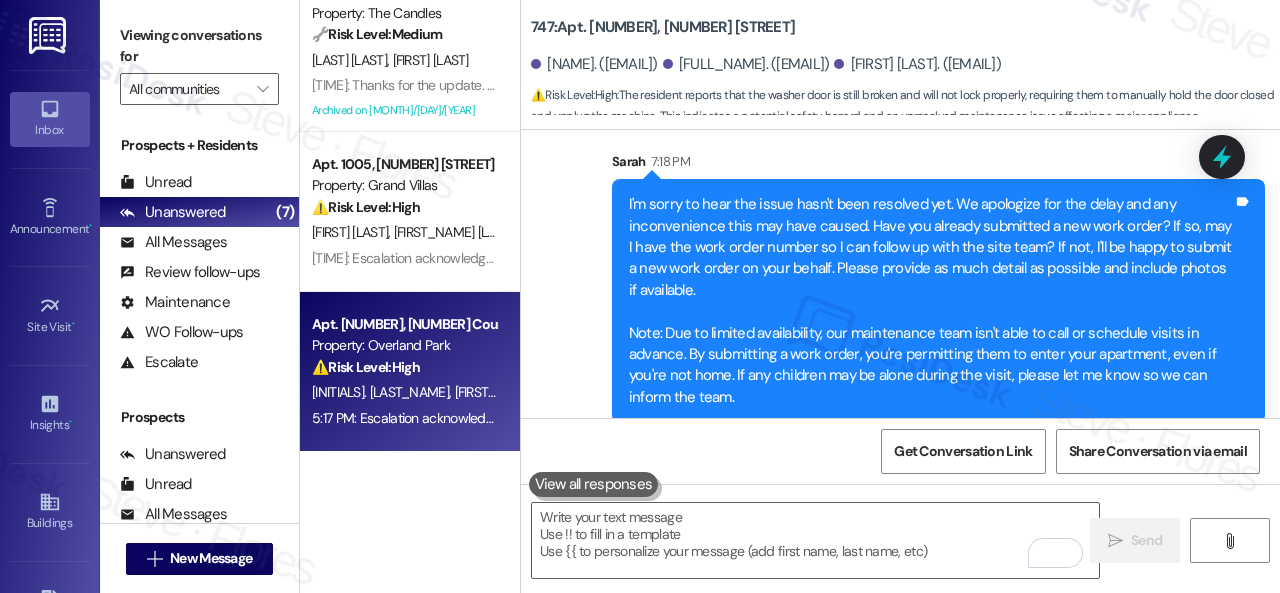 click on "[LAST] [LAST] [LAST]" at bounding box center (404, 392) 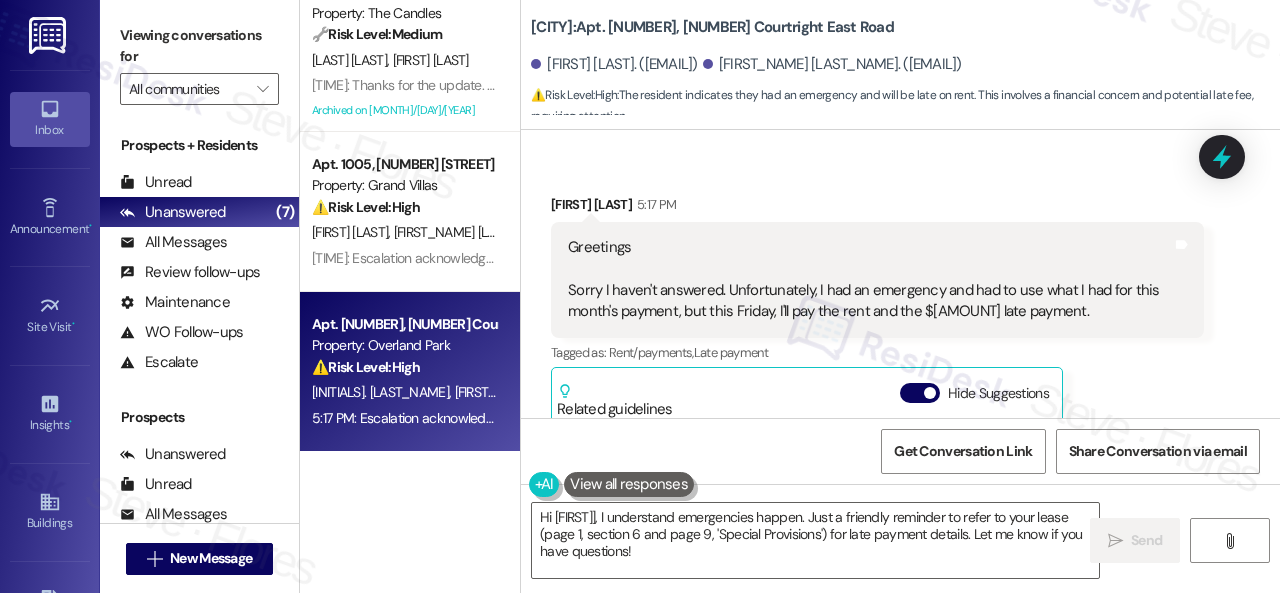 scroll, scrollTop: 551, scrollLeft: 0, axis: vertical 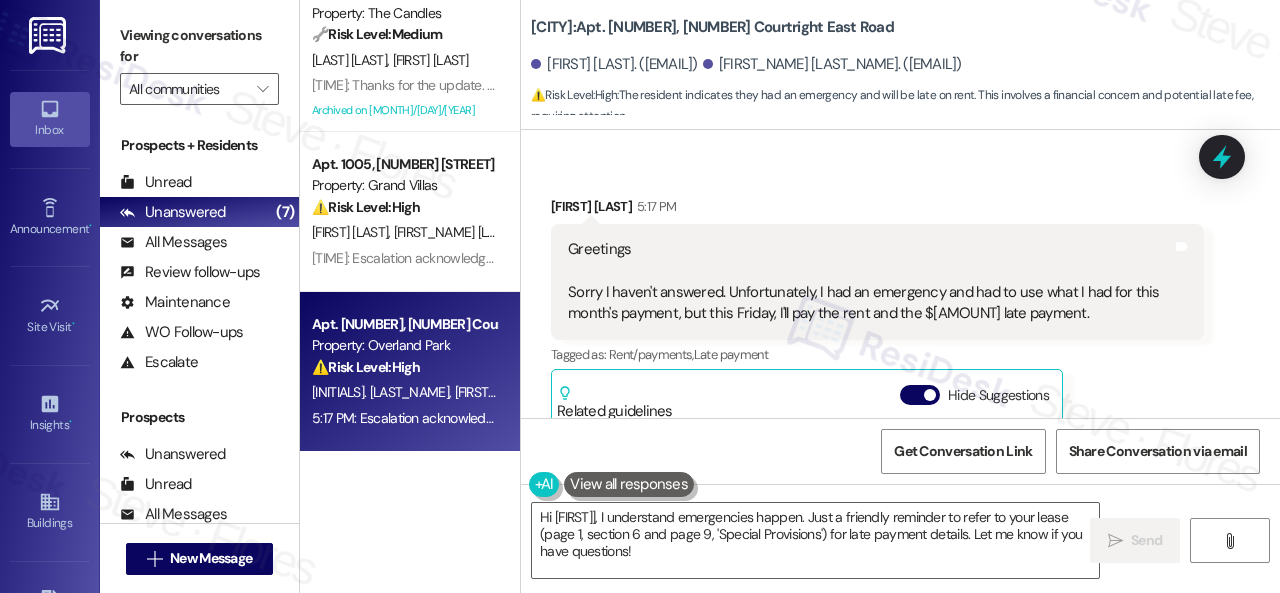 drag, startPoint x: 613, startPoint y: 174, endPoint x: 631, endPoint y: 205, distance: 35.846897 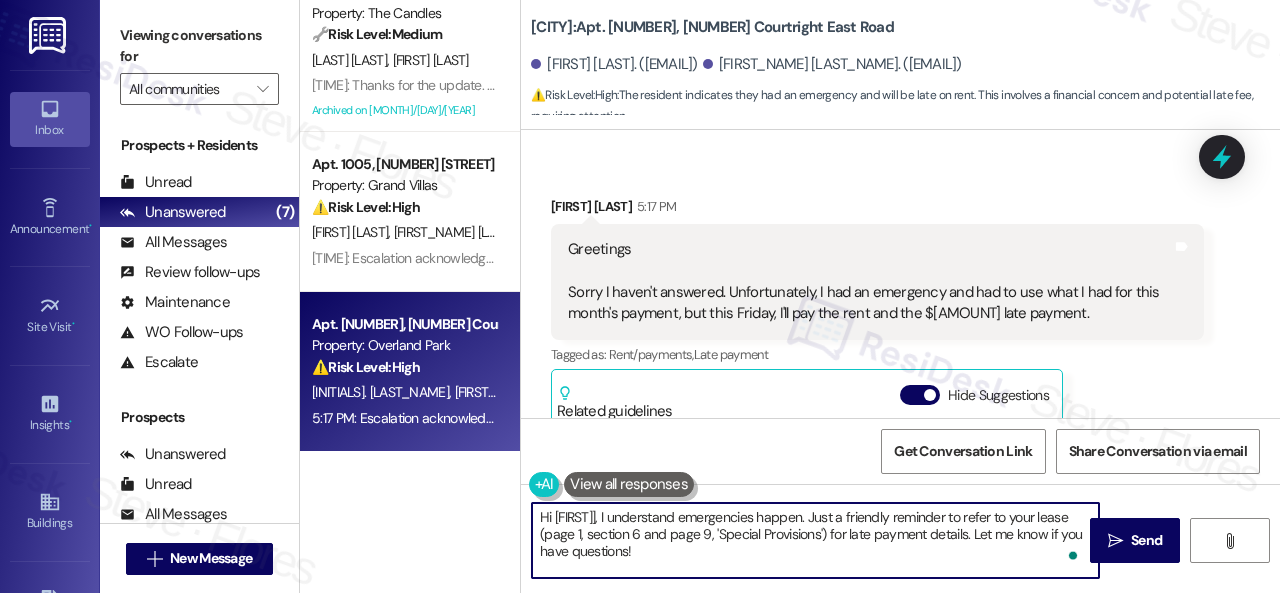 drag, startPoint x: 663, startPoint y: 549, endPoint x: 667, endPoint y: 519, distance: 30.265491 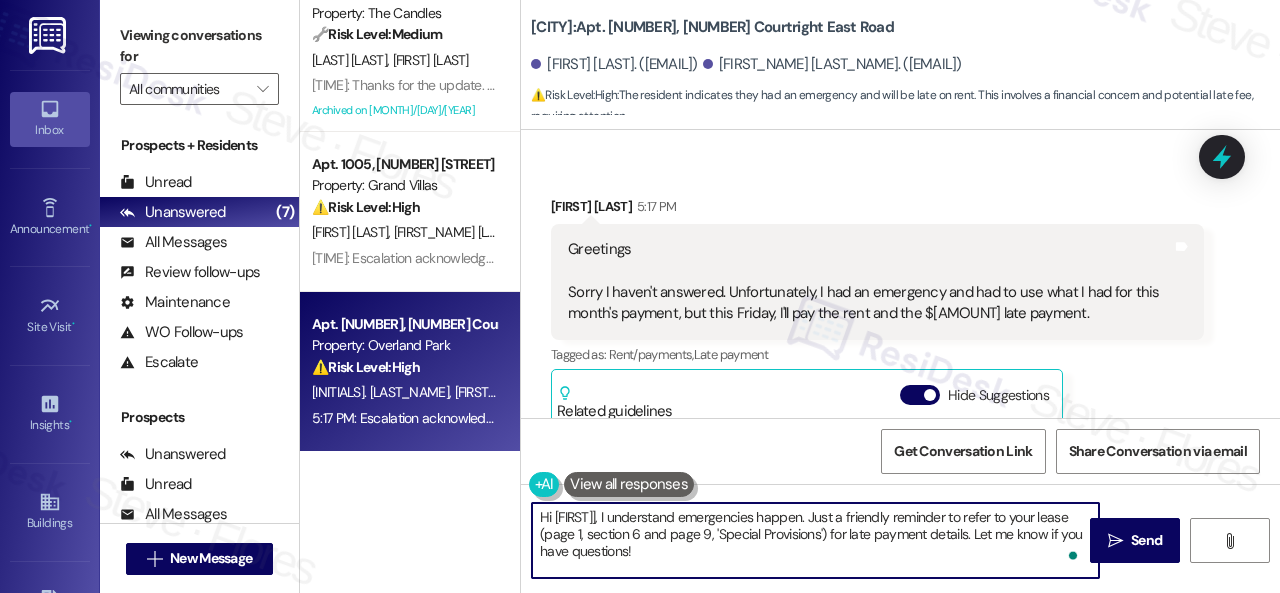 click on "Apt. [APT_NUM], [STREET_NAME] Property: [PROPERTY_NAME] 🔧 Risk Level: Medium The resident is filing a noise complaint. This is a community concern that affects the resident's comfort, but there is no indication of immediate danger, lease violation, or policy failure. [INITIALS] [LASTNAME] [TIME]: Hi [FIRSTNAME]! I am sorry to hear you need to file a noise complaint. Please note that quiet hours are from 9 PM to 6 AM. Can you tell me more about your concern? [TIME]: Hi [FIRSTNAME]! I am sorry to hear you need to file a noise complaint. Please note that quiet hours are from 9 PM to 6 AM. Can you tell me more about your concern? ( 1 ) Apt. [APT_NUM], [STREET_NAME] Property: [PROPERTY_NAME] 🌟 Risk Level: Positive The resident confirmed that the work order was completed to their satisfaction and responded positively to the satisfaction survey. This indicates positive engagement and a successful resolution. [INITIALS] [LASTNAME] [INITIALS] [LASTNAME] Apt. [APT_NUM], [STREET_NAME] Property: [PROPERTY_NAME] 🔧 Risk Level: Medium [INITIALS] [LASTNAME] [INITIALS] [LASTNAME]" at bounding box center (790, 296) 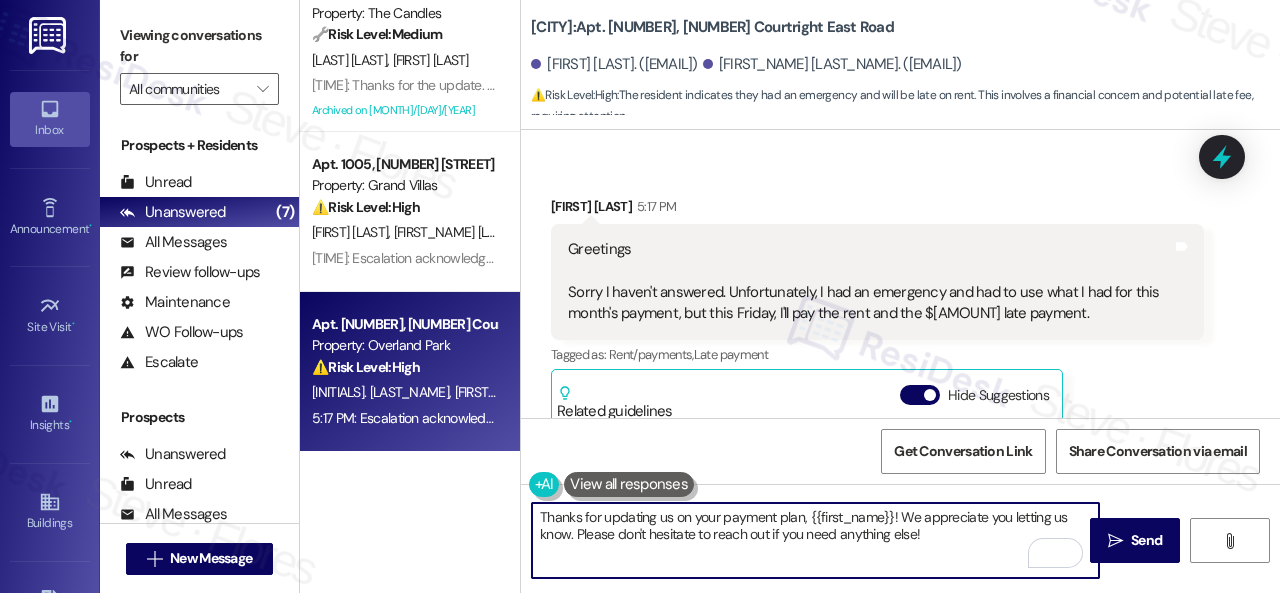 drag, startPoint x: 808, startPoint y: 507, endPoint x: 889, endPoint y: 515, distance: 81.394104 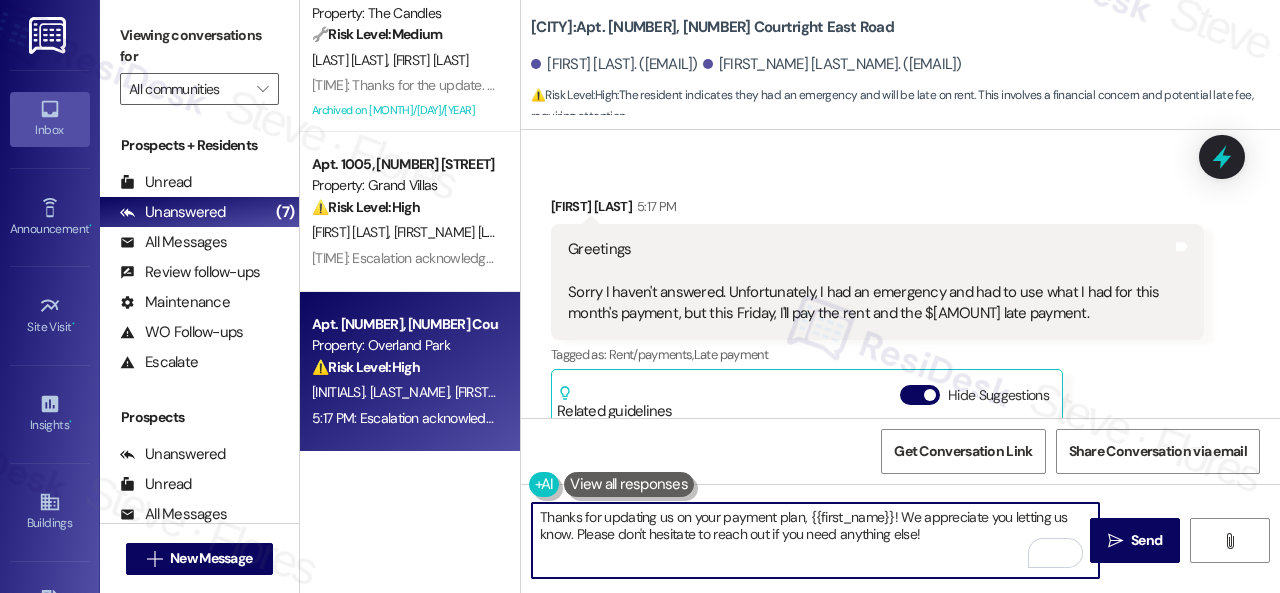 click on "Thanks for updating us on your payment plan, {{first_name}}! We appreciate you letting us know. Please don't hesitate to reach out if you need anything else!" at bounding box center (815, 540) 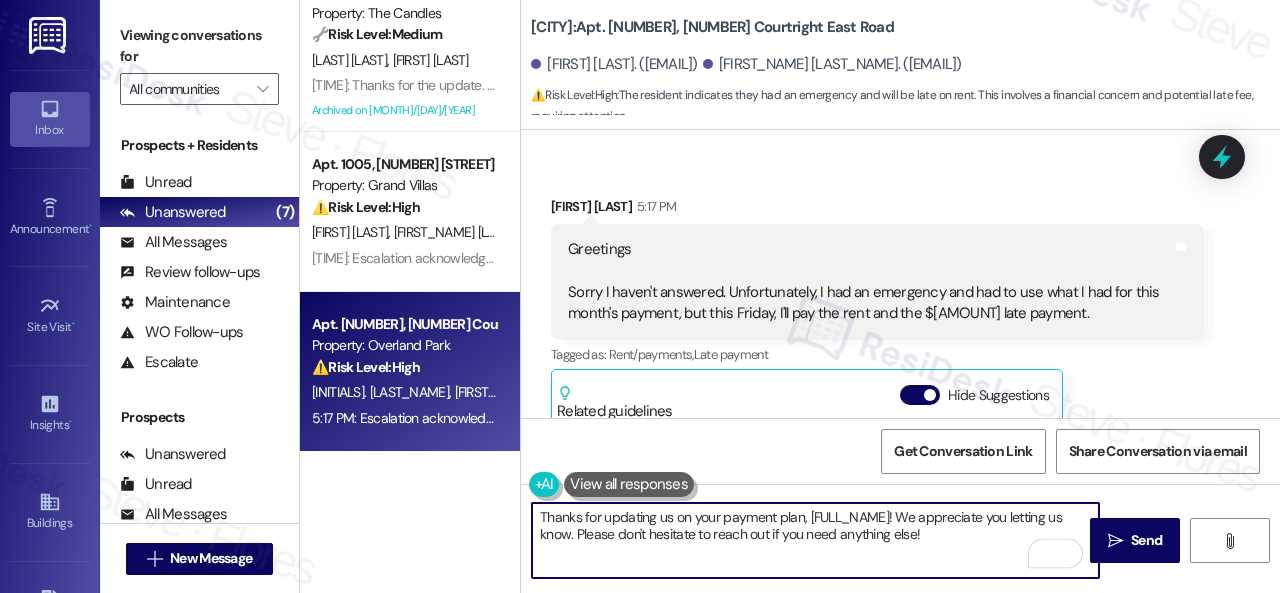 click on "Thanks for updating us on your payment plan, [FULL_NAME]! We appreciate you letting us know. Please don't hesitate to reach out if you need anything else!" at bounding box center [815, 540] 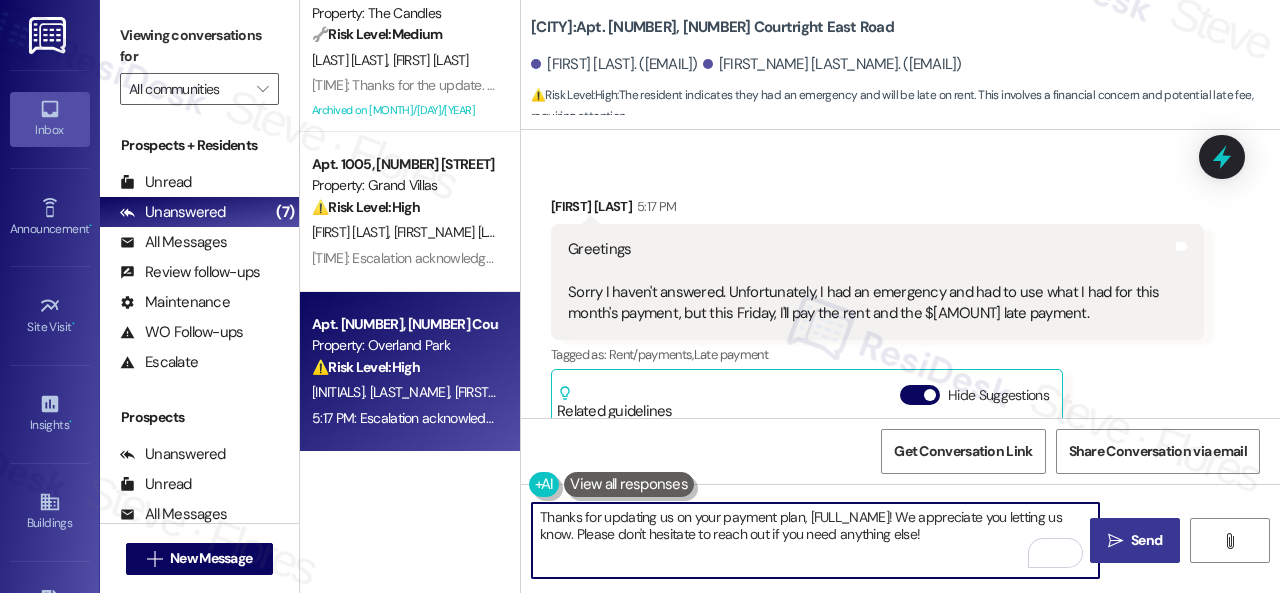 type on "Thanks for updating us on your payment plan, [FULL_NAME]! We appreciate you letting us know. Please don't hesitate to reach out if you need anything else!" 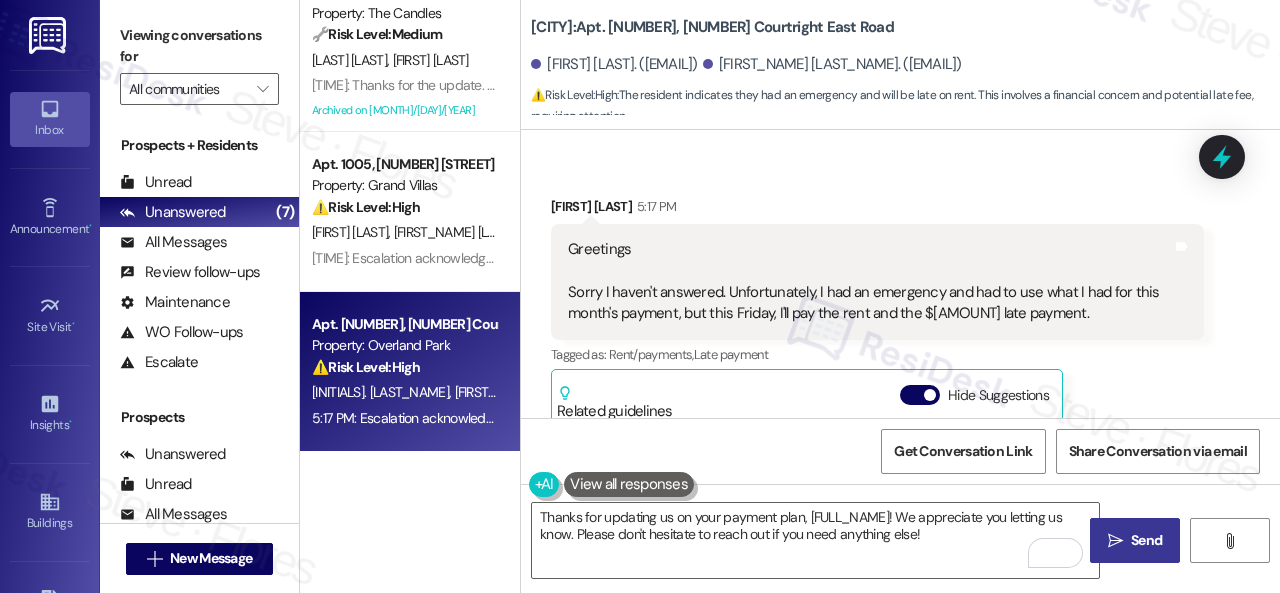 click on "" at bounding box center [1115, 541] 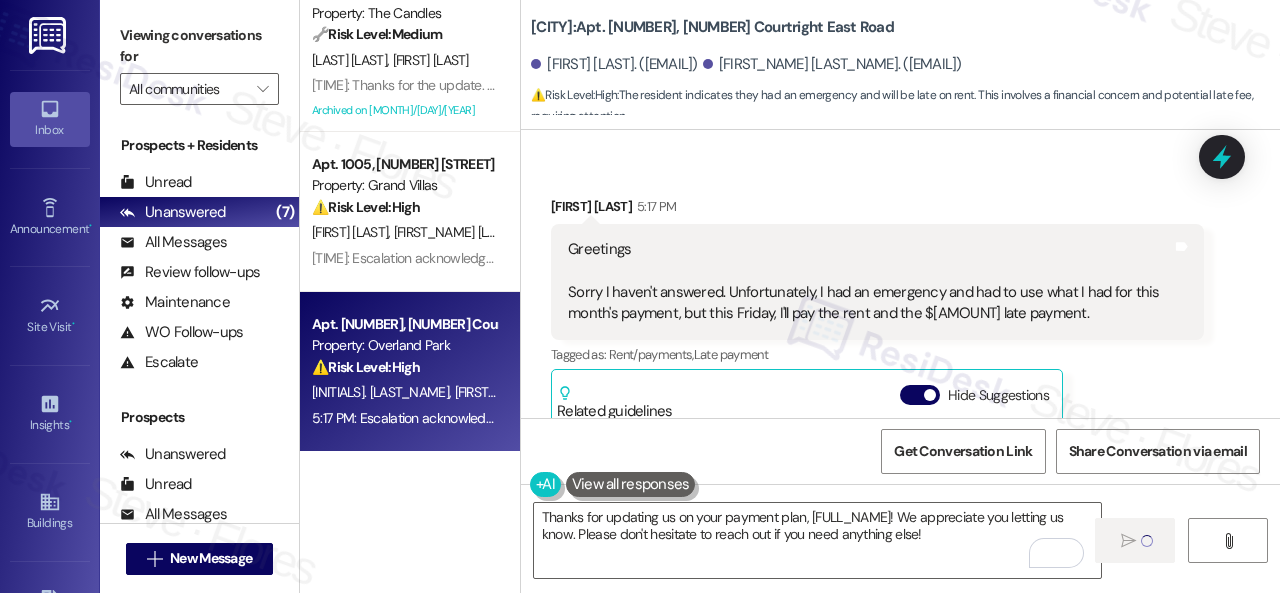 type 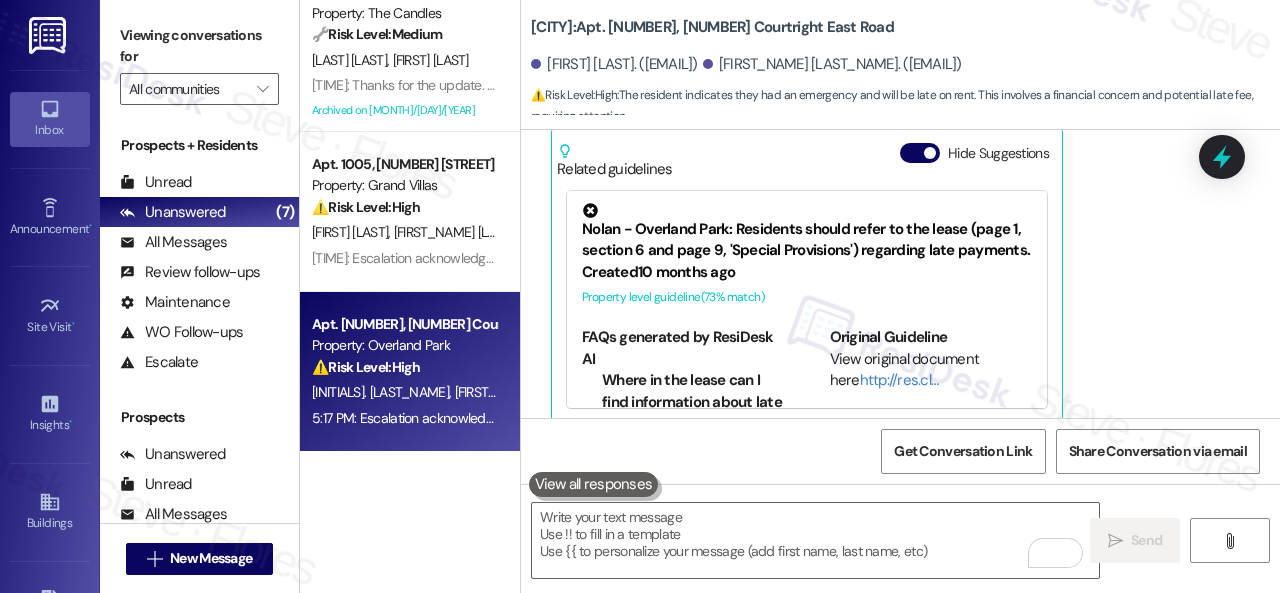 scroll, scrollTop: 813, scrollLeft: 0, axis: vertical 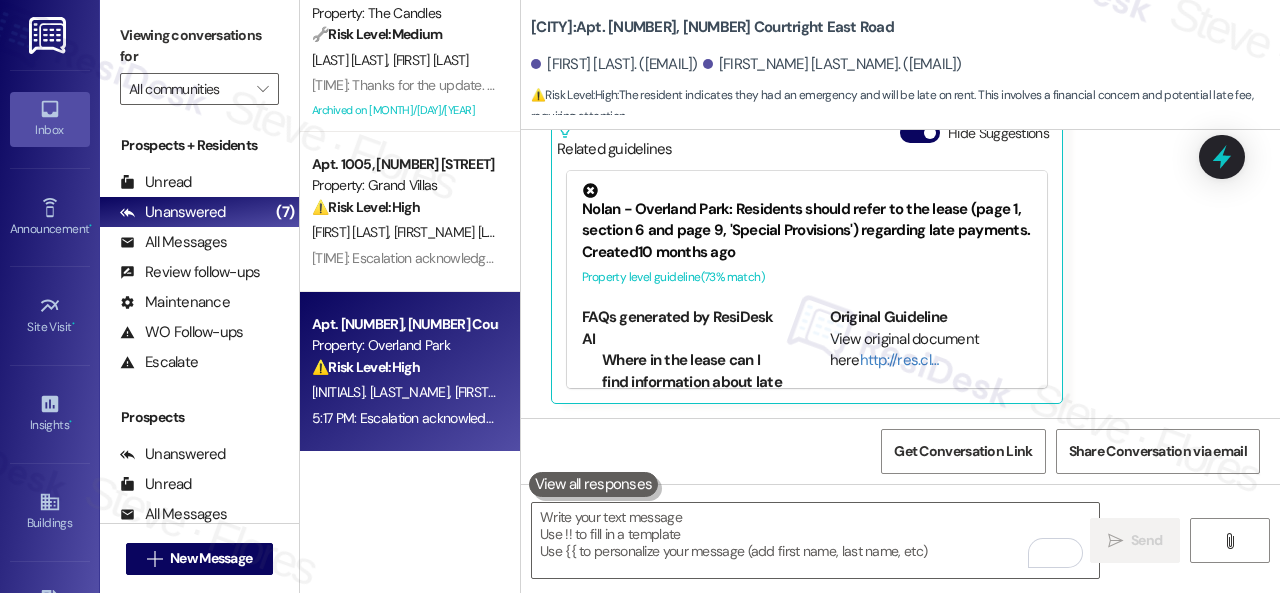 click on "Get Conversation Link Share Conversation via email" at bounding box center [900, 451] 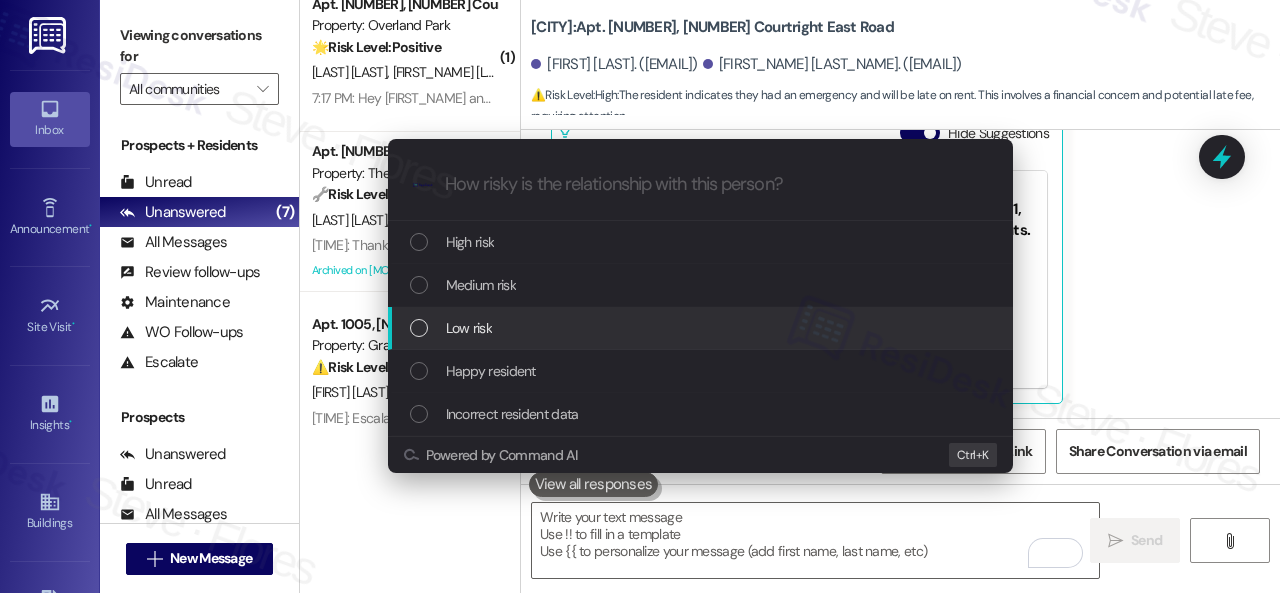 click on "Low risk" at bounding box center (702, 328) 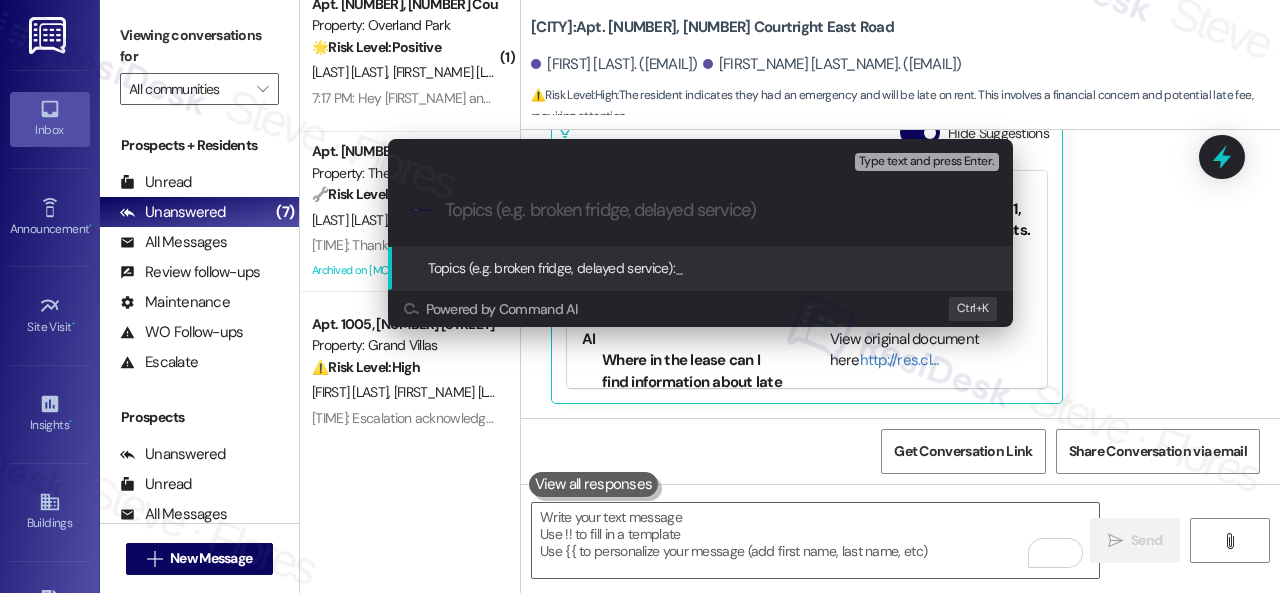 paste on "Late payment notice." 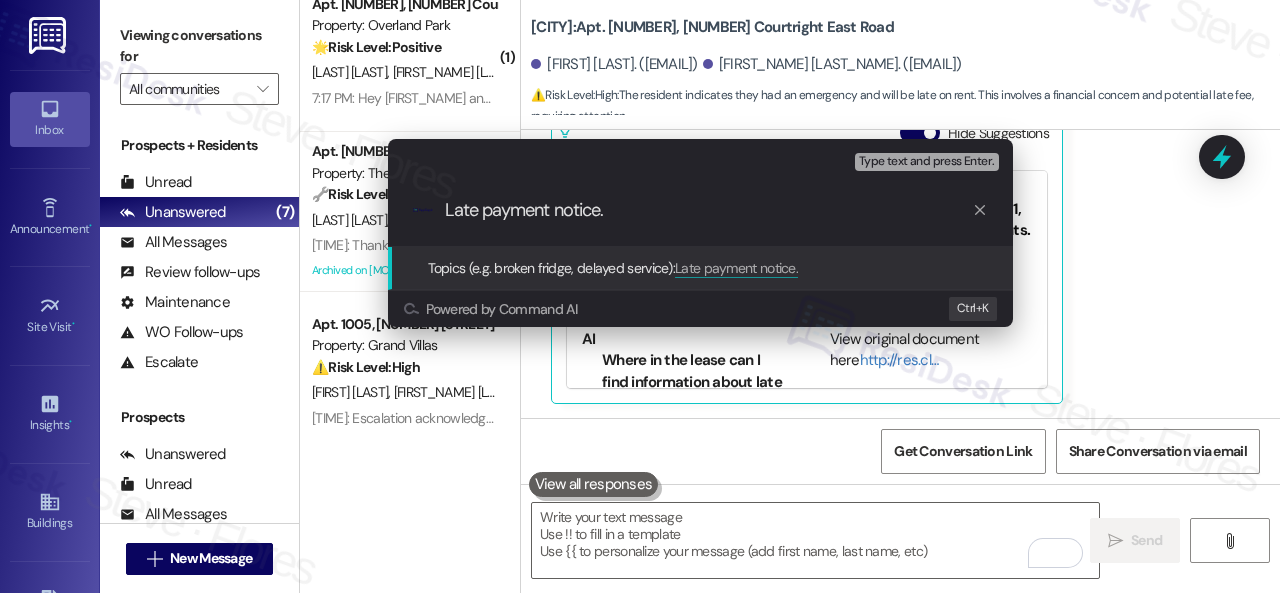 type 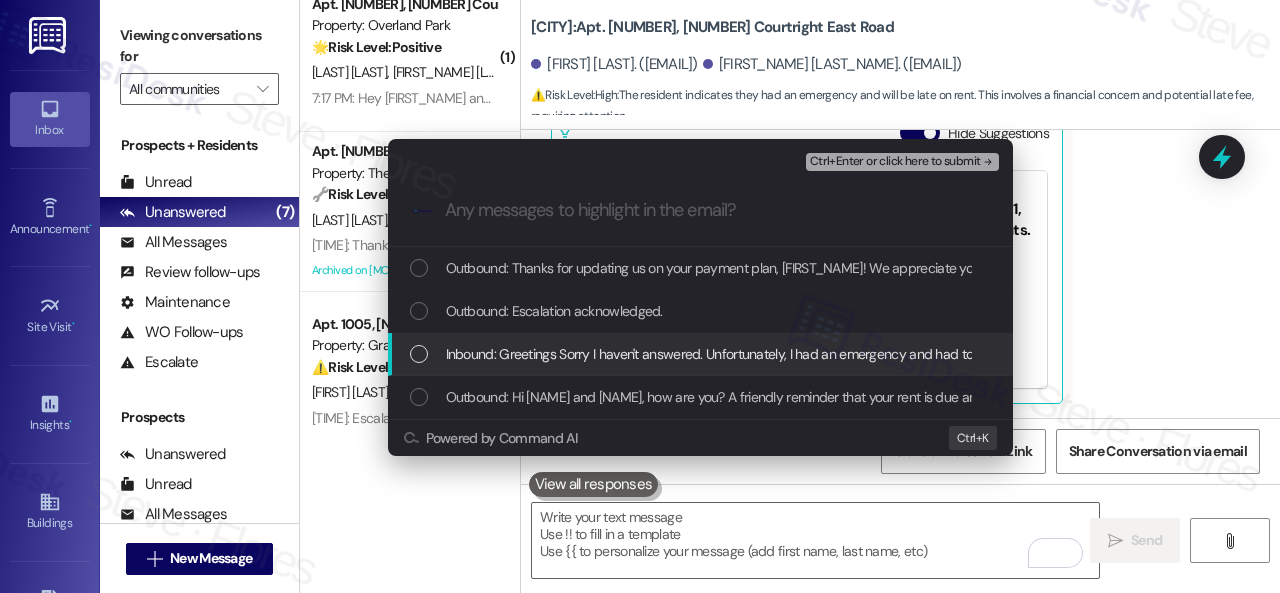 click on "Inbound: Greetings
Sorry I haven't answered. Unfortunately, I had an emergency and had to use what I had for this month's payment, but this Friday, I'll pay the rent and the $100 late payment." at bounding box center [998, 354] 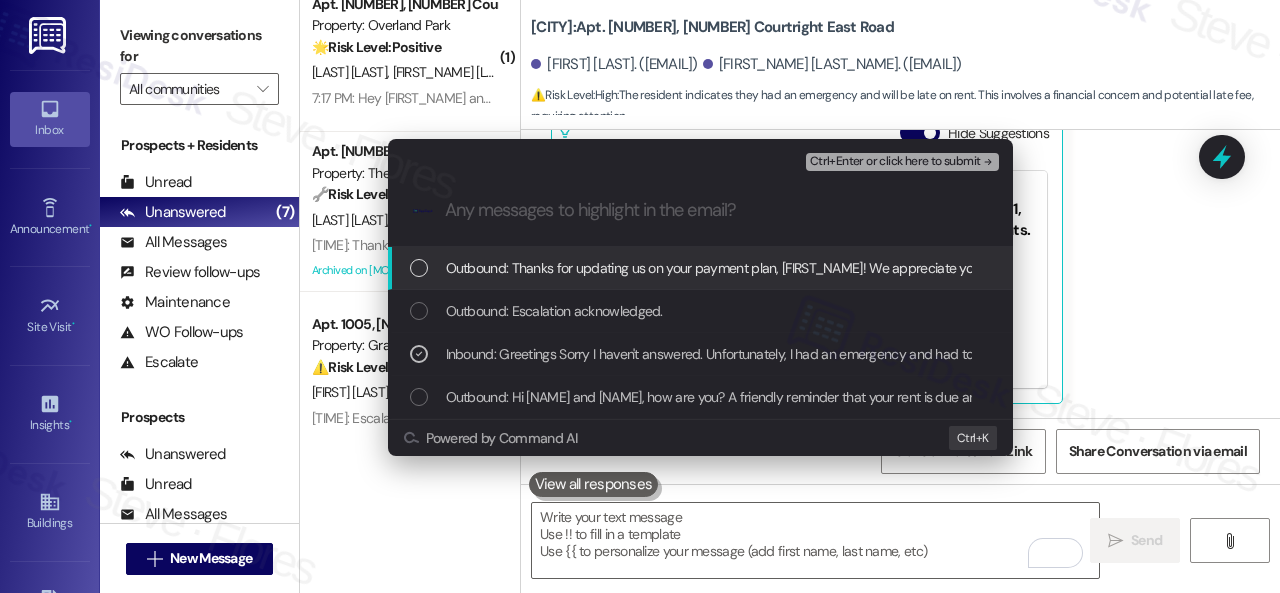 click on "Ctrl+Enter or click here to submit" at bounding box center [895, 162] 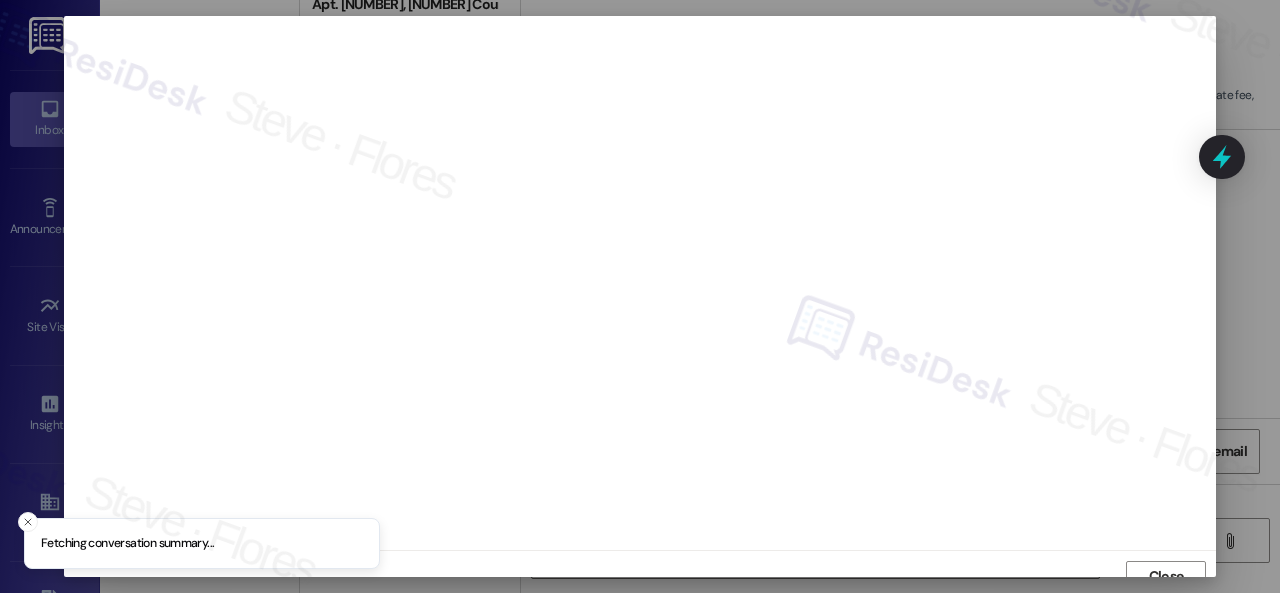 scroll, scrollTop: 15, scrollLeft: 0, axis: vertical 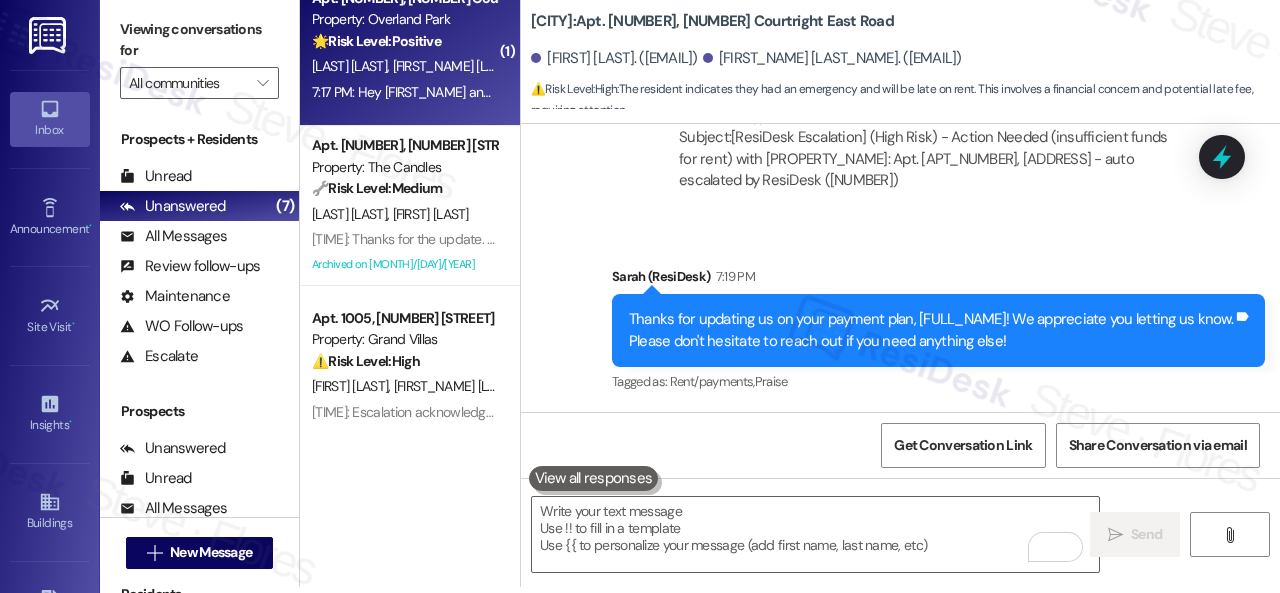 click on "[INITIAL]. [INITIAL]" at bounding box center [404, 66] 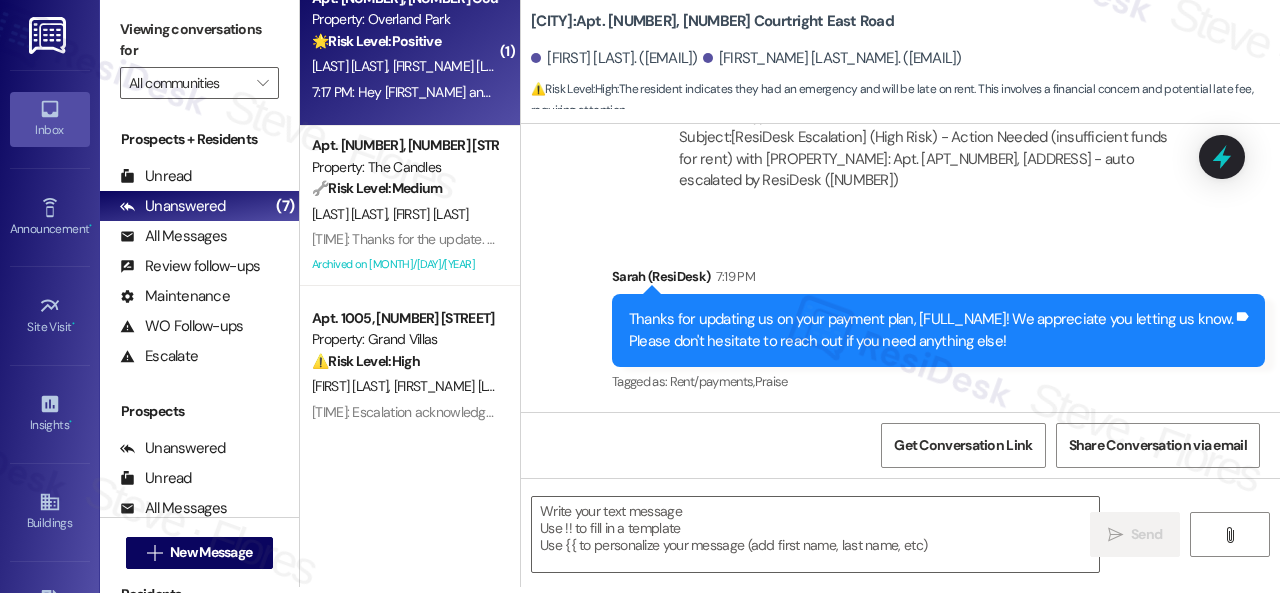 type on "Fetching suggested responses. Please feel free to read through the conversation in the meantime." 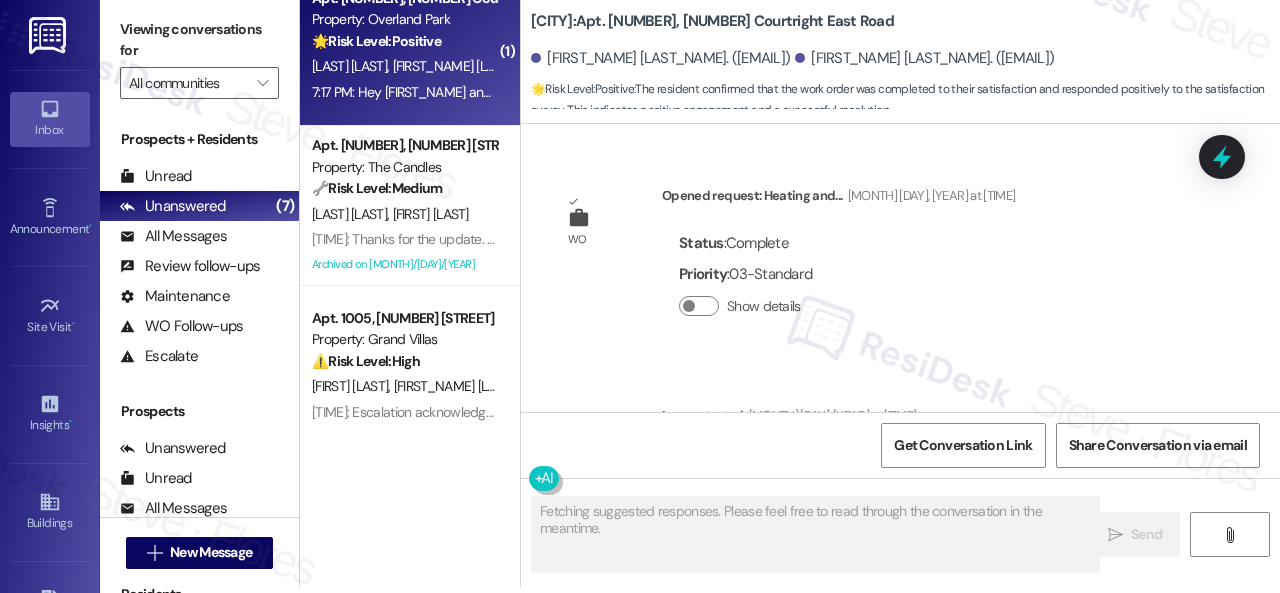 scroll, scrollTop: 0, scrollLeft: 0, axis: both 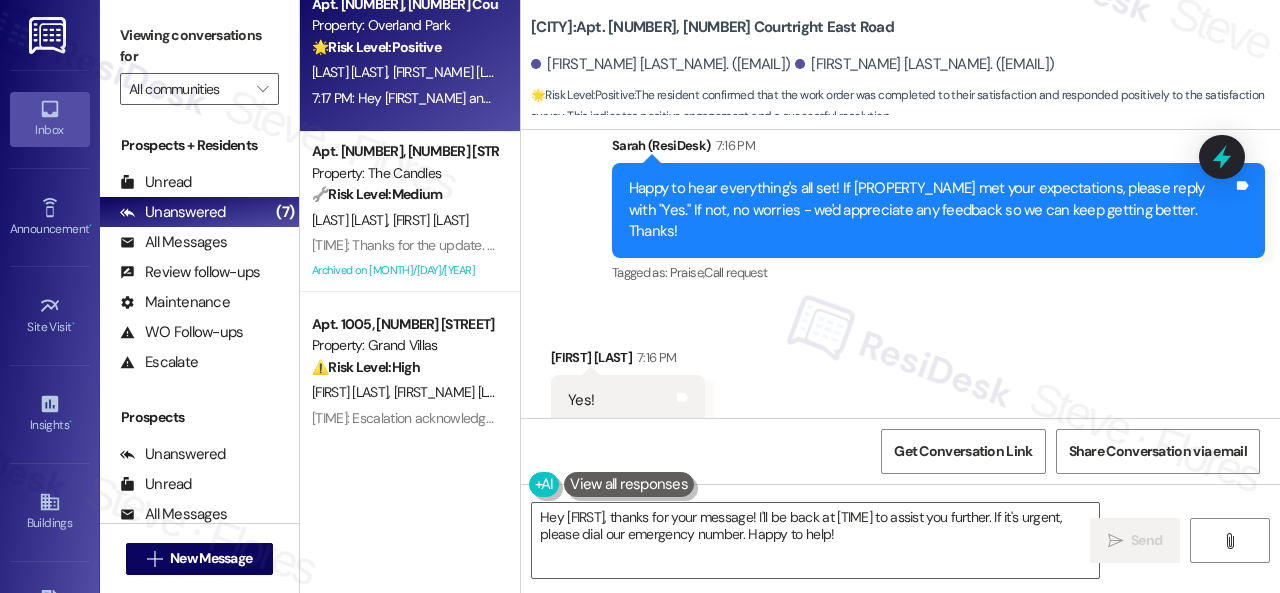 click on "Received via SMS [FIRST] [LAST] [TIME] Yes! Tags and notes Tagged as: Positive response Click to highlight conversations about Positive response" at bounding box center (900, 386) 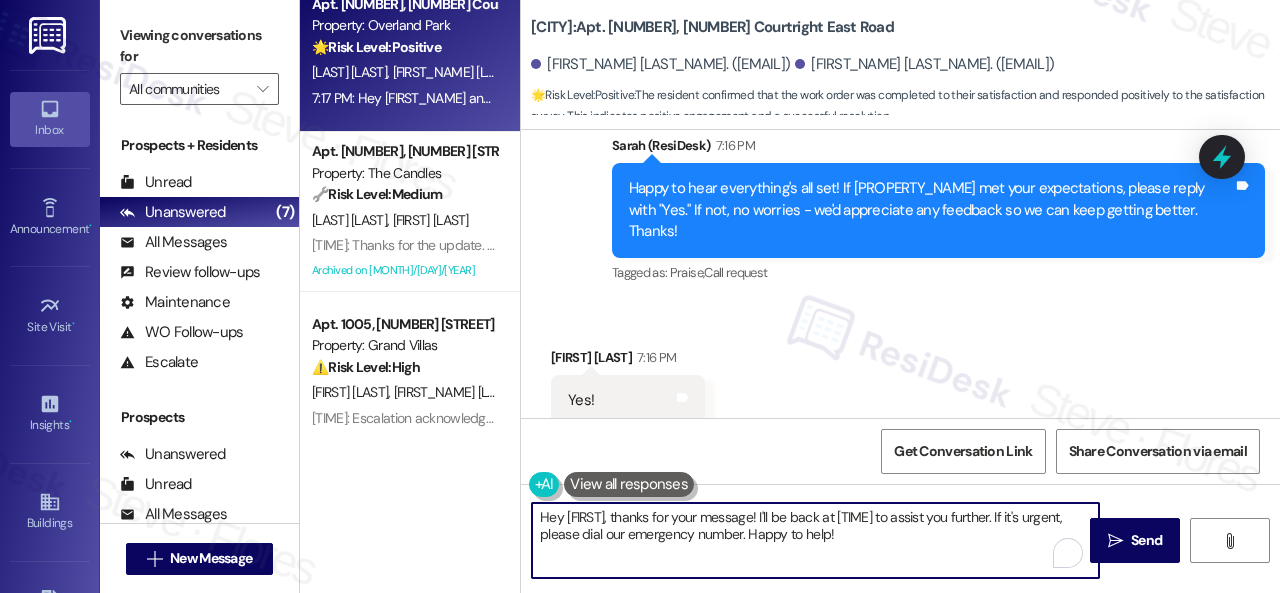 drag, startPoint x: 855, startPoint y: 538, endPoint x: 437, endPoint y: 503, distance: 419.46274 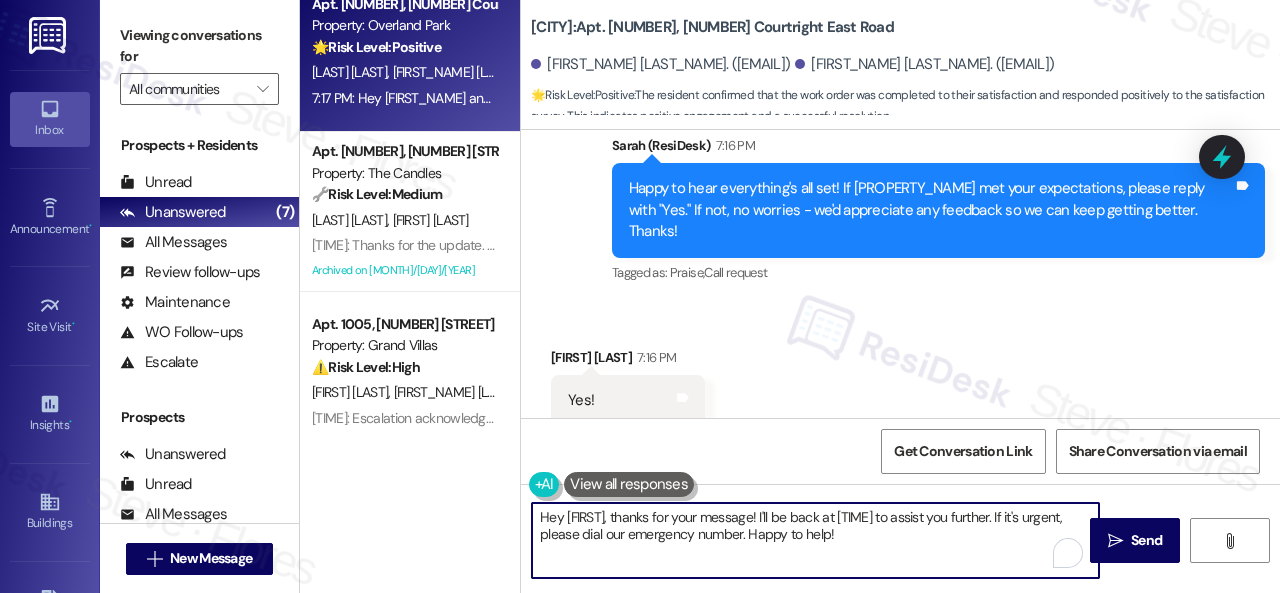 click on "Apt. 704, 201 Courtright East Road Property: Overland Park ⚠️  Risk Level:  High The resident indicates they had an emergency and will be late on rent. This involves a financial concern and potential late fee, requiring attention. M. Aquino N. Perez 7:19 PM: Thanks for updating us on your payment plan, Miguelina! We appreciate you letting us know. Please don't hesitate to reach out if you need anything else! 7:19 PM: Thanks for updating us on your payment plan, Miguelina! We appreciate you letting us know. Please don't hesitate to reach out if you need anything else! Apt. 737, 4101 S Custer Rd Property: Craig Ranch 🔧  Risk Level:  Medium The resident is filing a noise complaint. This is a community concern that affects the resident's comfort, but there is no indication of immediate danger, lease violation, or policy failure. N. Sampson 7:14 PM: Hi Natalie! I am sorry to hear you need to file a noise complaint. Please note that quiet hours are from 9 PM to 6 AM. Can you tell me more about your concern?" at bounding box center [790, 296] 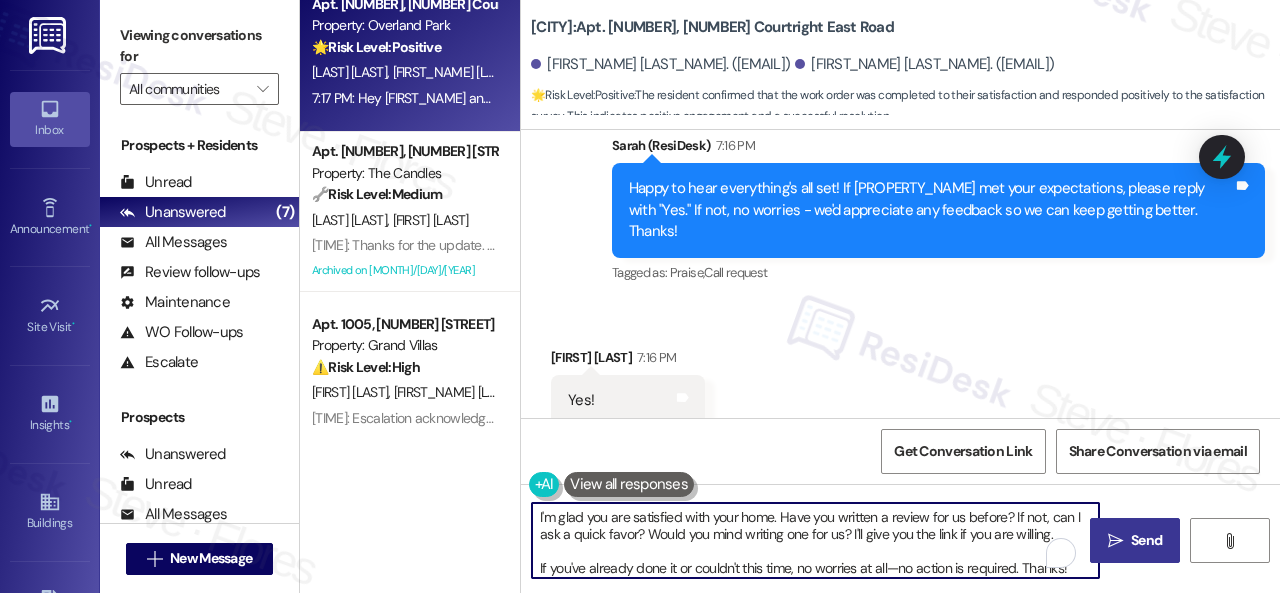 type on "I'm glad you are satisfied with your home. Have you written a review for us before? If not, can I ask a quick favor? Would you mind writing one for us? I'll give you the link if you are willing.
If you've already done it or couldn't this time, no worries at all—no action is required. Thanks!" 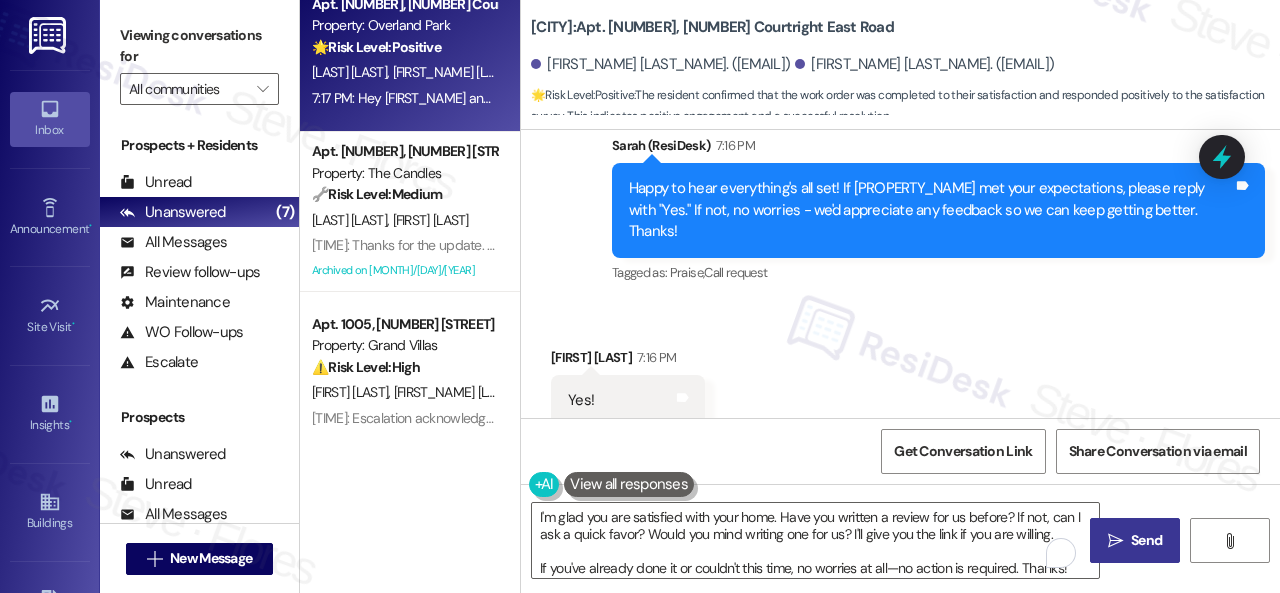 click on "" at bounding box center [1115, 541] 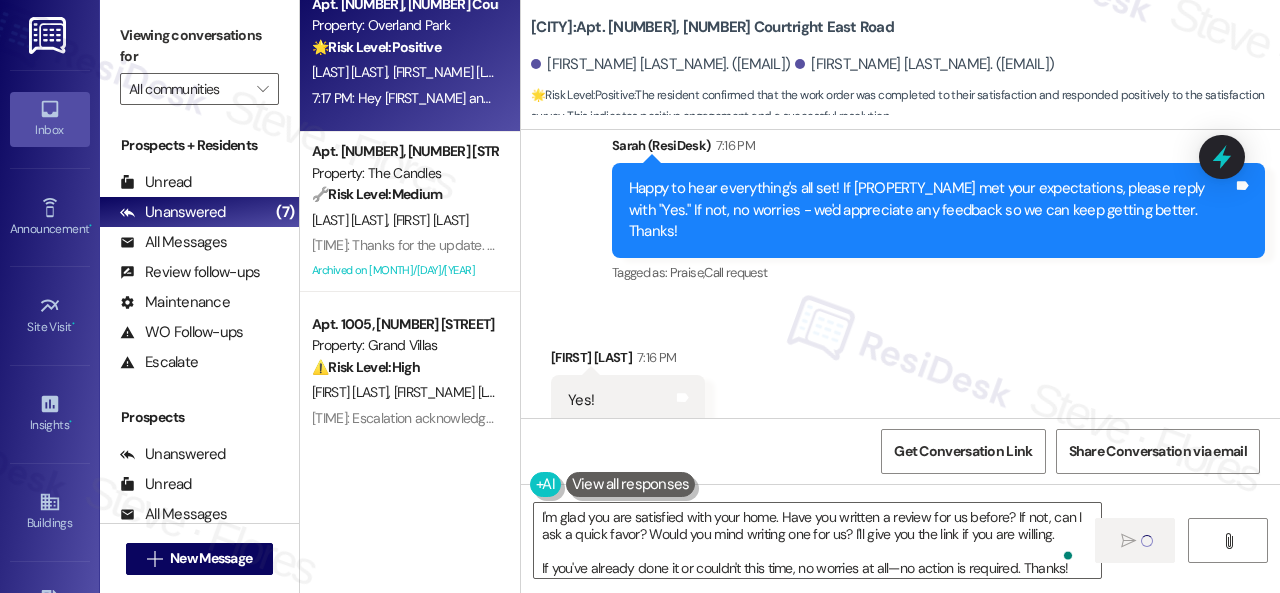 type 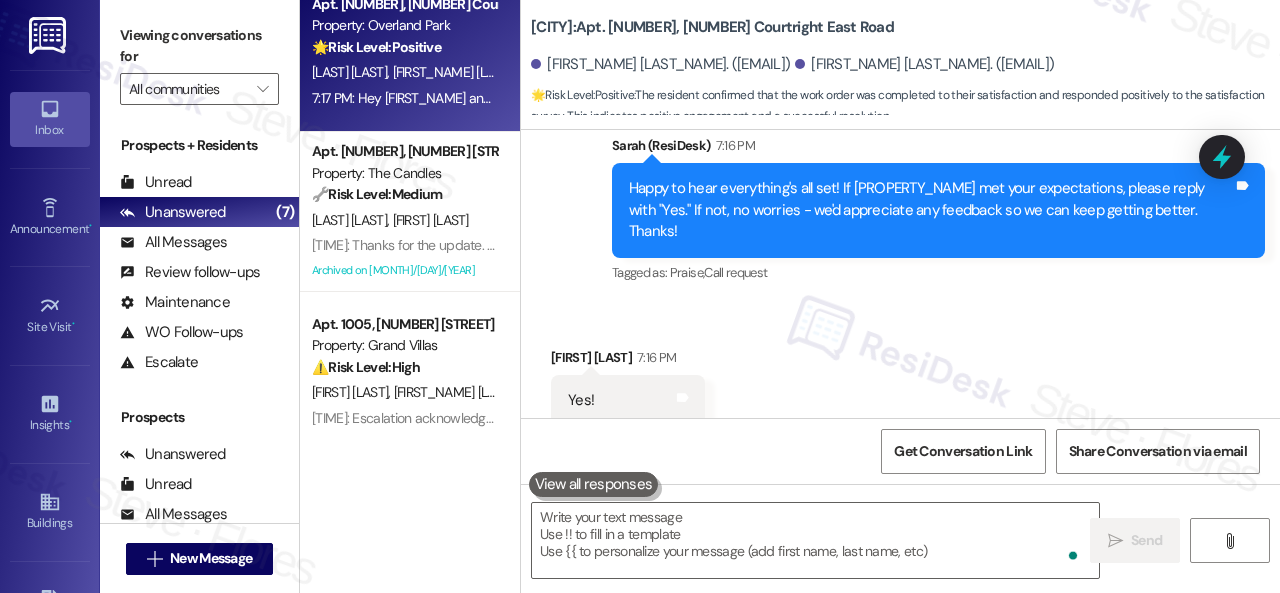 scroll, scrollTop: 10410, scrollLeft: 0, axis: vertical 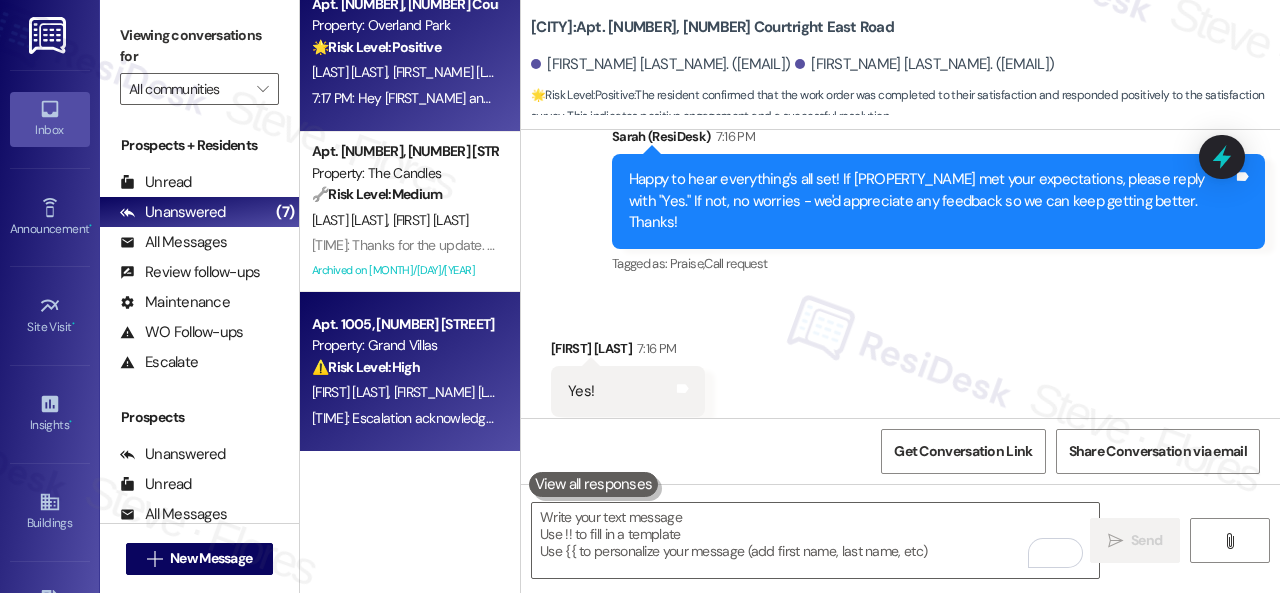click on "[LAST] [LAST] [LAST]" at bounding box center (404, 392) 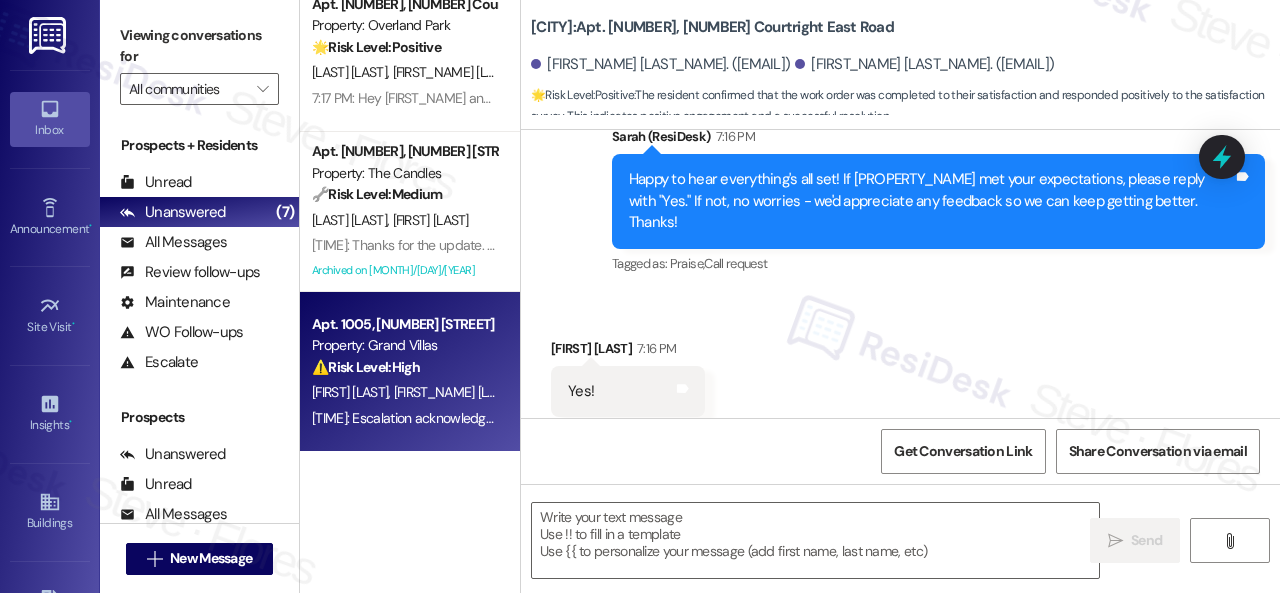 type on "Fetching suggested responses. Please feel free to read through the conversation in the meantime." 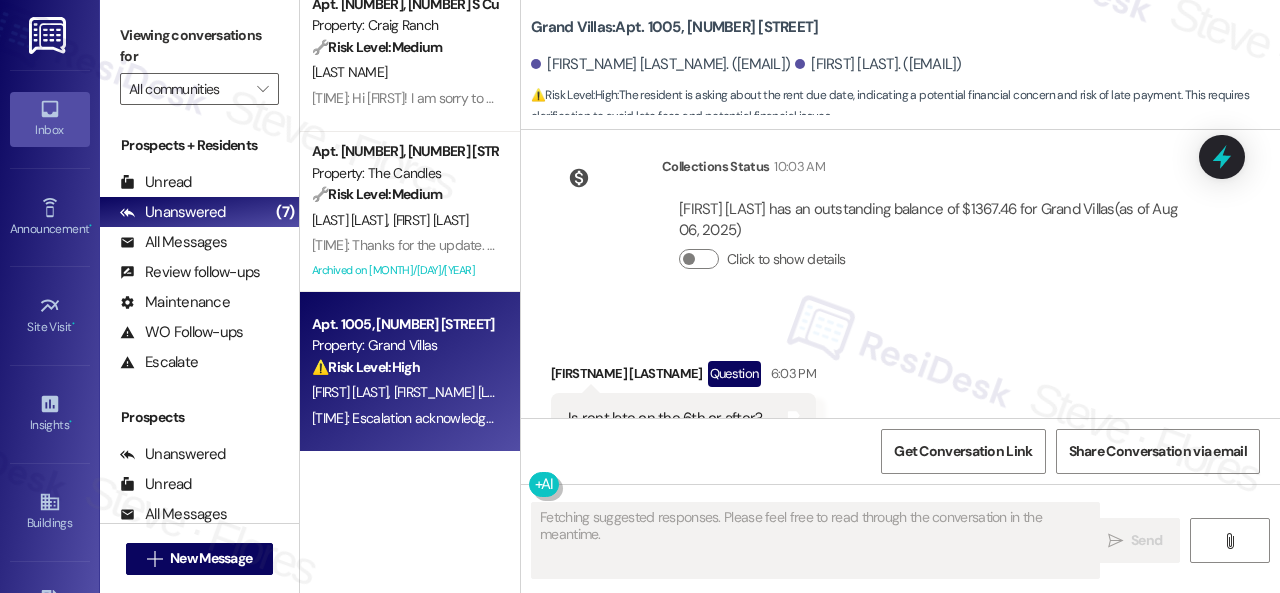 scroll, scrollTop: 8976, scrollLeft: 0, axis: vertical 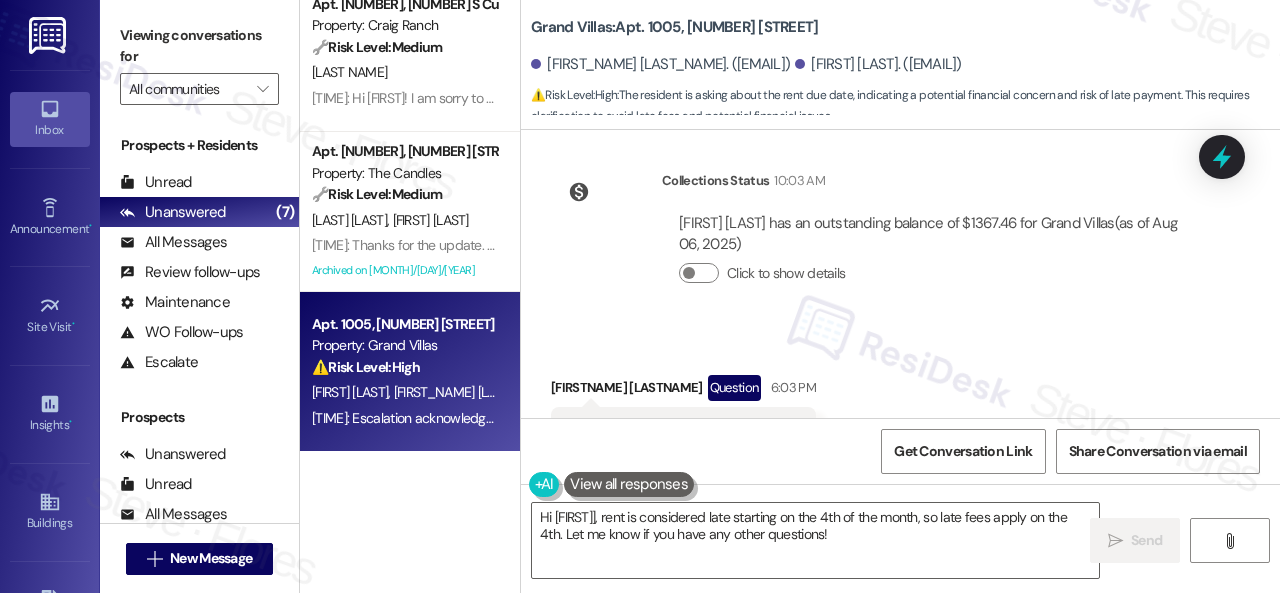 click on "Collections Status [TIME] [FIRSTNAME] [LASTNAME] has an outstanding balance of $[AMOUNT] for [PROPERTY_NAME] (as of [DATE]) Click to show details" at bounding box center (877, 242) 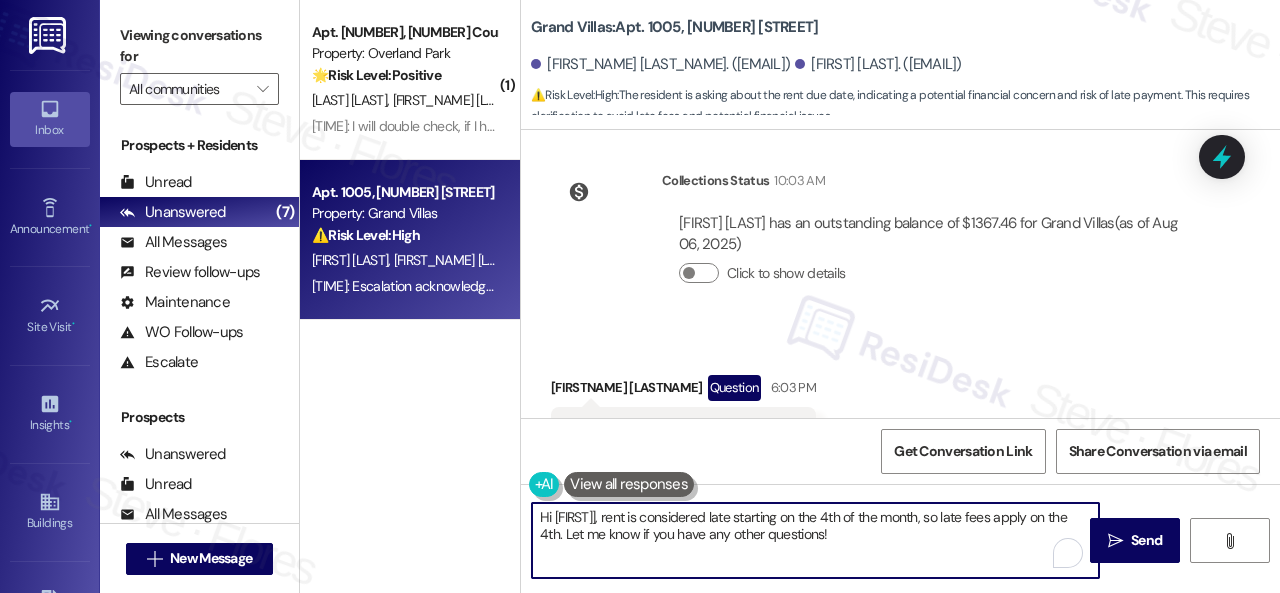 scroll, scrollTop: 0, scrollLeft: 0, axis: both 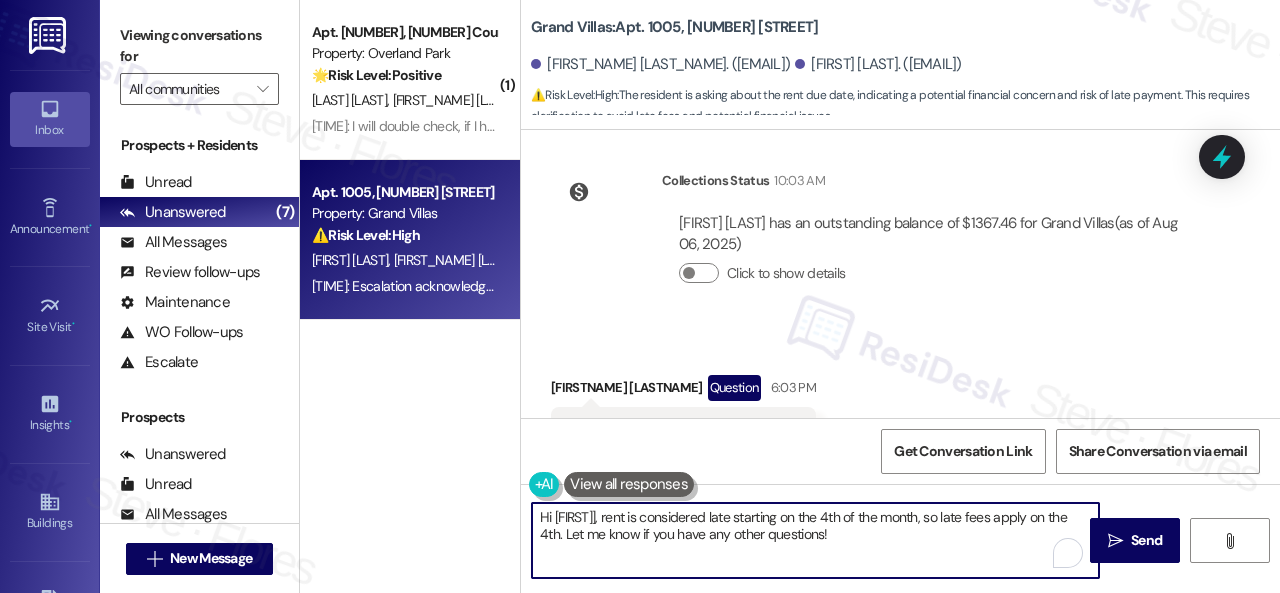 drag, startPoint x: 644, startPoint y: 518, endPoint x: 871, endPoint y: 545, distance: 228.60008 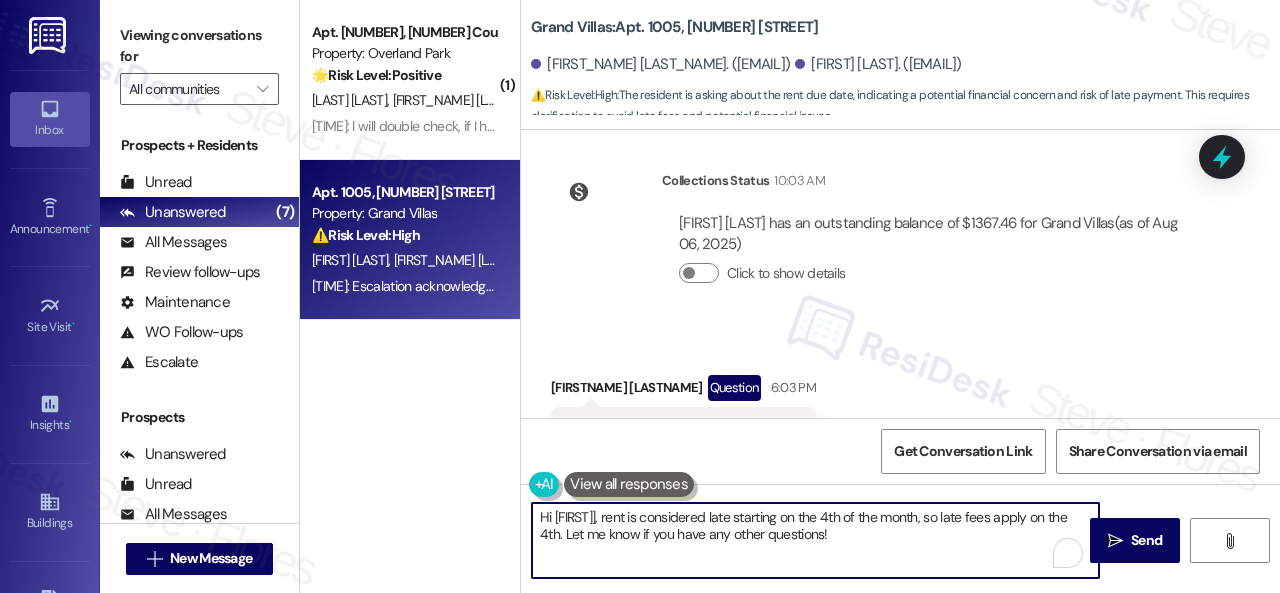 click on "Hi [FIRST]], rent is considered late starting on the 4th of the month, so late fees apply on the 4th. Let me know if you have any other questions!" at bounding box center [815, 540] 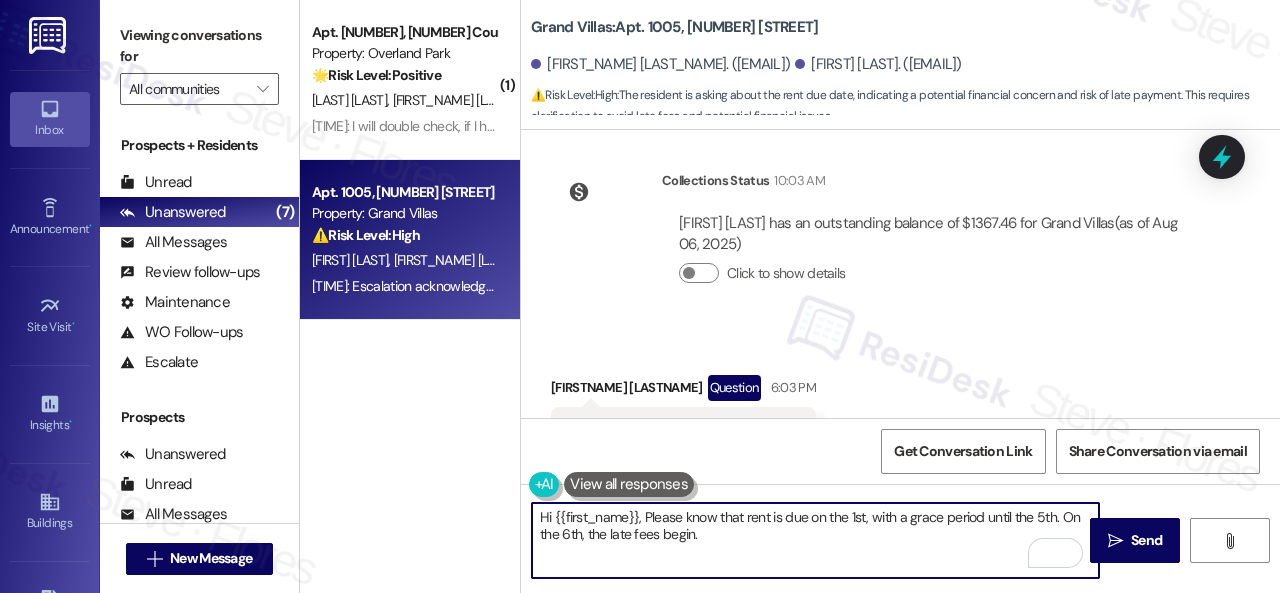 click on "Hi {{first_name}}, Please know that rent is due on the 1st, with a grace period until the 5th. On the 6th, the late fees begin." at bounding box center [815, 540] 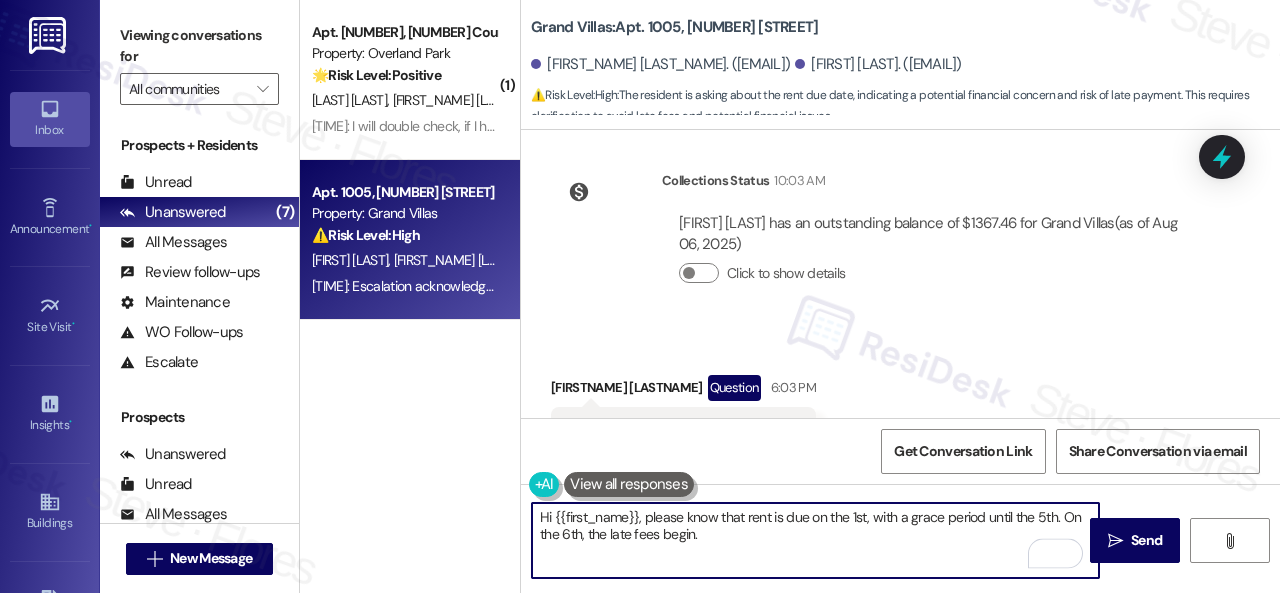 click on "Hi {{first_name}}, please know that rent is due on the 1st, with a grace period until the 5th. On the 6th, the late fees begin." at bounding box center [815, 540] 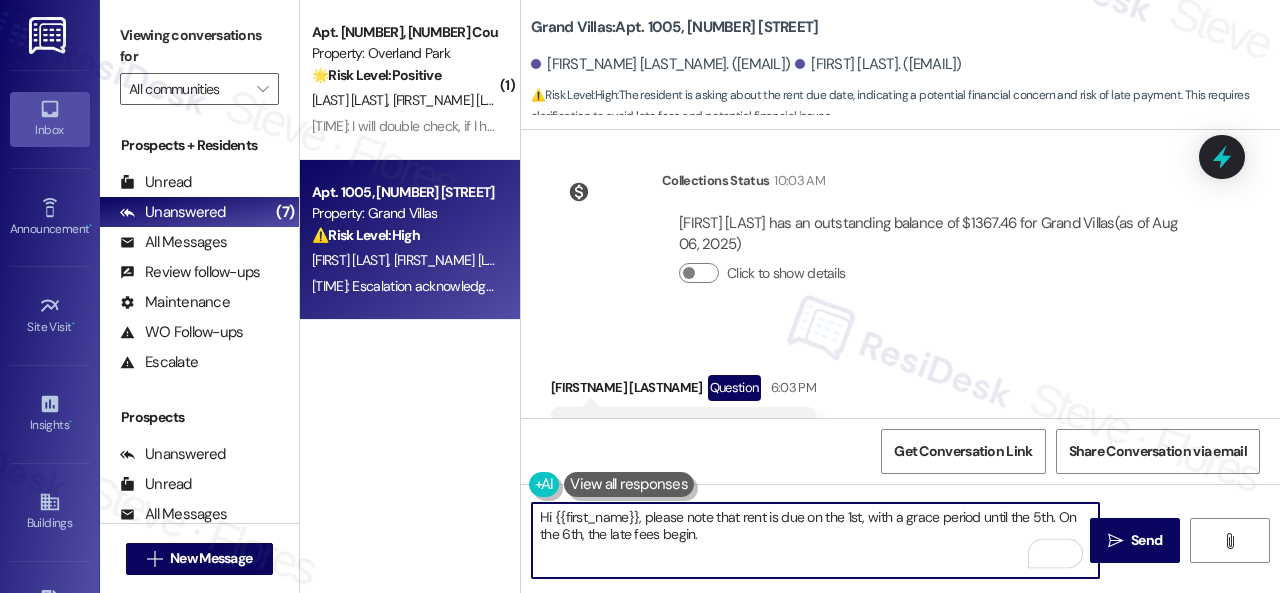 click on "Hi {{first_name}}, please note that rent is due on the 1st, with a grace period until the 5th. On the 6th, the late fees begin." at bounding box center [815, 540] 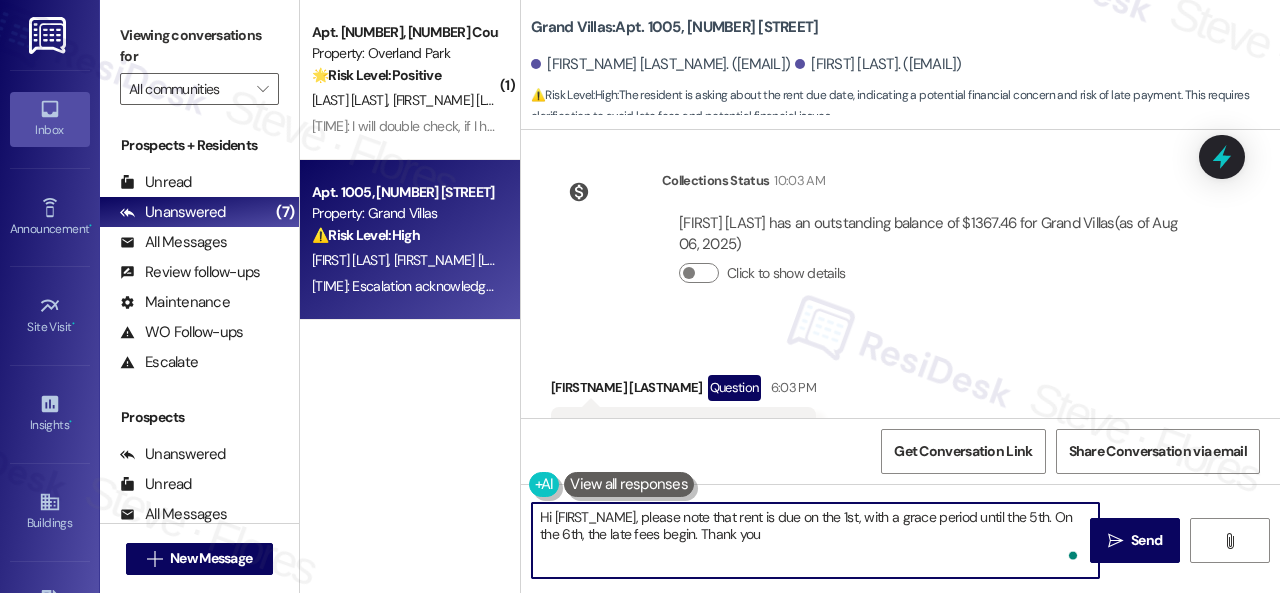 type on "Hi {{first_name}}, please note that rent is due on the 1st, with a grace period until the 5th. On the 6th, the late fees begin. Thank you!" 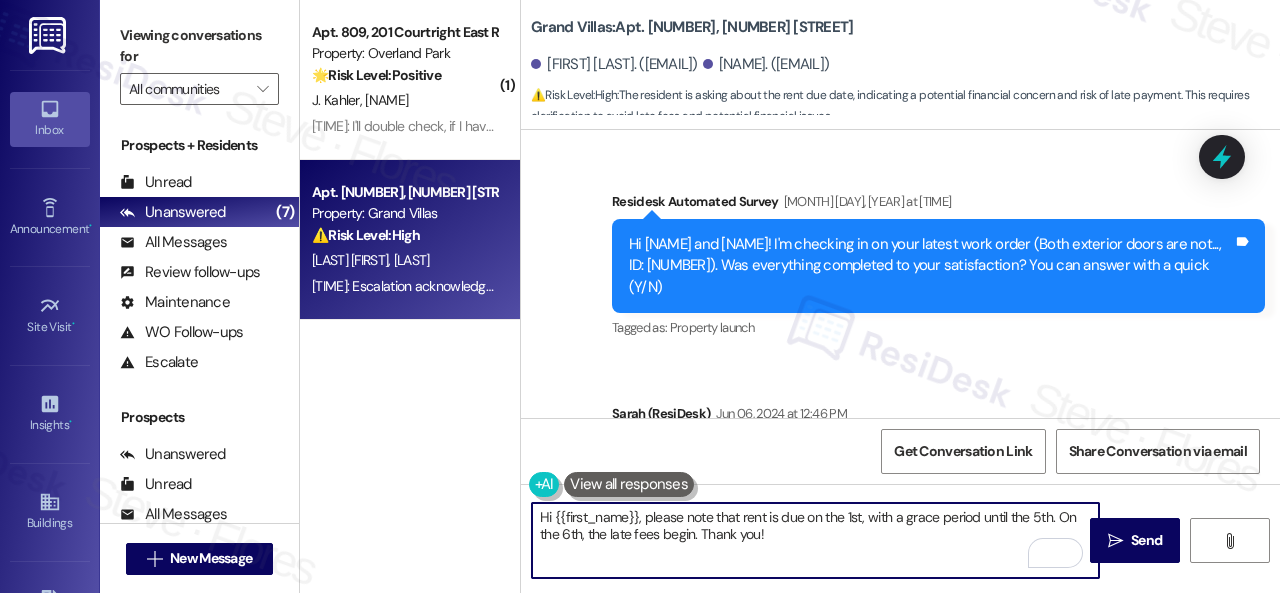 scroll, scrollTop: 0, scrollLeft: 0, axis: both 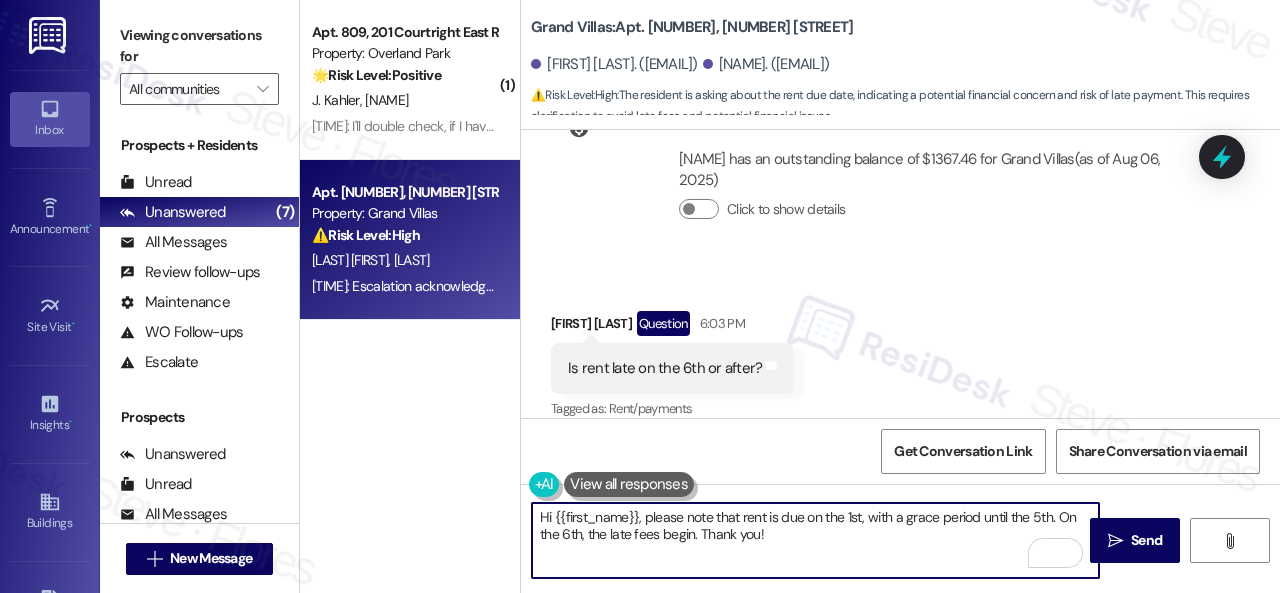 click on "Hi {{first_name}}, please note that rent is due on the 1st, with a grace period until the 5th. On the 6th, the late fees begin. Thank you!" at bounding box center [815, 540] 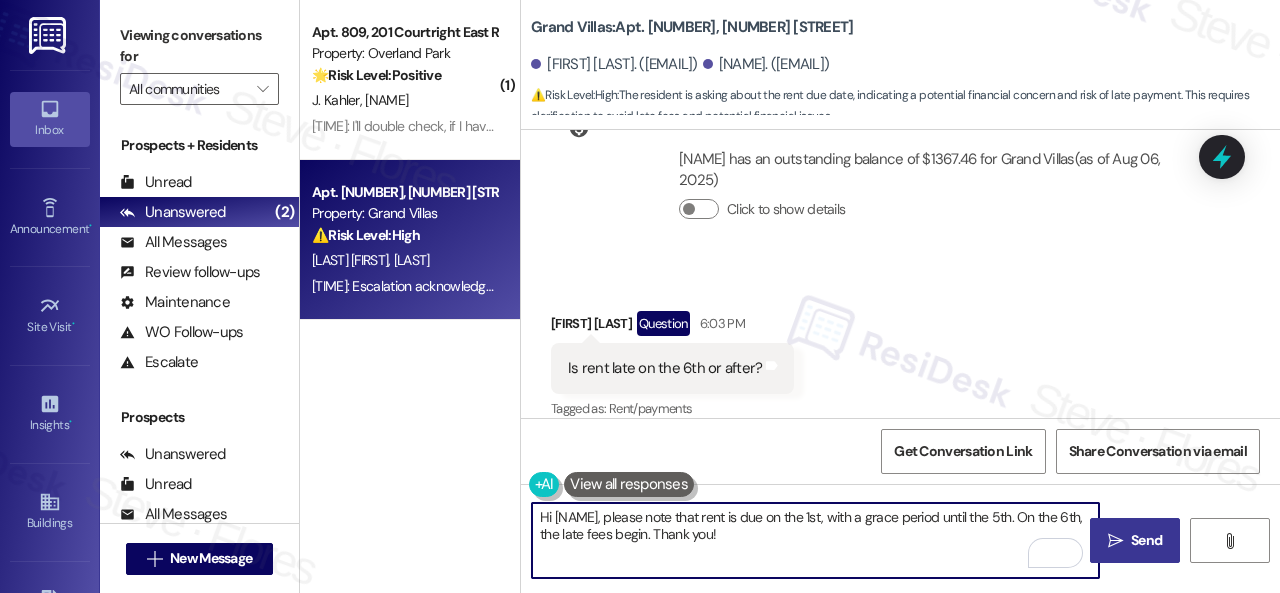 type on "Hi [NAME], please note that rent is due on the 1st, with a grace period until the 5th. On the 6th, the late fees begin. Thank you!" 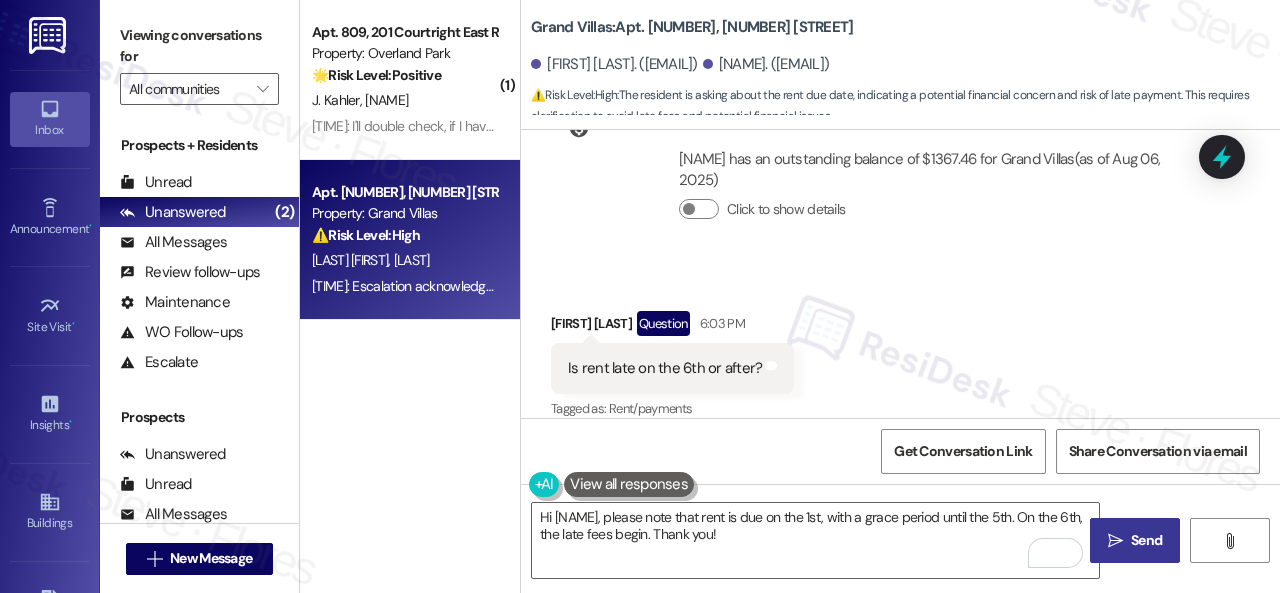click on "Send" at bounding box center [1146, 540] 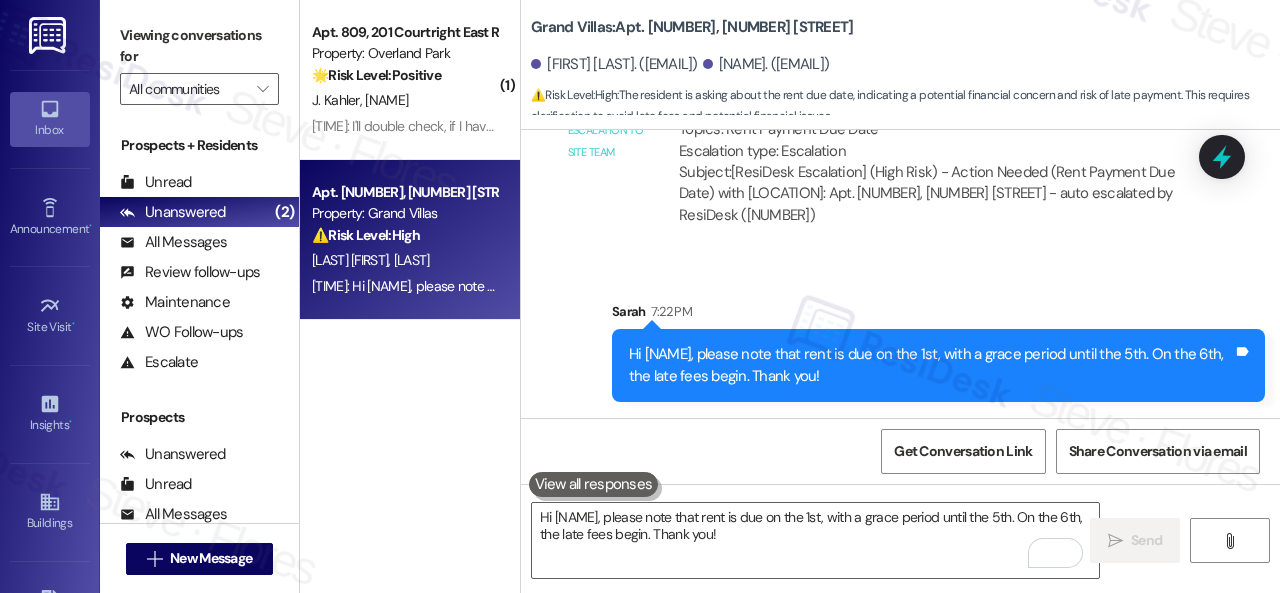 scroll, scrollTop: 9637, scrollLeft: 0, axis: vertical 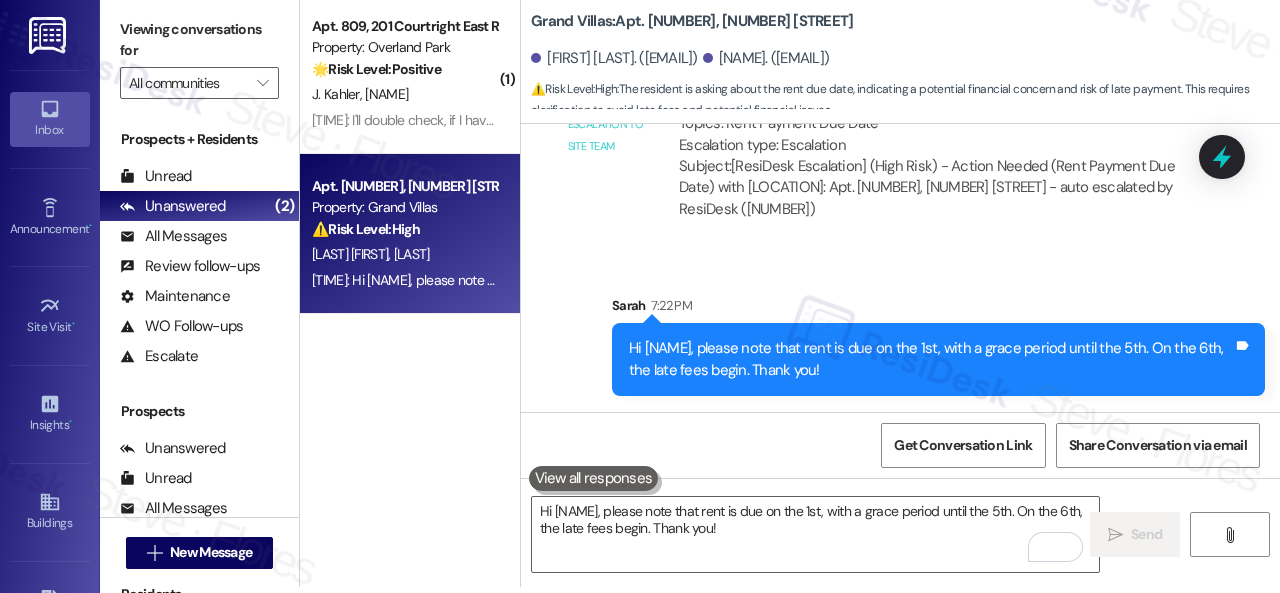 drag, startPoint x: 426, startPoint y: 99, endPoint x: 704, endPoint y: 129, distance: 279.614 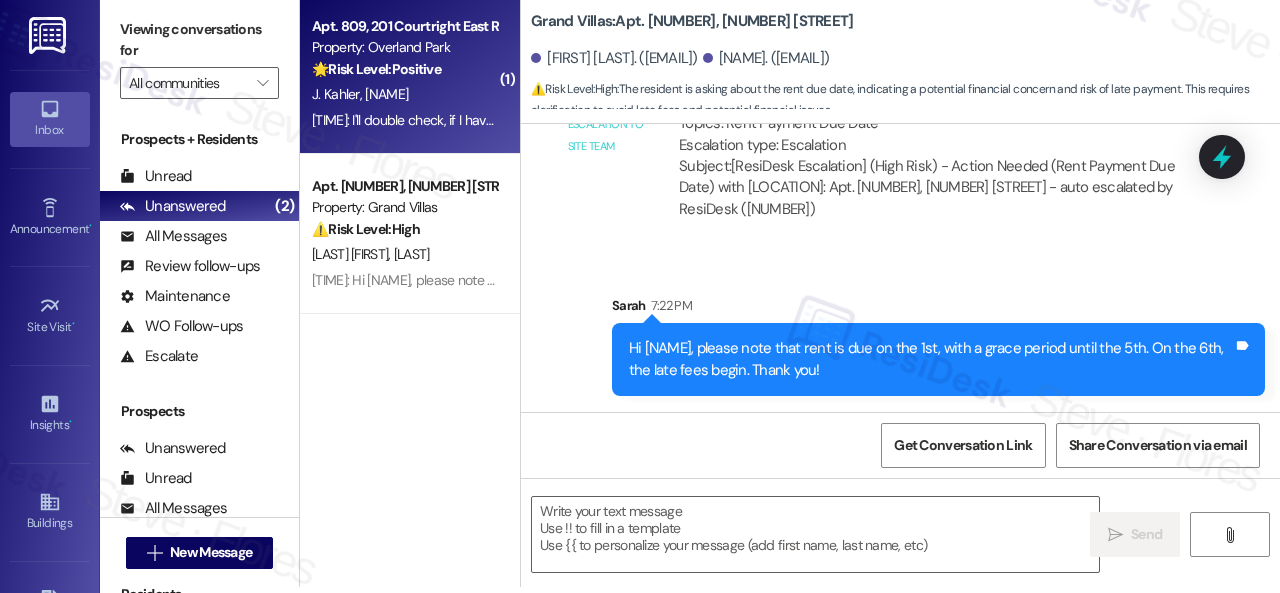 type on "Fetching suggested responses. Please feel free to read through the conversation in the meantime." 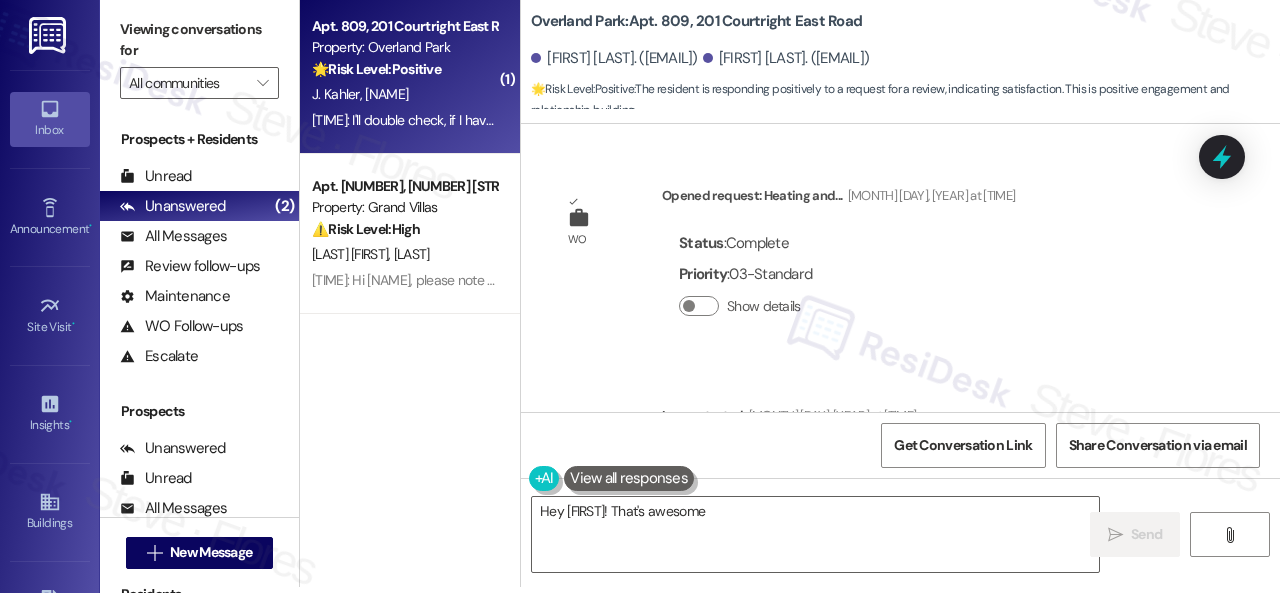scroll, scrollTop: 0, scrollLeft: 0, axis: both 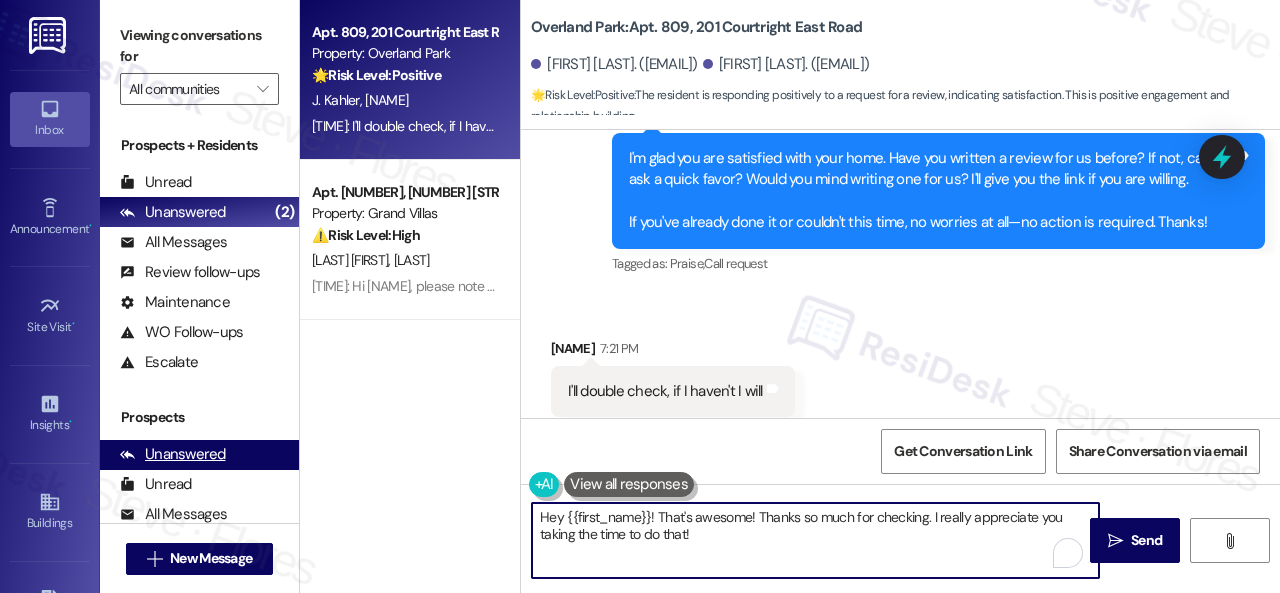 drag, startPoint x: 446, startPoint y: 479, endPoint x: 270, endPoint y: 447, distance: 178.88544 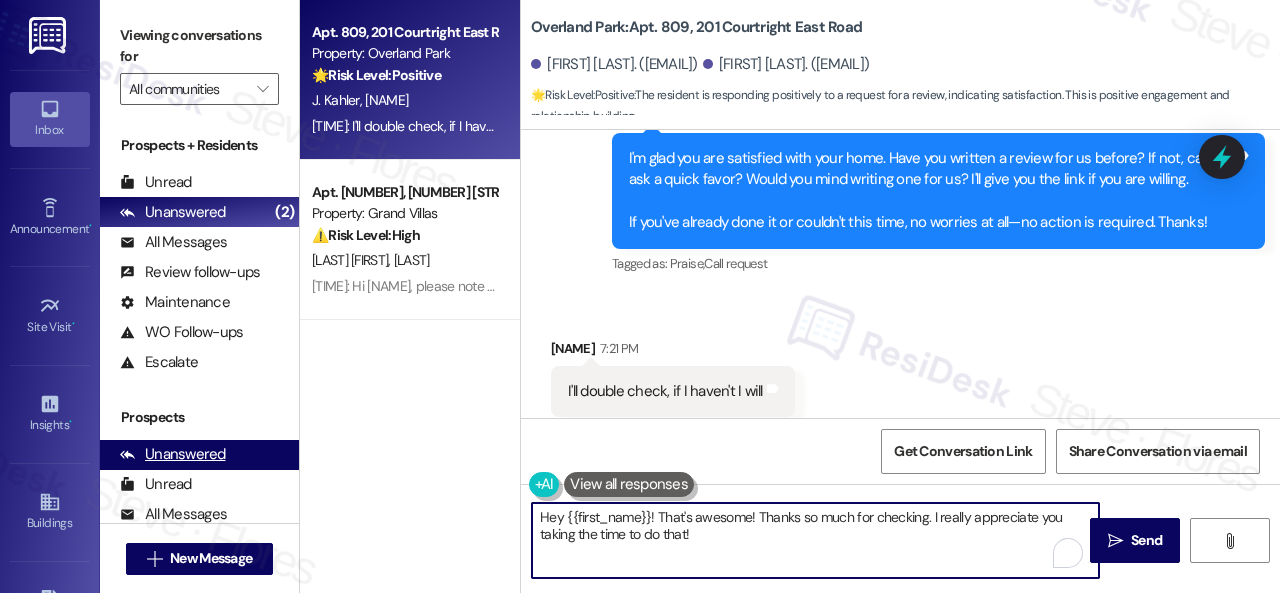 click on "Viewing conversations for All communities  Prospects + Residents Unread (0) Unread: Any message you haven't read yet will show up here Unanswered (2) Unanswered: ResiDesk identifies open questions and unanswered conversations so you can respond to them. All Messages (undefined) All Messages: This is your inbox. All of your tenant messages will show up here. Review follow-ups (undefined) Review follow-ups: ResiDesk identifies open review candidates and conversations so you can respond to them. Maintenance (undefined) Maintenance: ResiDesk identifies conversations around maintenance or work orders from the last 14 days so you can respond to them. WO Follow-ups (undefined) WO Follow-ups: ResiDesk identifies follow-ups around maintenance or work orders from the last 7 days so you can respond to them. Escalate (undefined) Escalate: ResiDesk identifies conversations that need to be escalated to the site team from the last 5 days so you can respond to them. Prospects Unanswered (0) Unread (0) All Messages (0) (0)" at bounding box center [690, 296] 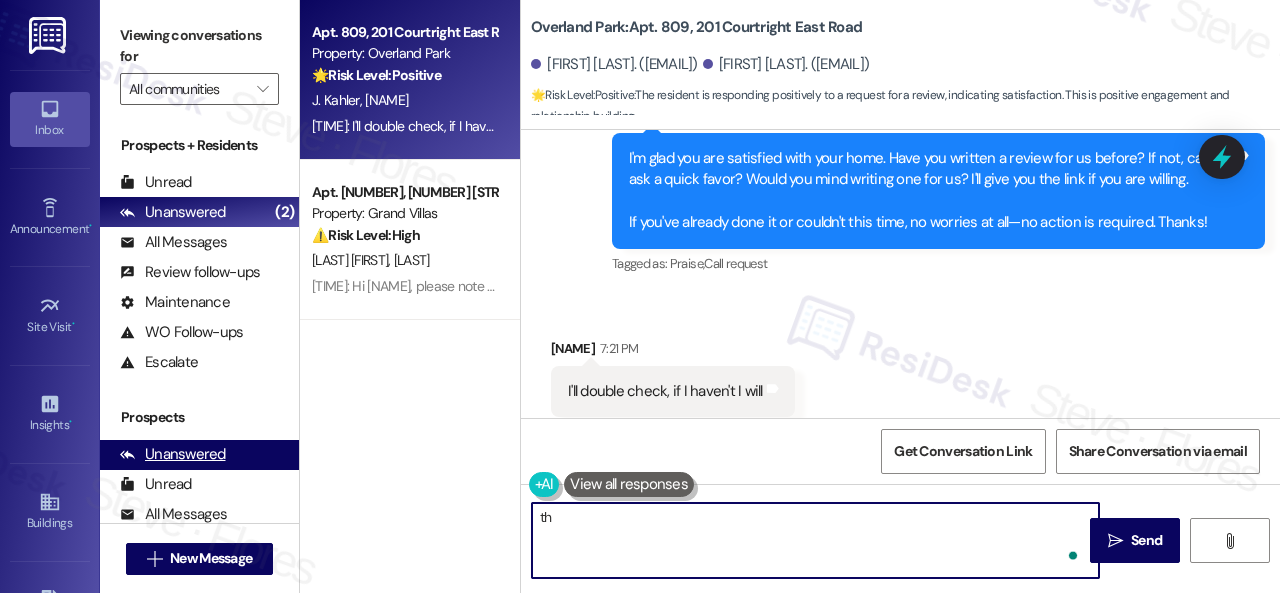 type on "t" 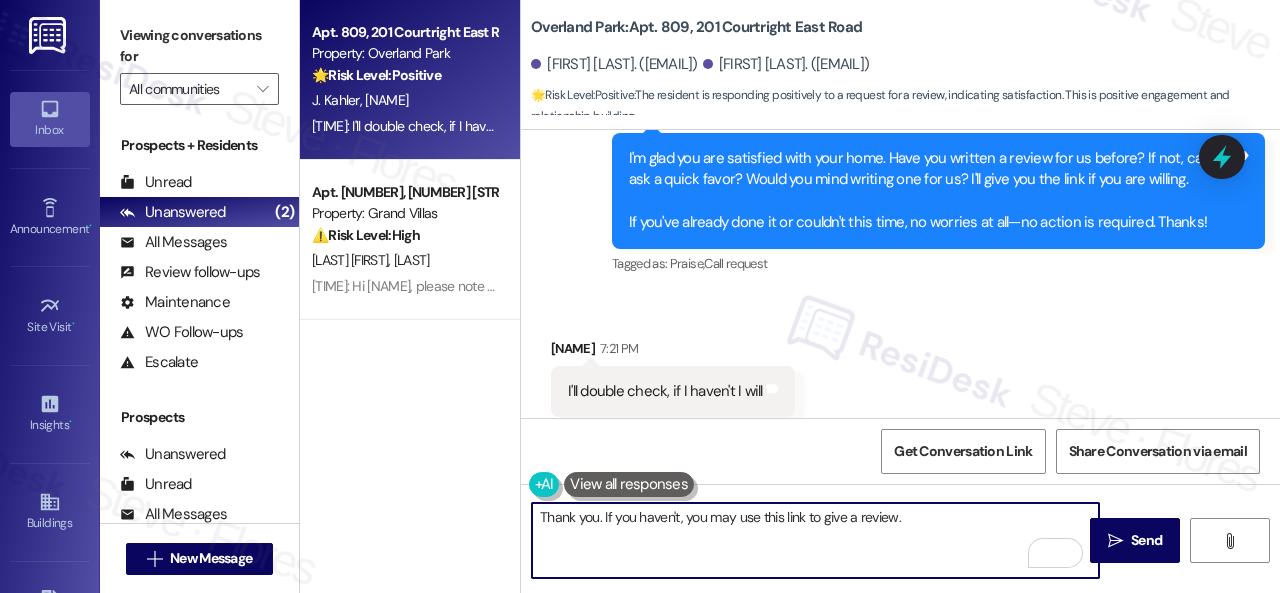 click on "Thank you. If you haven't, you may use this link to give a review." at bounding box center (815, 540) 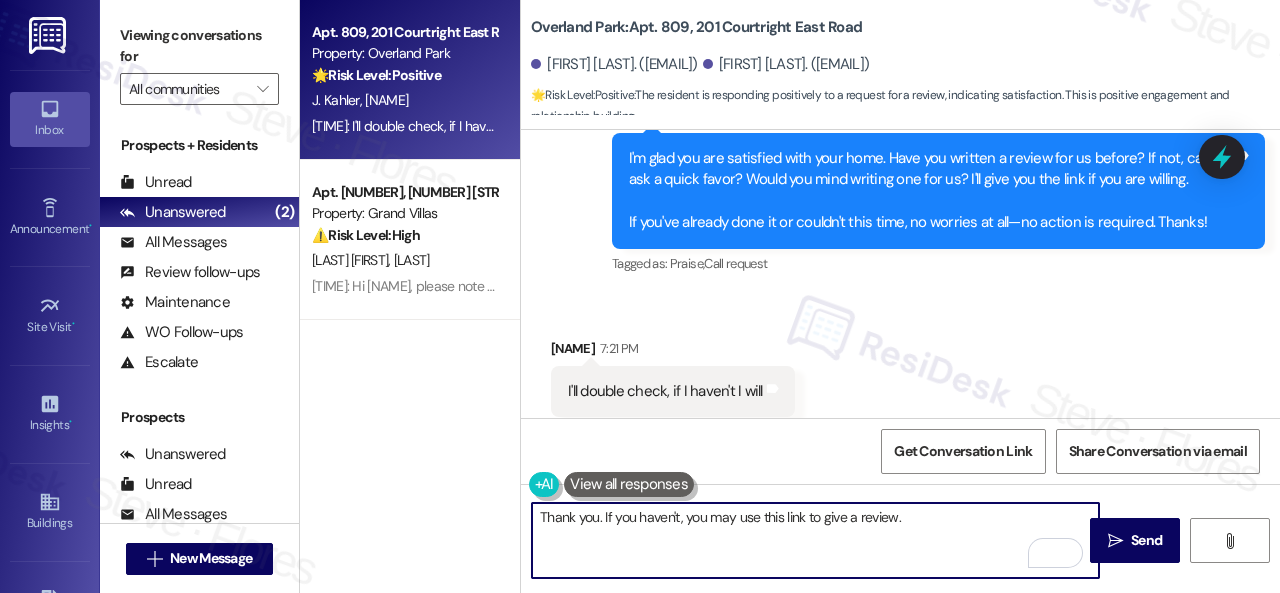 click on "Thank you. If you haven't, you may use this link to give a review." at bounding box center [815, 540] 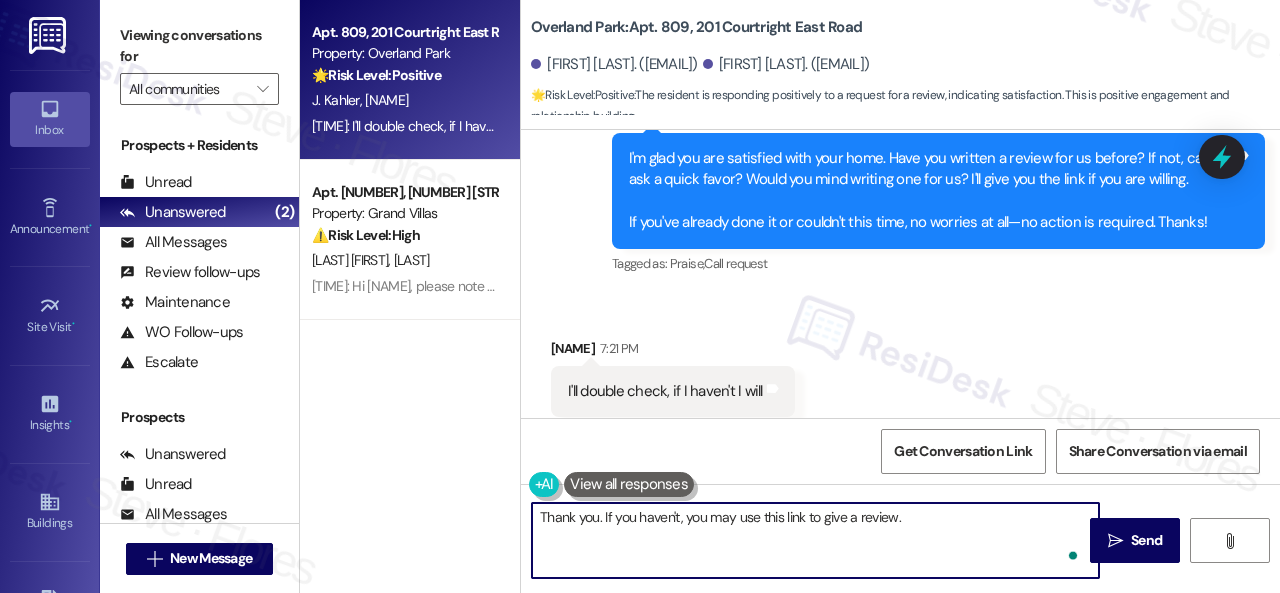 paste on "{{google_review_link}}" 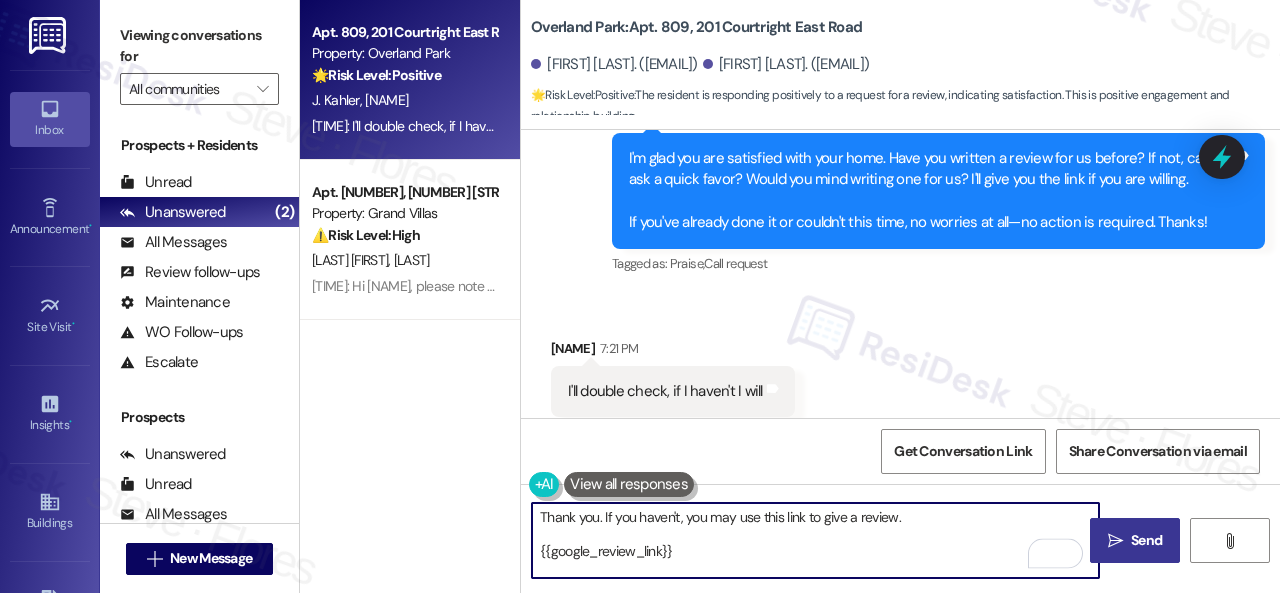 type on "Thank you. If you haven't, you may use this link to give a review.
{{google_review_link}}" 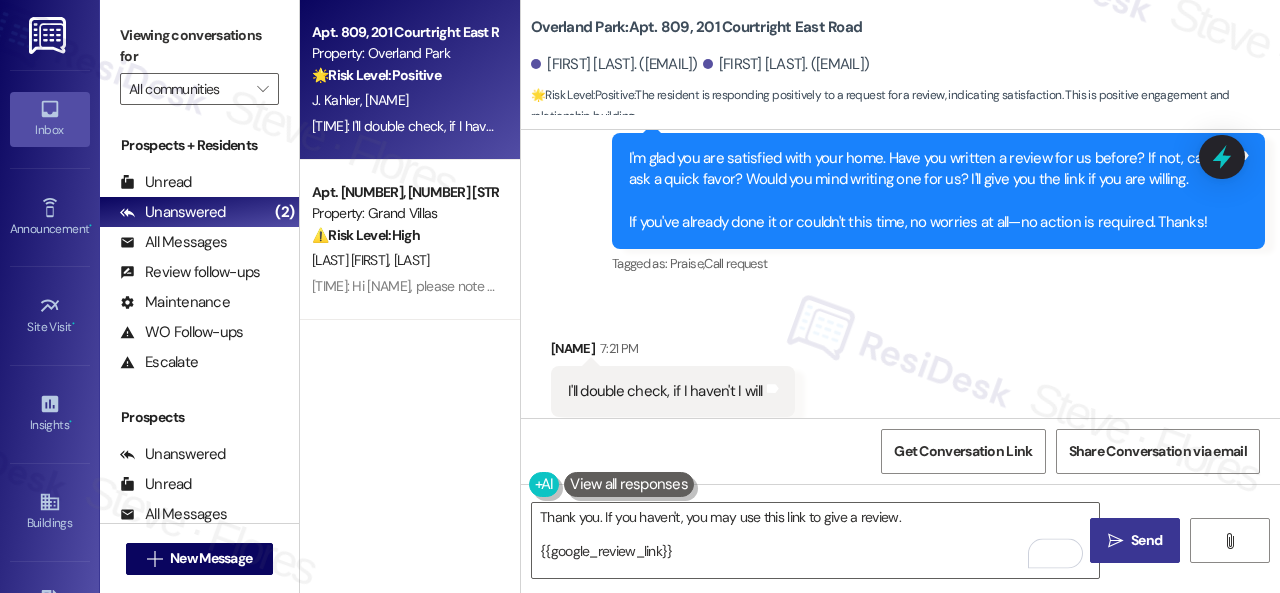 click on "Send" at bounding box center (1146, 540) 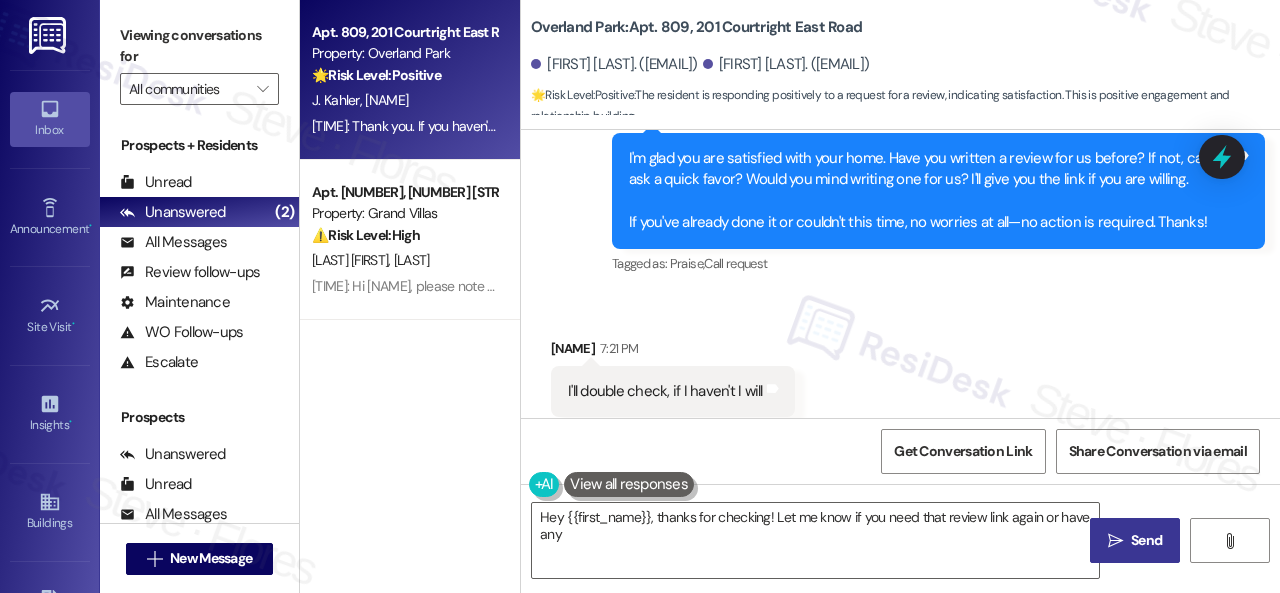scroll, scrollTop: 11185, scrollLeft: 0, axis: vertical 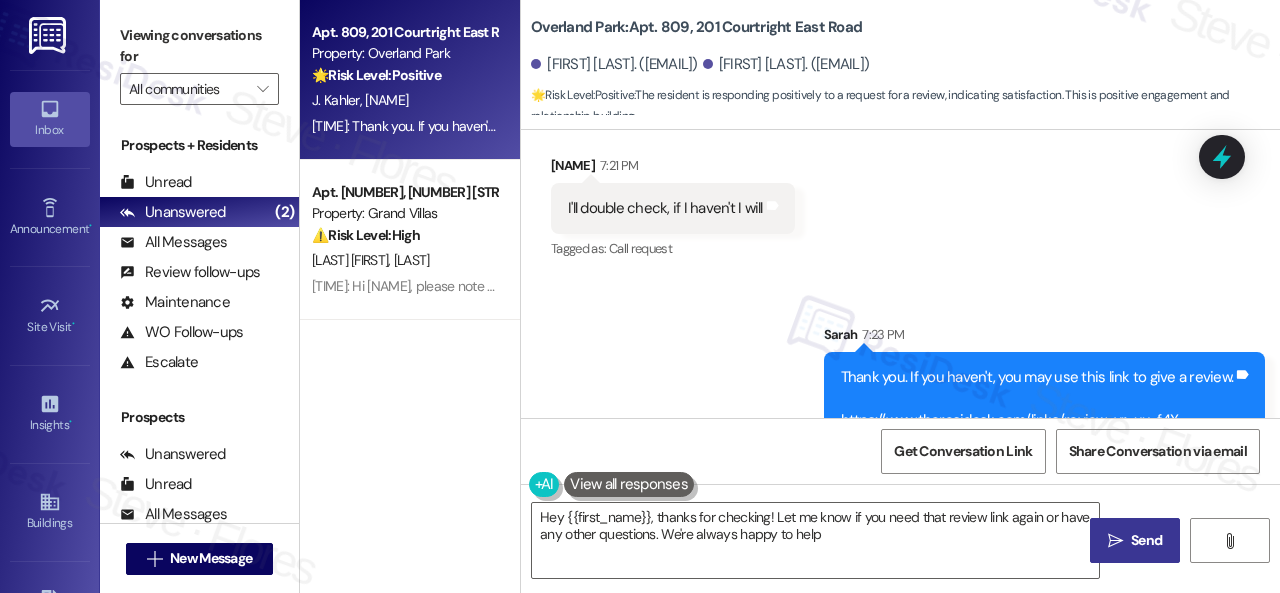 type on "Hey {{first_name}}, thanks for checking! Let me know if you need that review link again or have any other questions. We're always happy to help!" 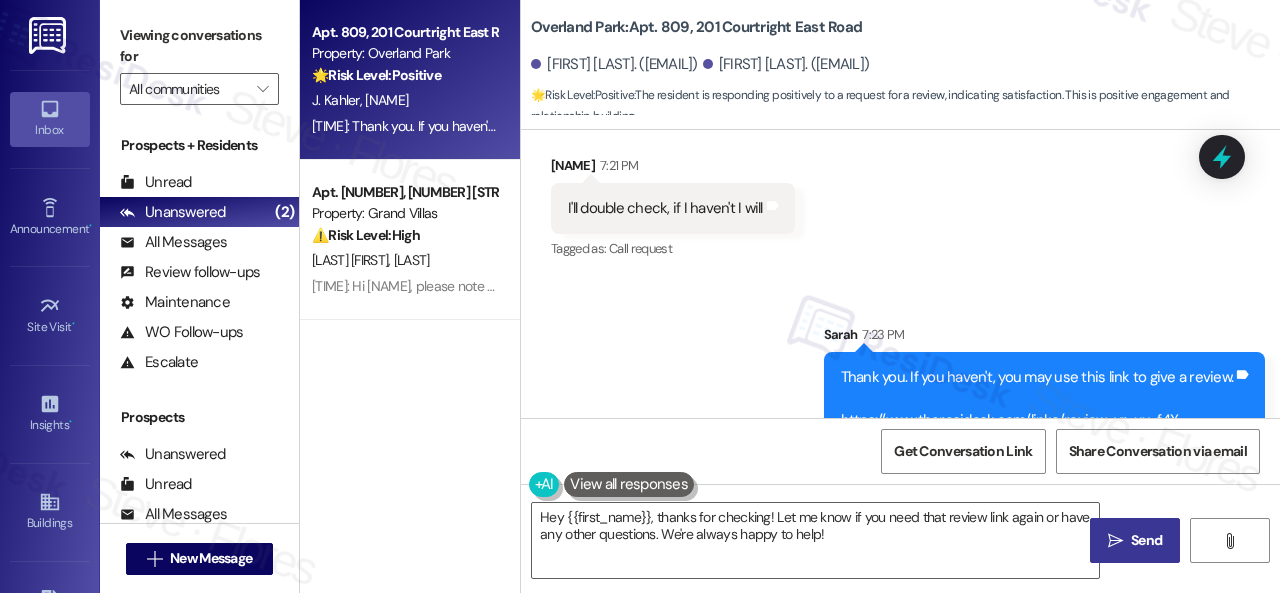 click on "Sent via SMS Sarah 7:23 PM Thank you. If you haven't, you may use this link to give a review.
https://www.theresidesk.com/links/review-vr-uu-f4X Tags and notes" at bounding box center [900, 370] 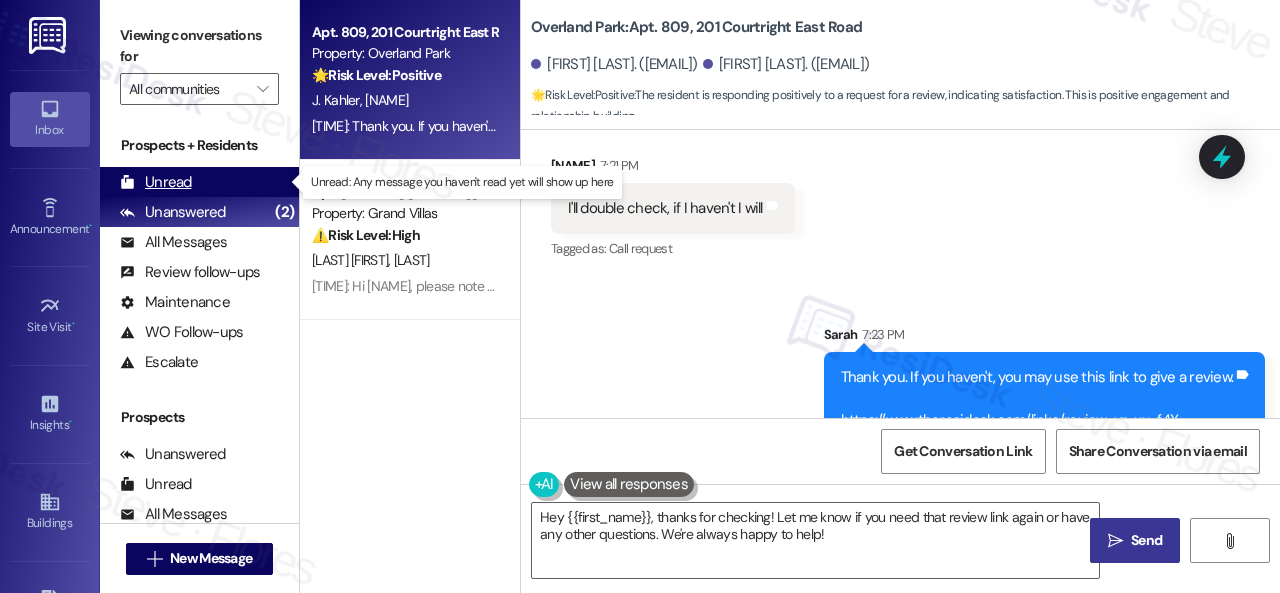 click on "Unread" at bounding box center (156, 182) 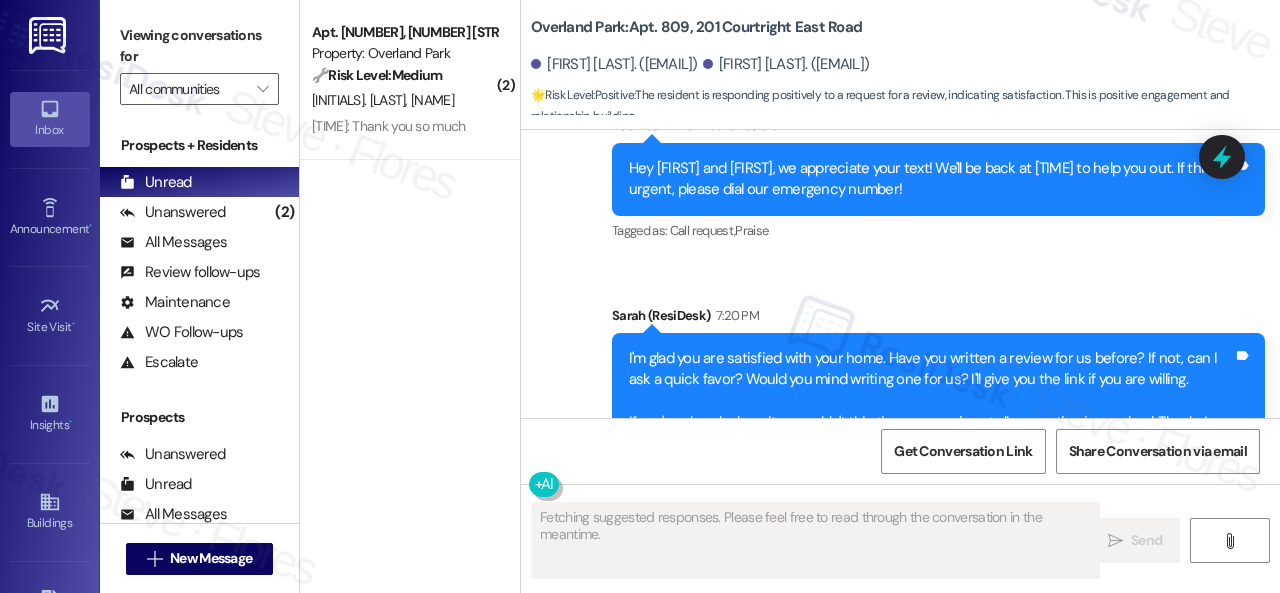 scroll, scrollTop: 11002, scrollLeft: 0, axis: vertical 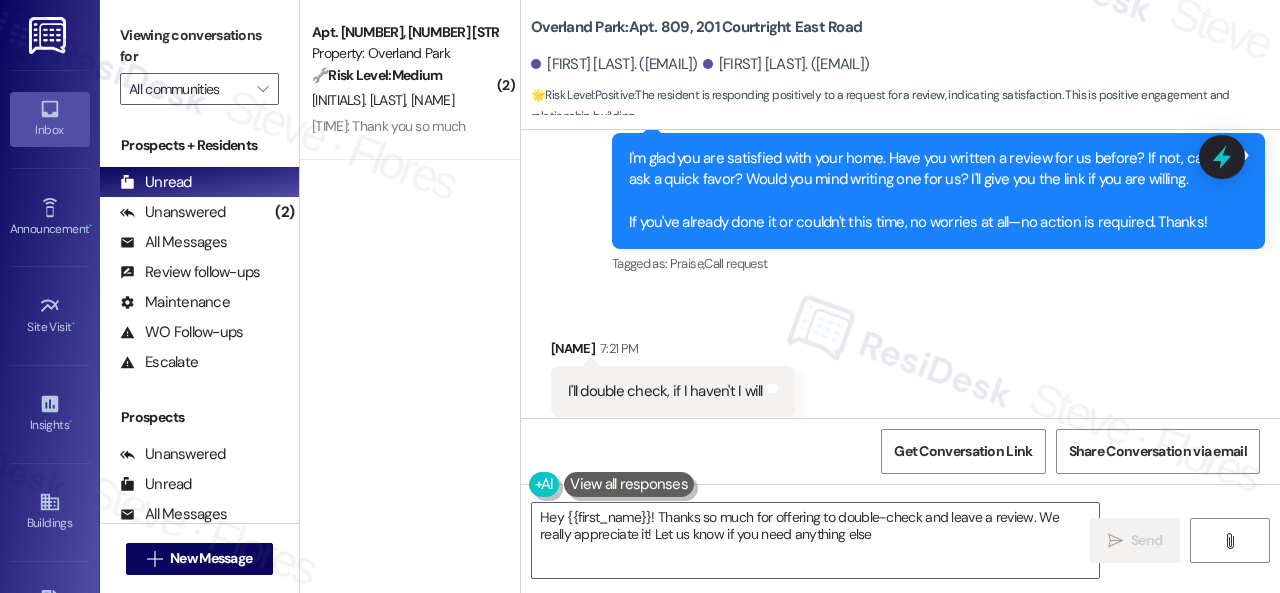 type on "Hey {{first_name}}! Thanks so much for offering to double-check and leave a review. We really appreciate it! Let us know if you need anything else." 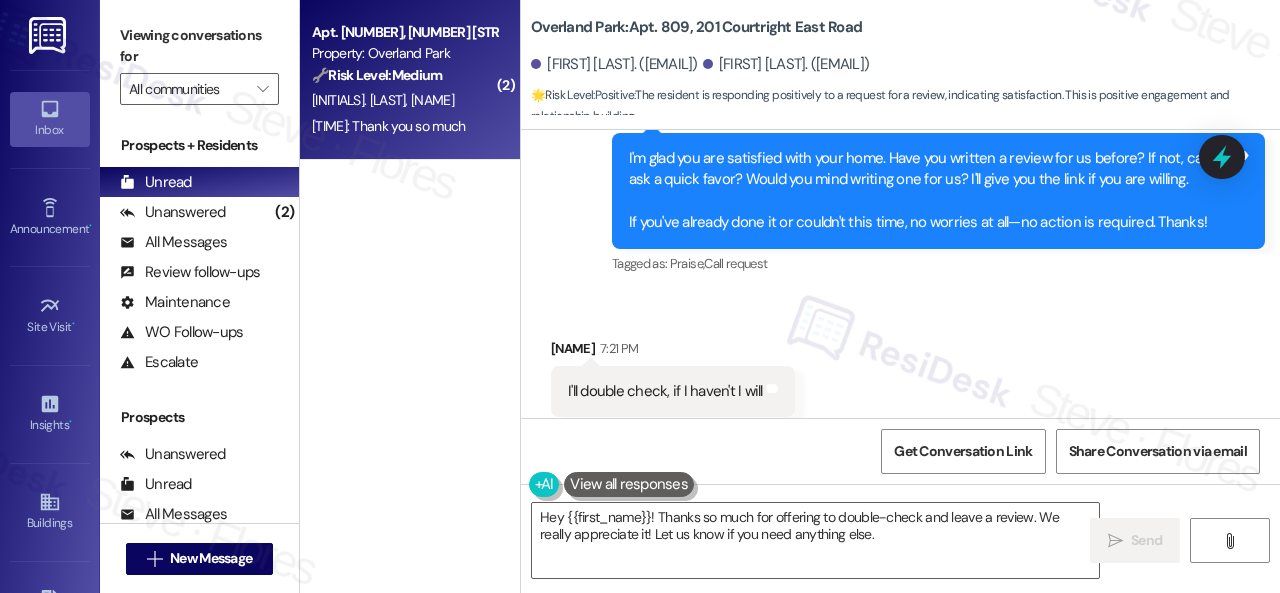 click on "7:22 PM: Thank you so much  7:22 PM: Thank you so much" at bounding box center [389, 126] 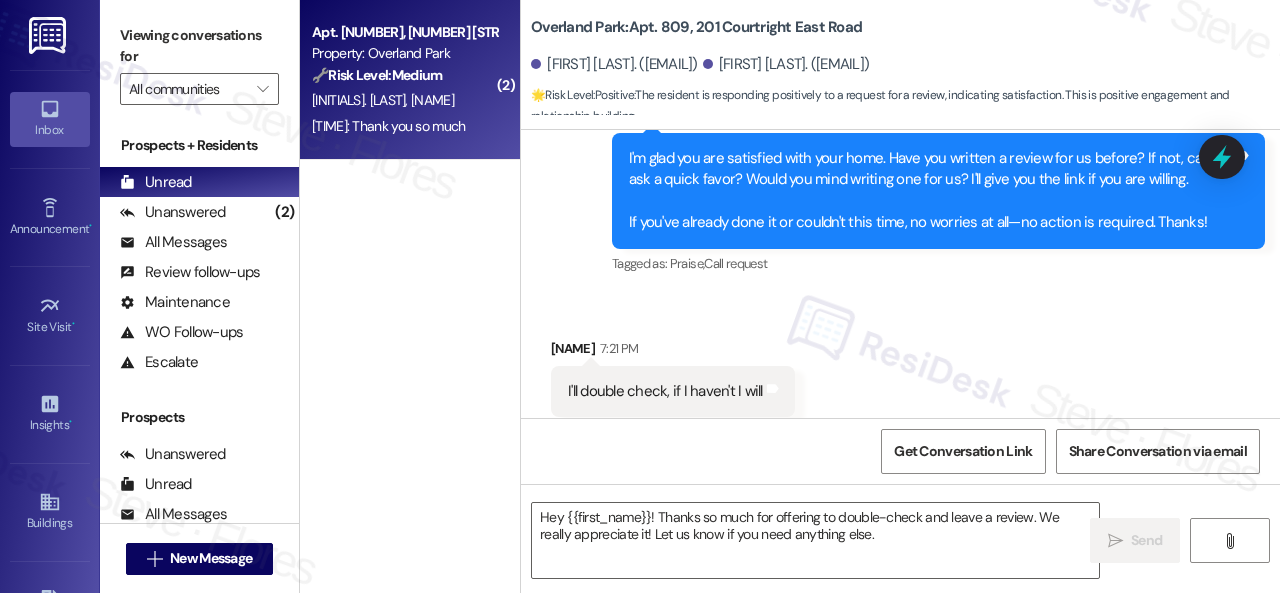 type on "Fetching suggested responses. Please feel free to read through the conversation in the meantime." 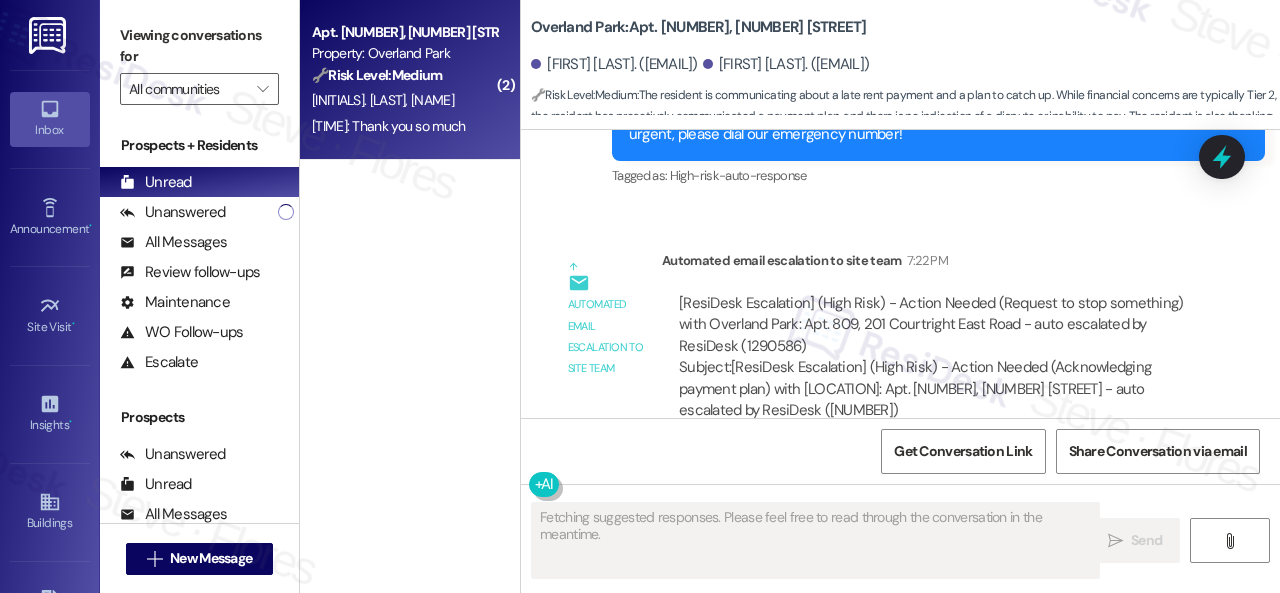 scroll, scrollTop: 2350, scrollLeft: 0, axis: vertical 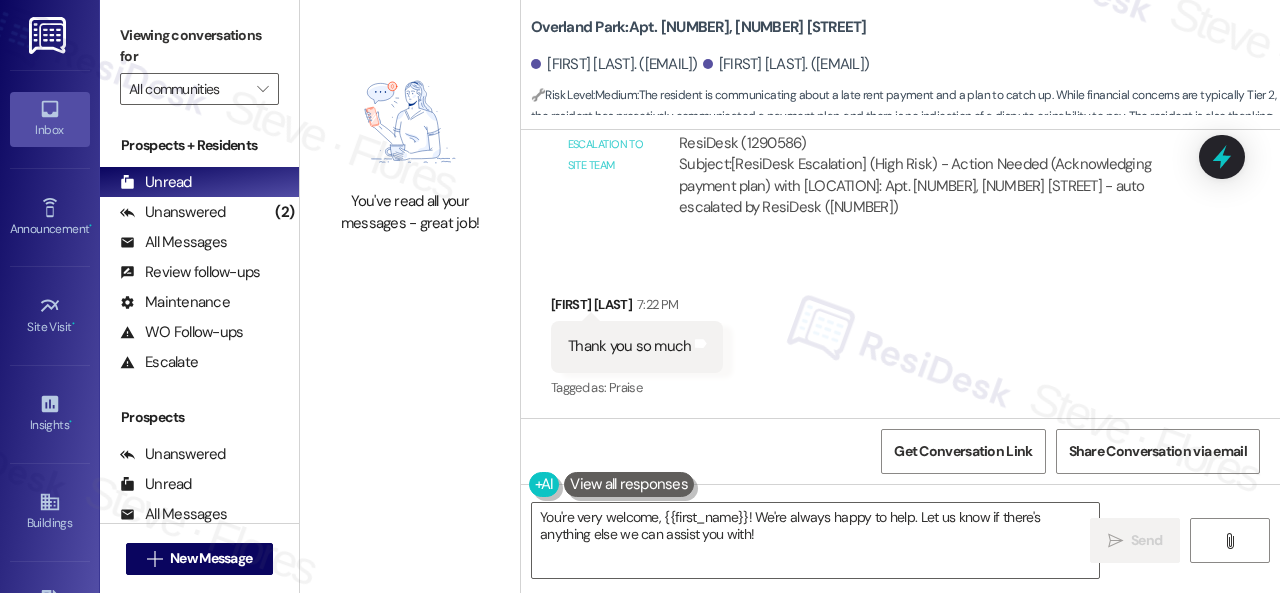 click on "Received via SMS Miguelina Aquino 7:22 PM Thank you so much  Tags and notes Tagged as:   Praise Click to highlight conversations about Praise" at bounding box center [900, 333] 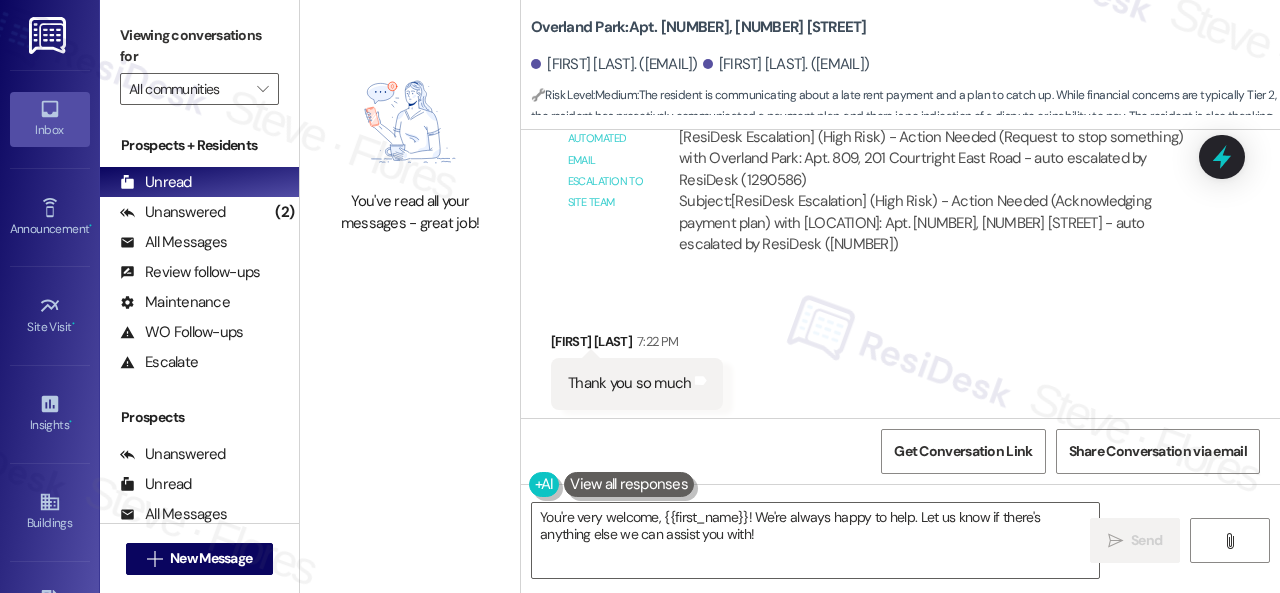scroll, scrollTop: 2352, scrollLeft: 0, axis: vertical 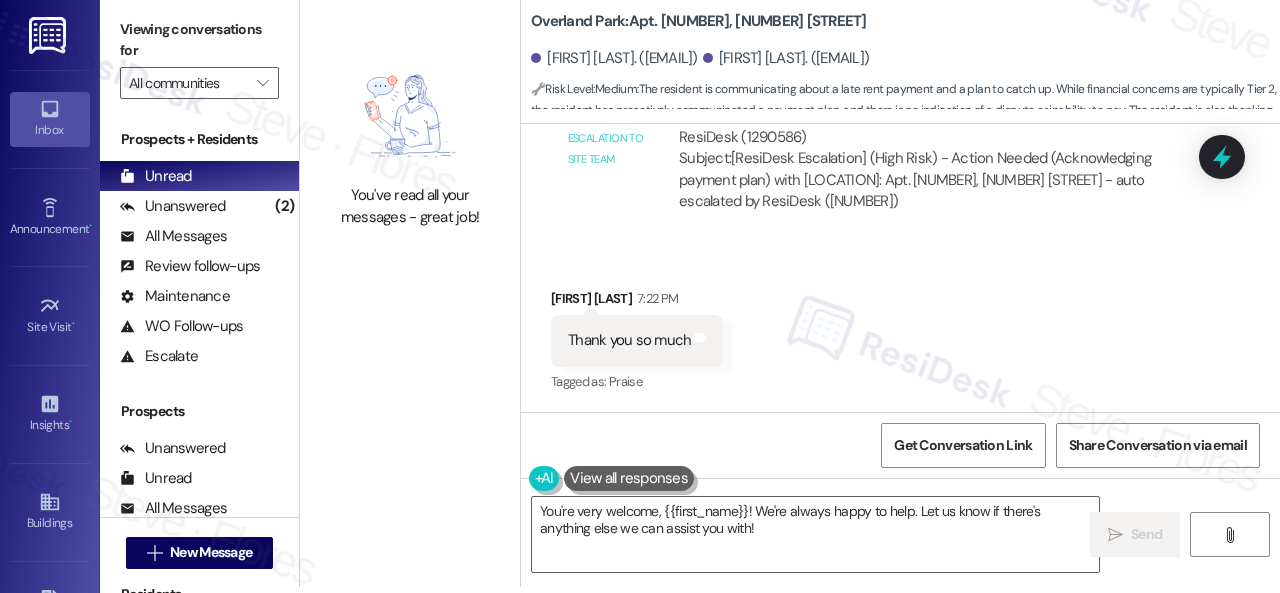 click on "You've read all your messages - great job! Overland Park:  Apt. 704, 201 Courtright East Road       Miguelina Aquino. (desireeaquinoperez@gmail.com)     Noris Perez. (miguelinaaquino0412@gmail.com)   🔧  Risk Level:  Medium :  The resident is communicating about a late rent payment and a plan to catch up. While financial concerns are typically Tier 2, the resident has proactively communicated a payment plan, and there is no indication of a dispute or inability to pay. The resident is also thanking the agent for their assistance, indicating a positive interaction. Lease started Jun 23, 2025 at 8:00 PM Survey, sent via SMS Residesk Automated Survey Yesterday at 1:27 PM Hi Miguelina and Noris, how are you? A friendly reminder that your rent is due and your current balance is $1607.00. Please pay your rent to avoid a late fee. Please let us know if you have any questions! If you've already paid, please disregard this reminder. (You can always reply STOP to opt out of future messages) Tags and notes Tagged as:" at bounding box center [790, 290] 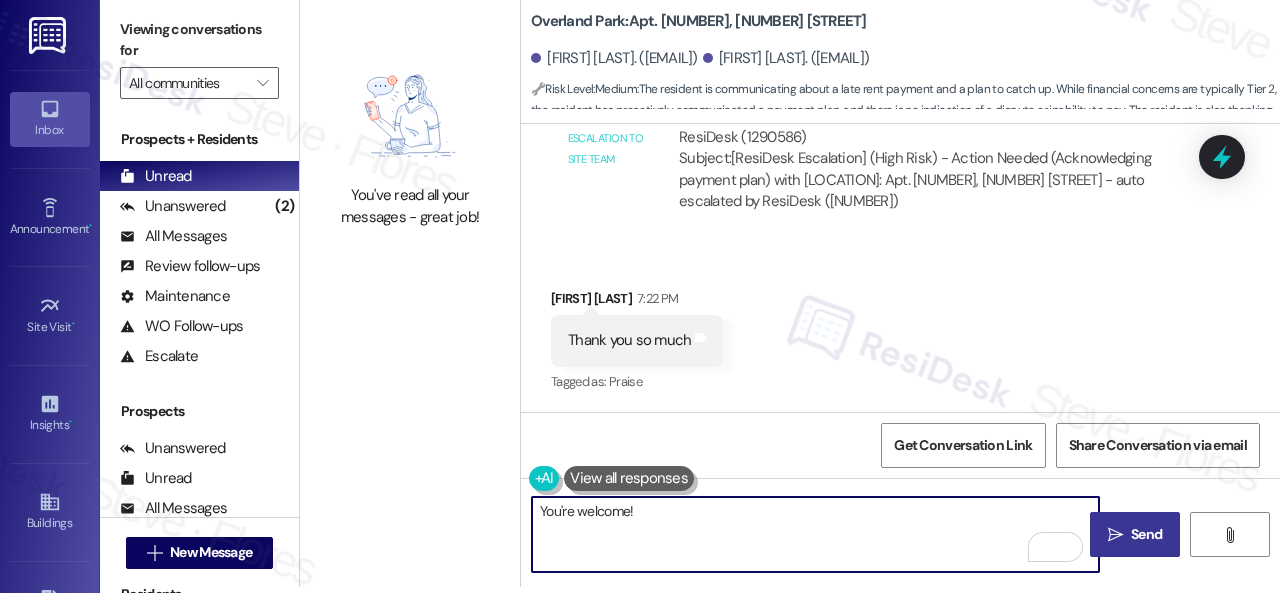 type on "You're welcome!" 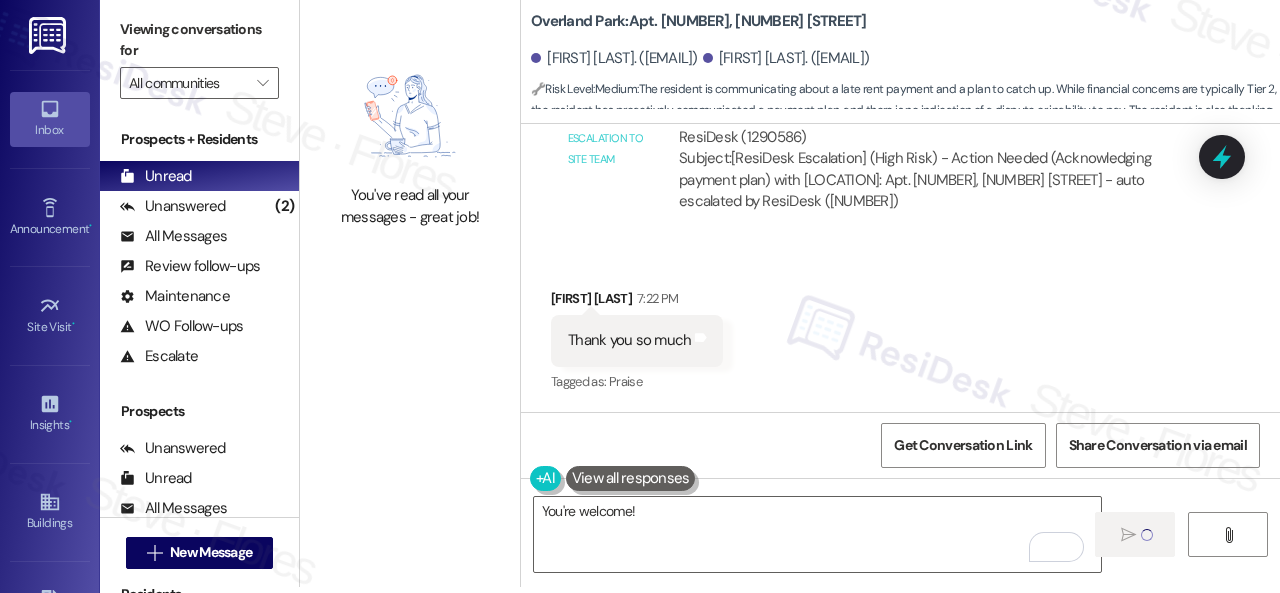 type 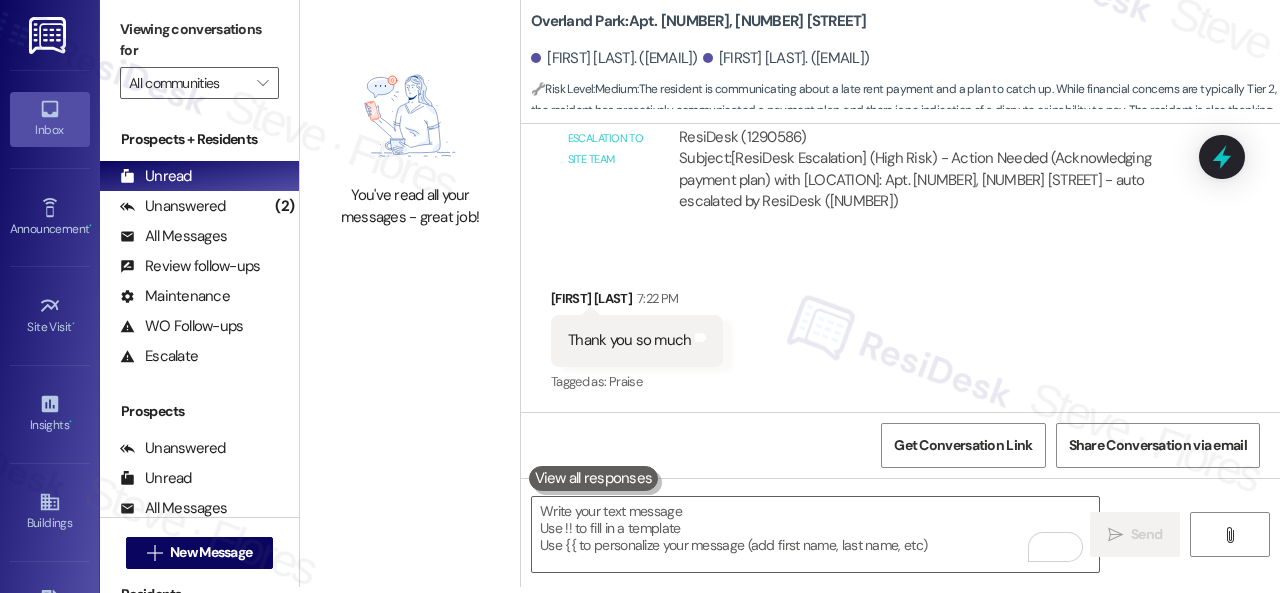 scroll, scrollTop: 0, scrollLeft: 0, axis: both 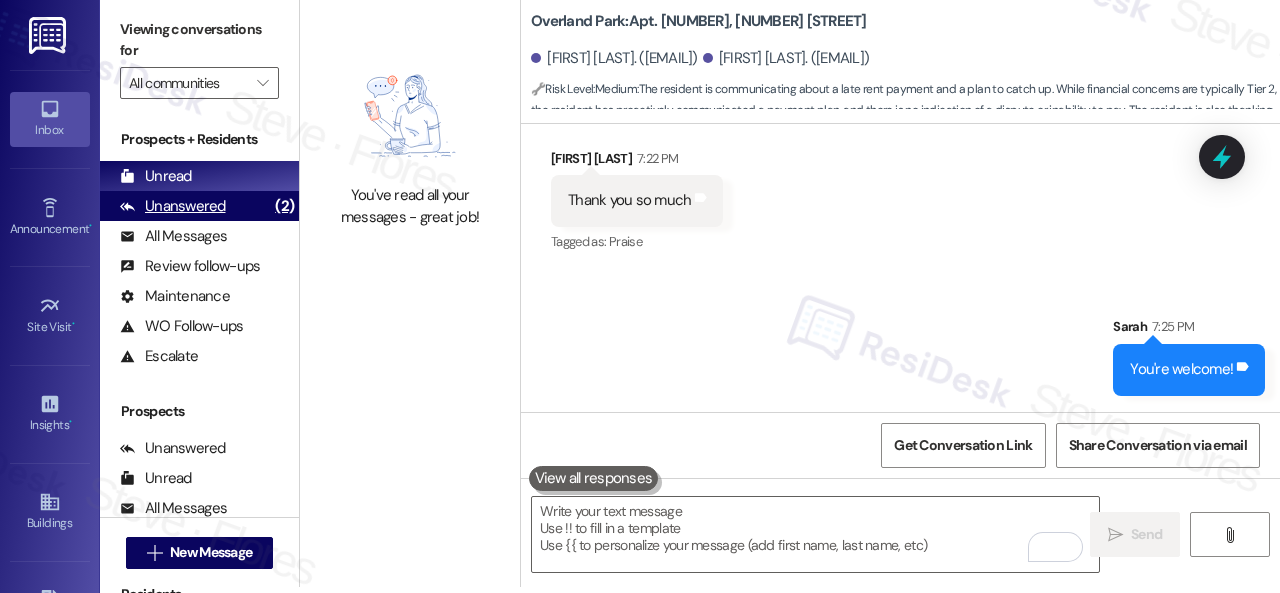 click on "Unanswered (2)" at bounding box center (199, 206) 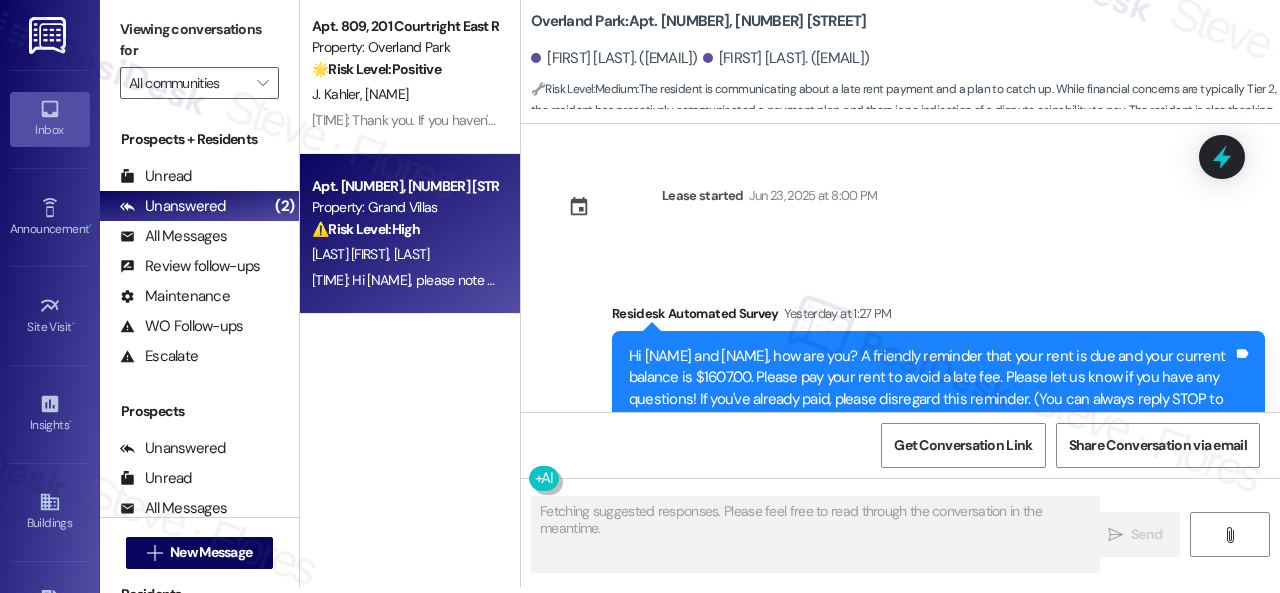 scroll, scrollTop: 0, scrollLeft: 0, axis: both 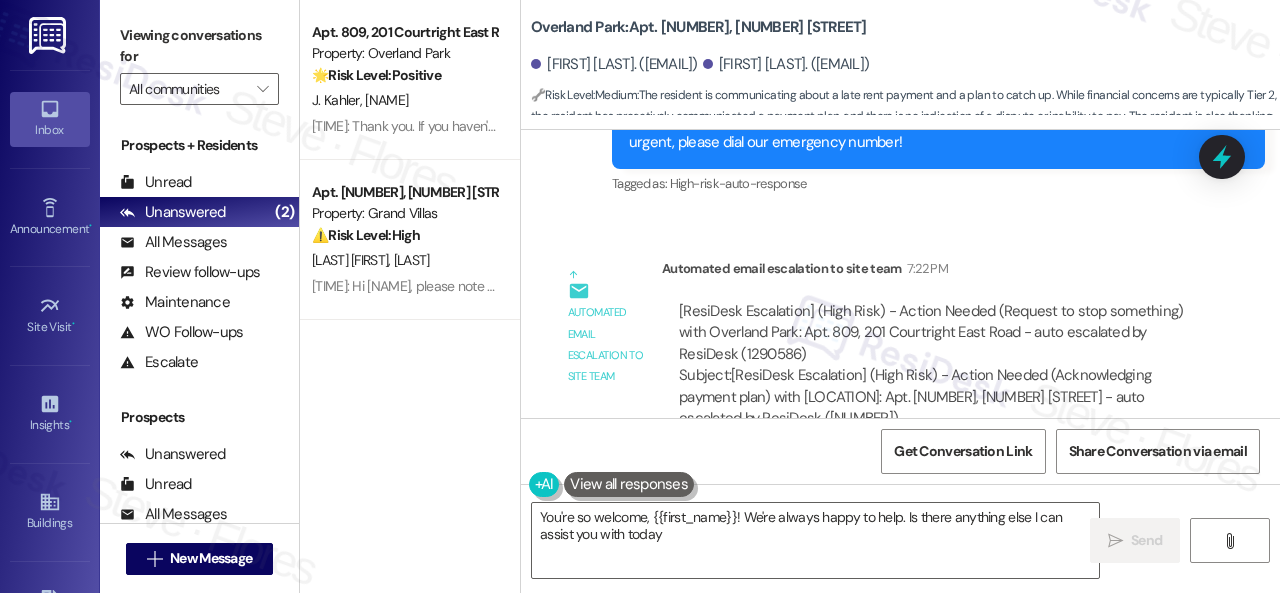 type on "You're so welcome, {{first_name}}! We're always happy to help. Is there anything else I can assist you with today?" 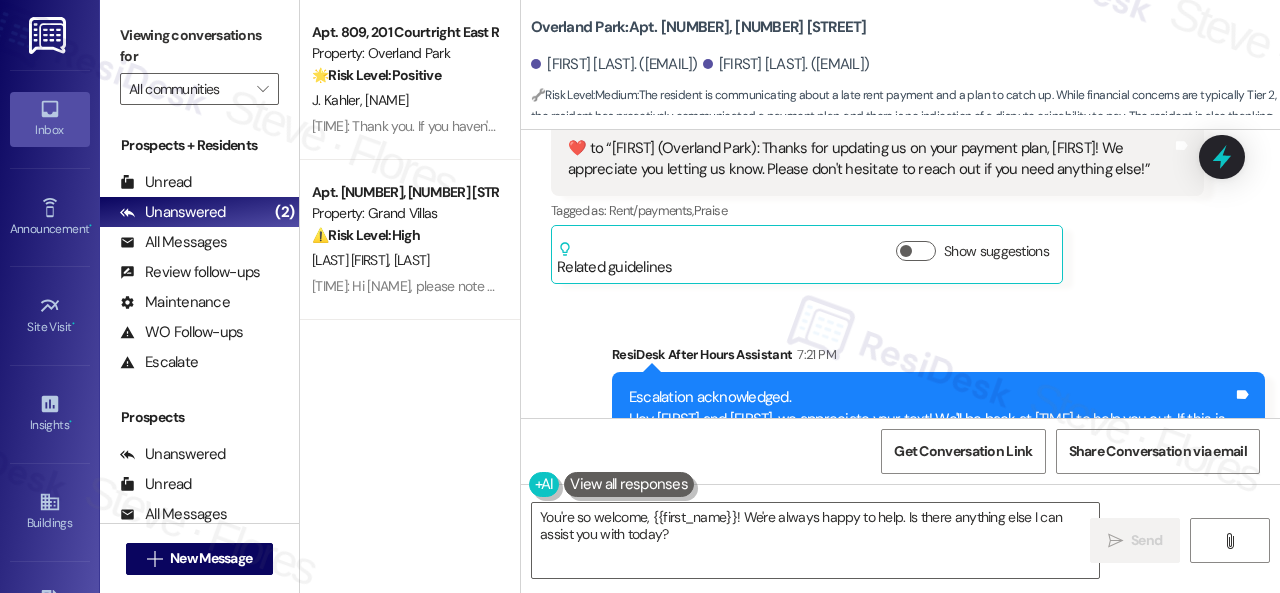scroll, scrollTop: 1820, scrollLeft: 0, axis: vertical 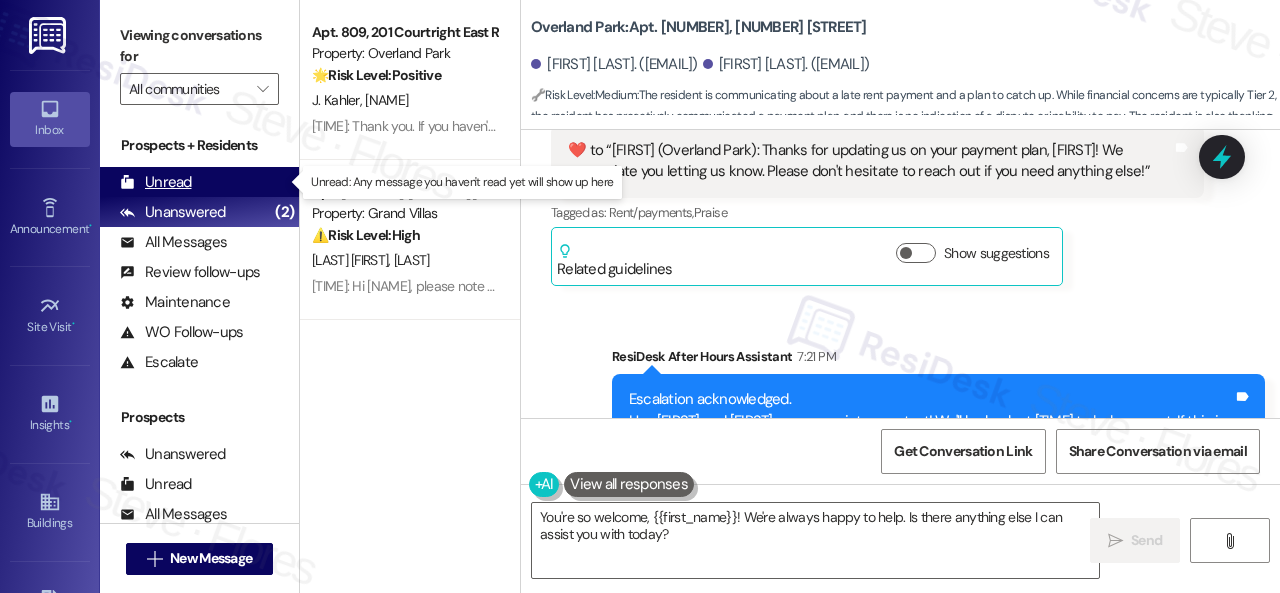 click on "Unread" at bounding box center (156, 182) 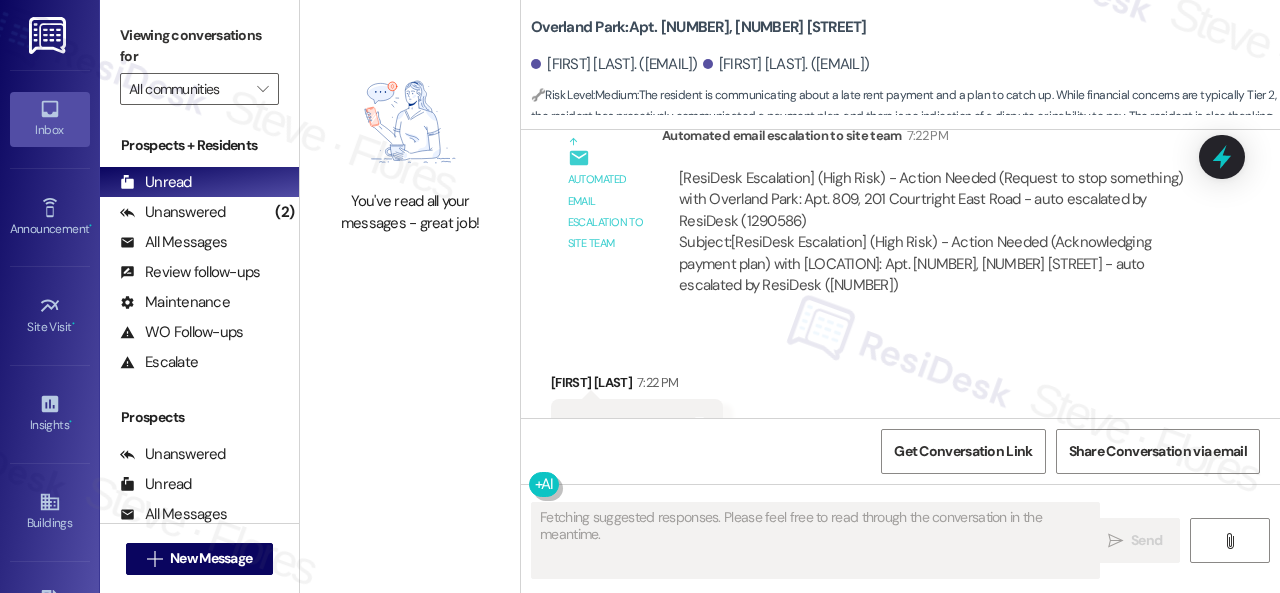 scroll, scrollTop: 2350, scrollLeft: 0, axis: vertical 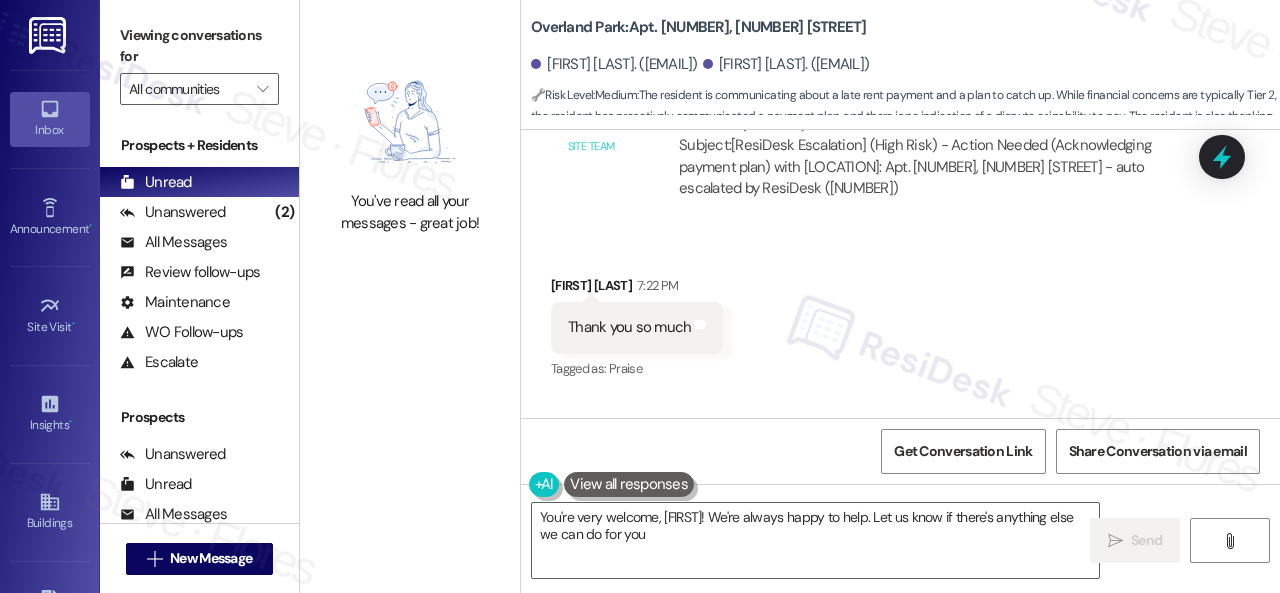 type on "You're very welcome, {{first_name}}! We're always happy to help. Let us know if there's anything else we can do for you!" 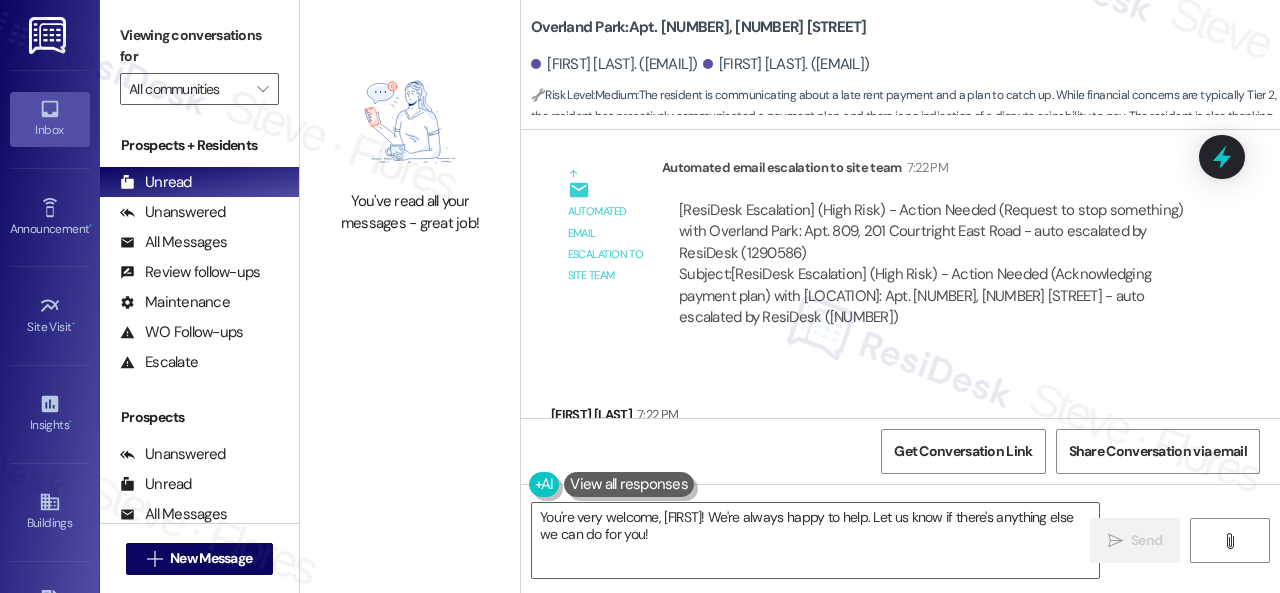 scroll, scrollTop: 2220, scrollLeft: 0, axis: vertical 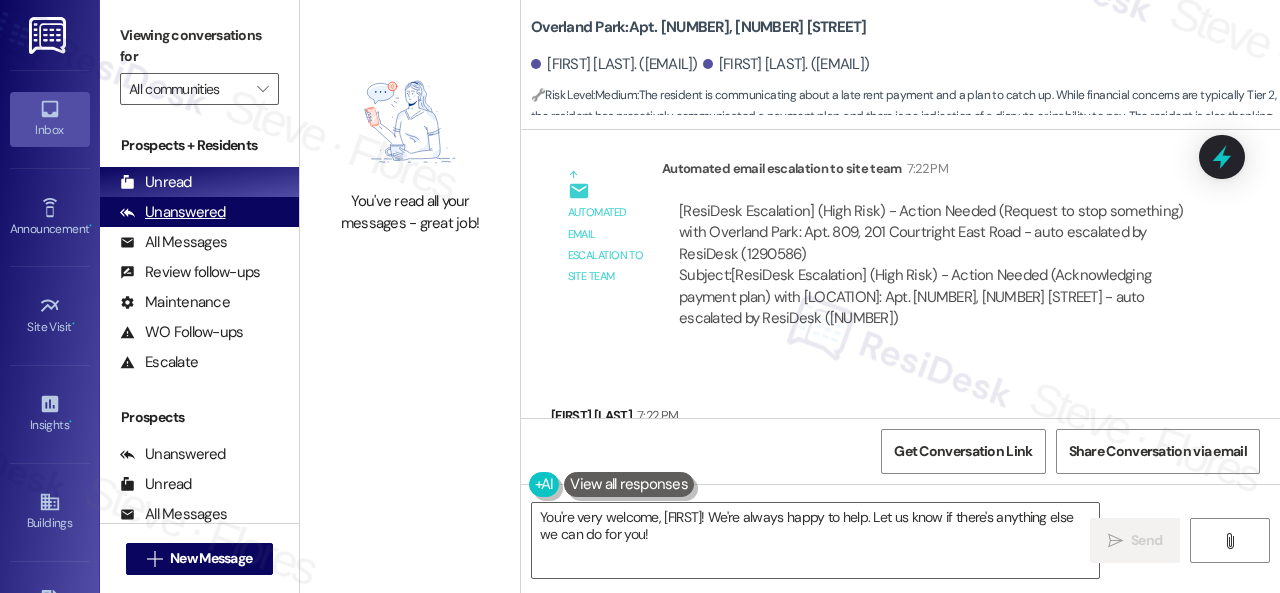 click on "Unanswered" at bounding box center (173, 212) 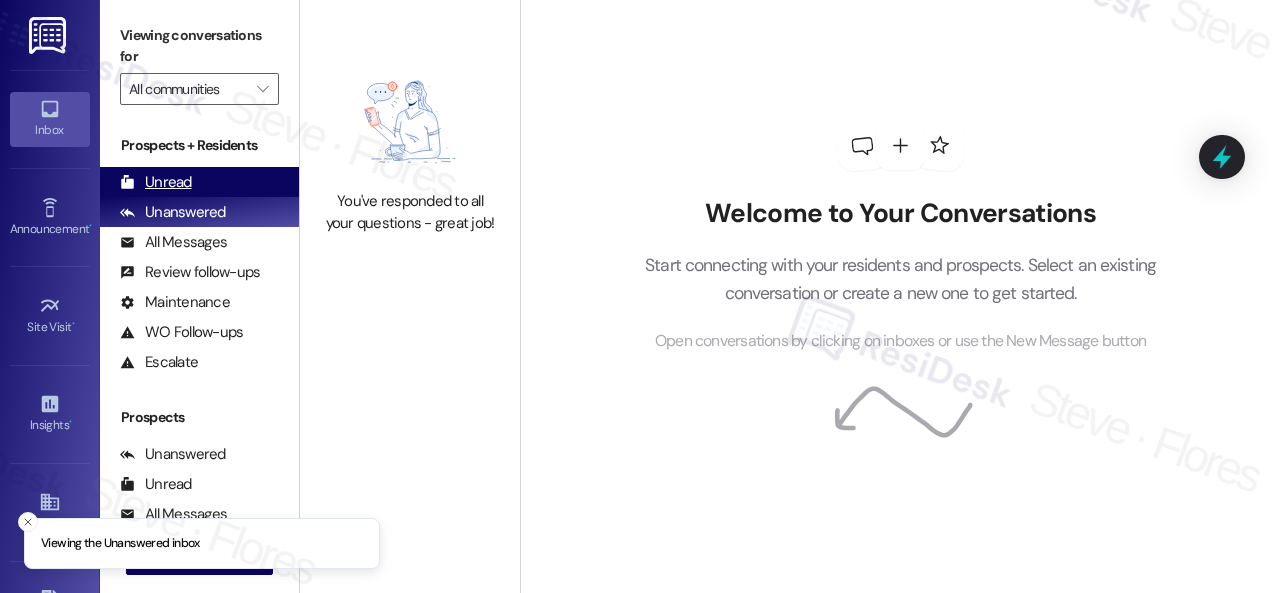 scroll, scrollTop: 0, scrollLeft: 0, axis: both 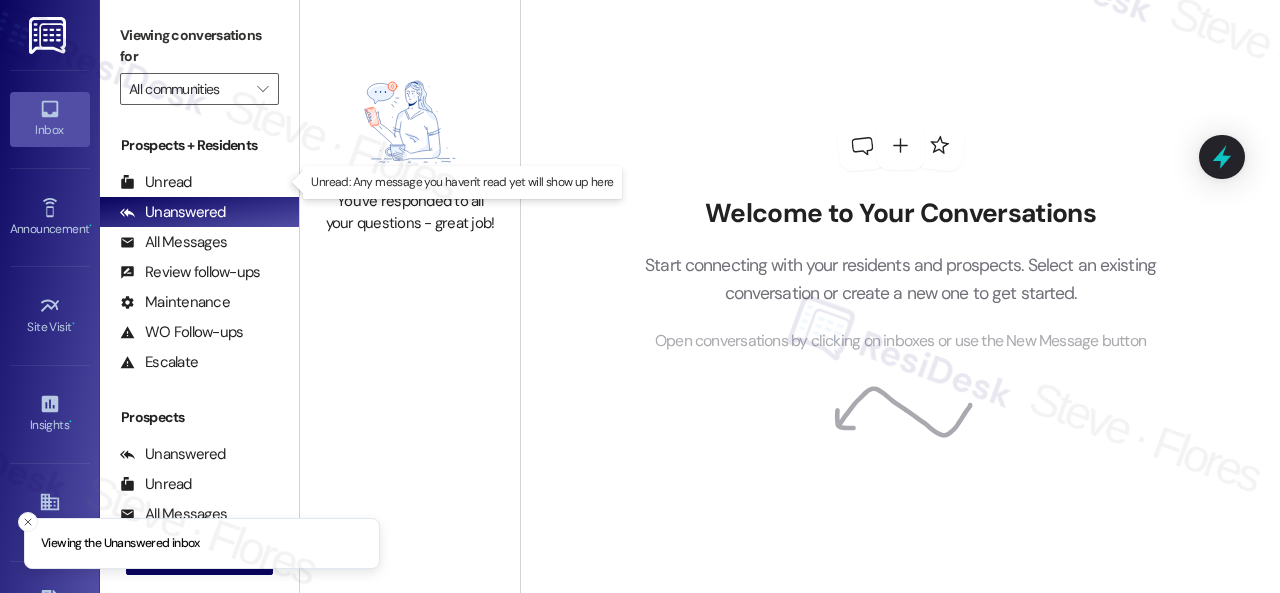 drag, startPoint x: 148, startPoint y: 180, endPoint x: 187, endPoint y: 141, distance: 55.154327 